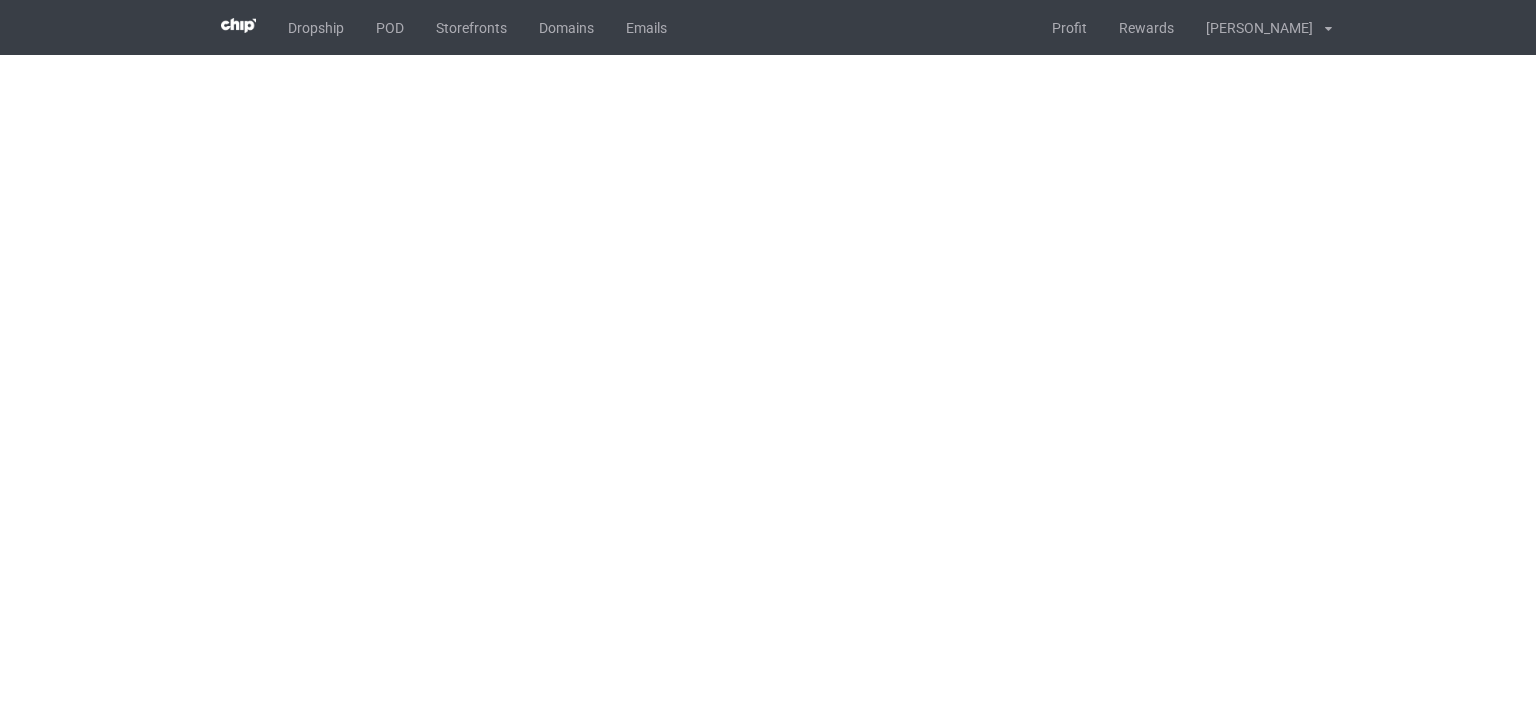 scroll, scrollTop: 0, scrollLeft: 0, axis: both 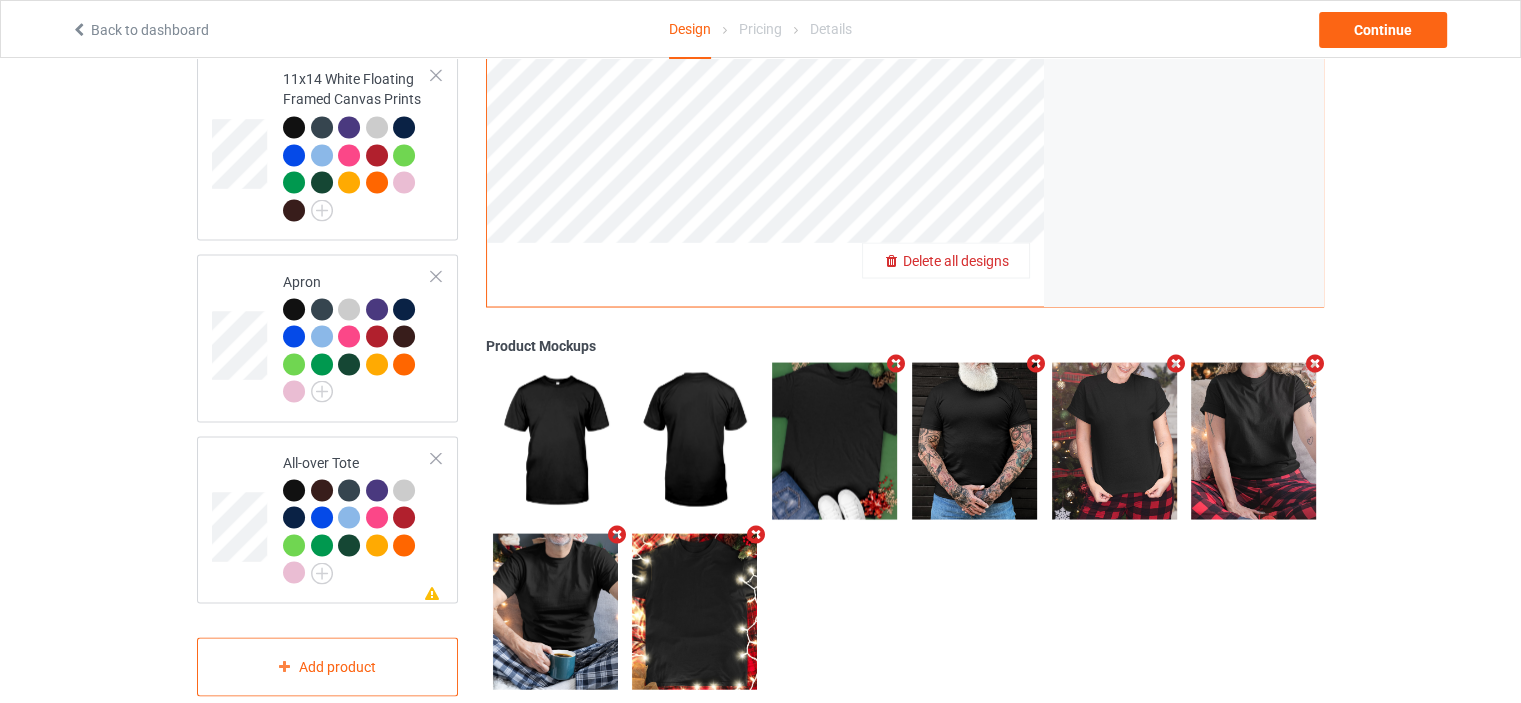 click on "Delete all designs" at bounding box center [956, 260] 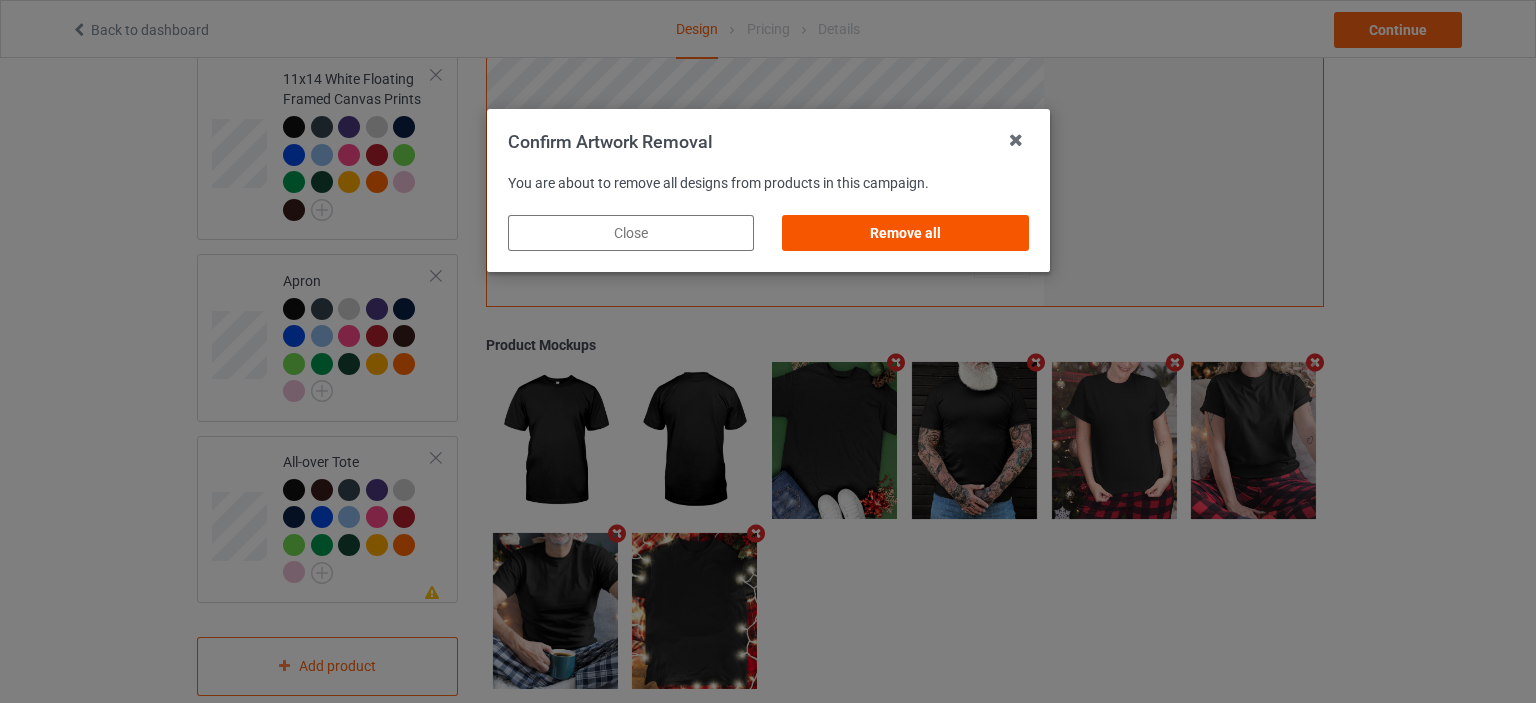 click on "Remove all" at bounding box center (905, 233) 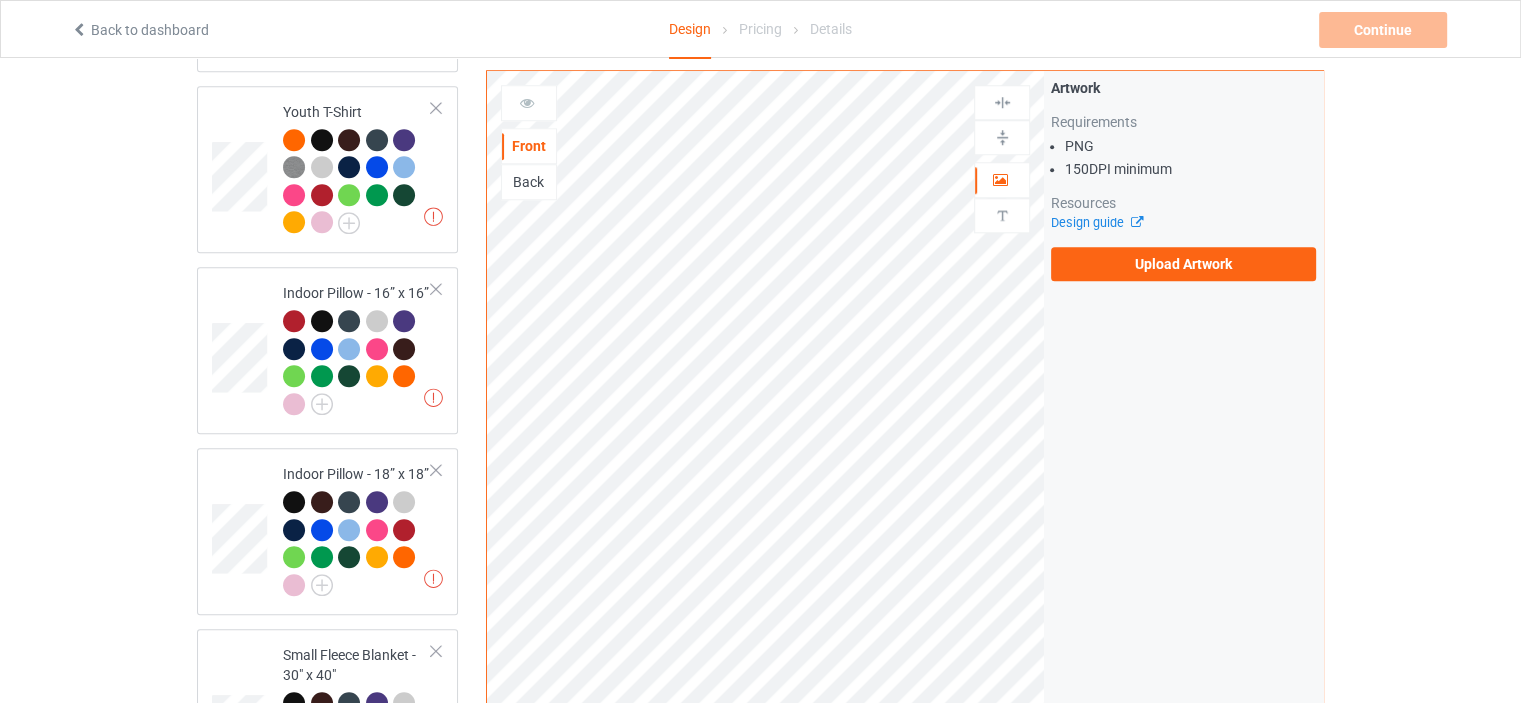 scroll, scrollTop: 74, scrollLeft: 0, axis: vertical 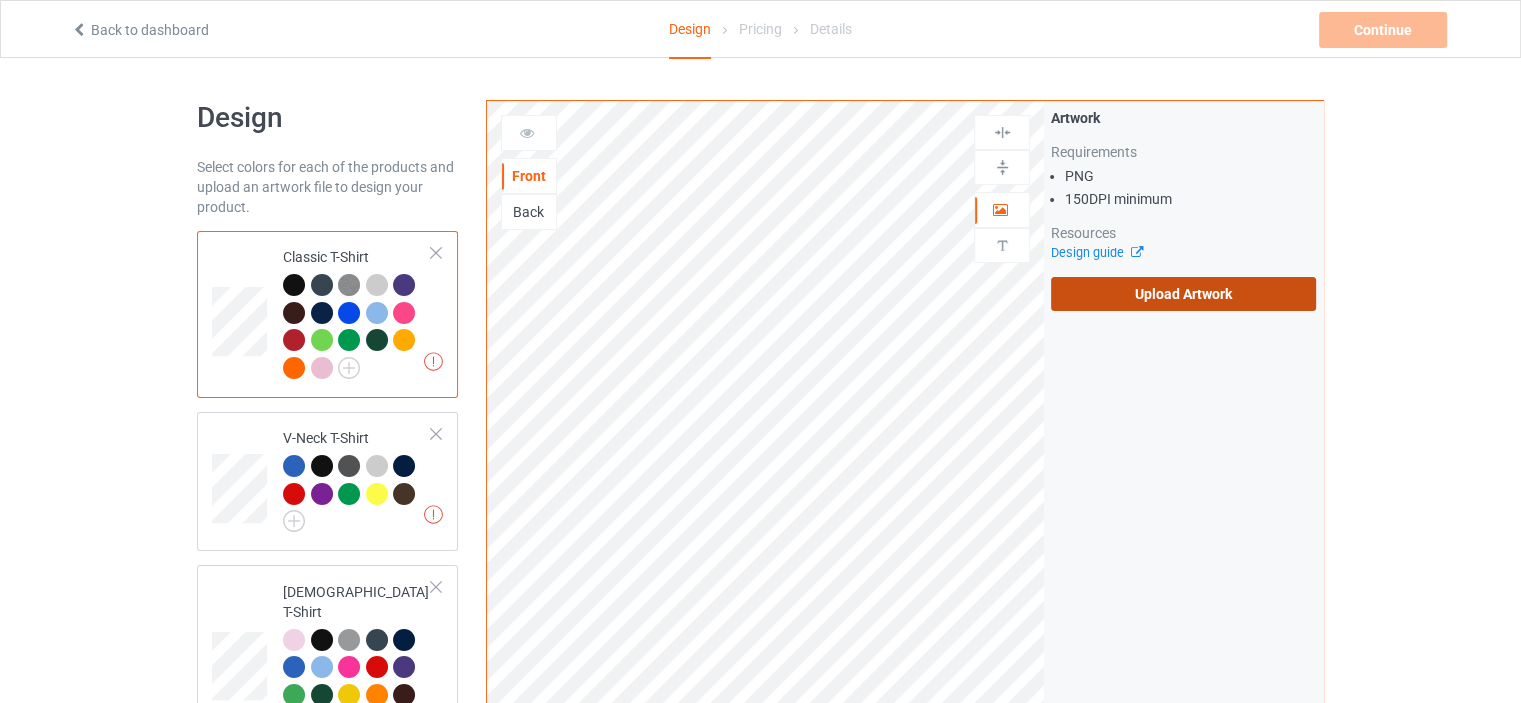 click on "Upload Artwork" at bounding box center (1183, 294) 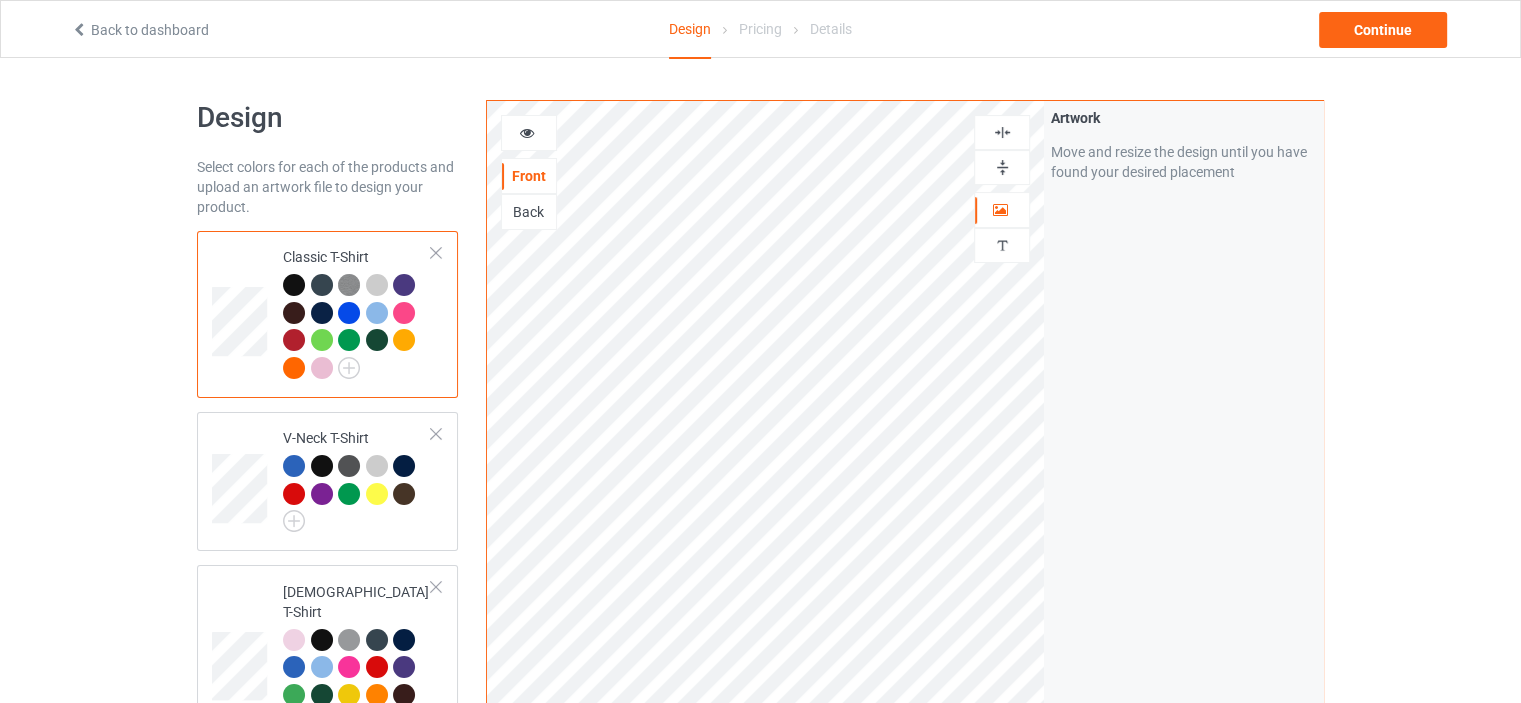 click at bounding box center [527, 130] 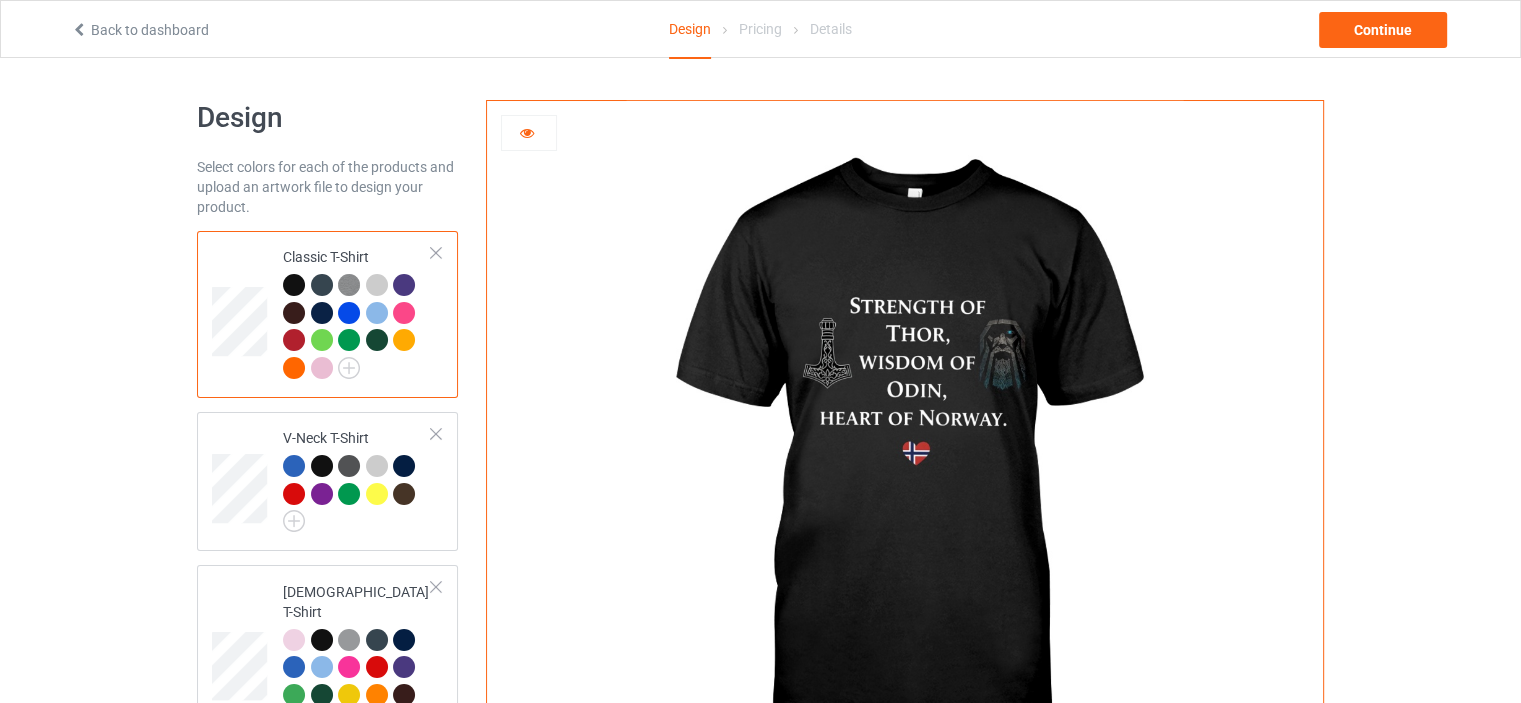 click at bounding box center [527, 130] 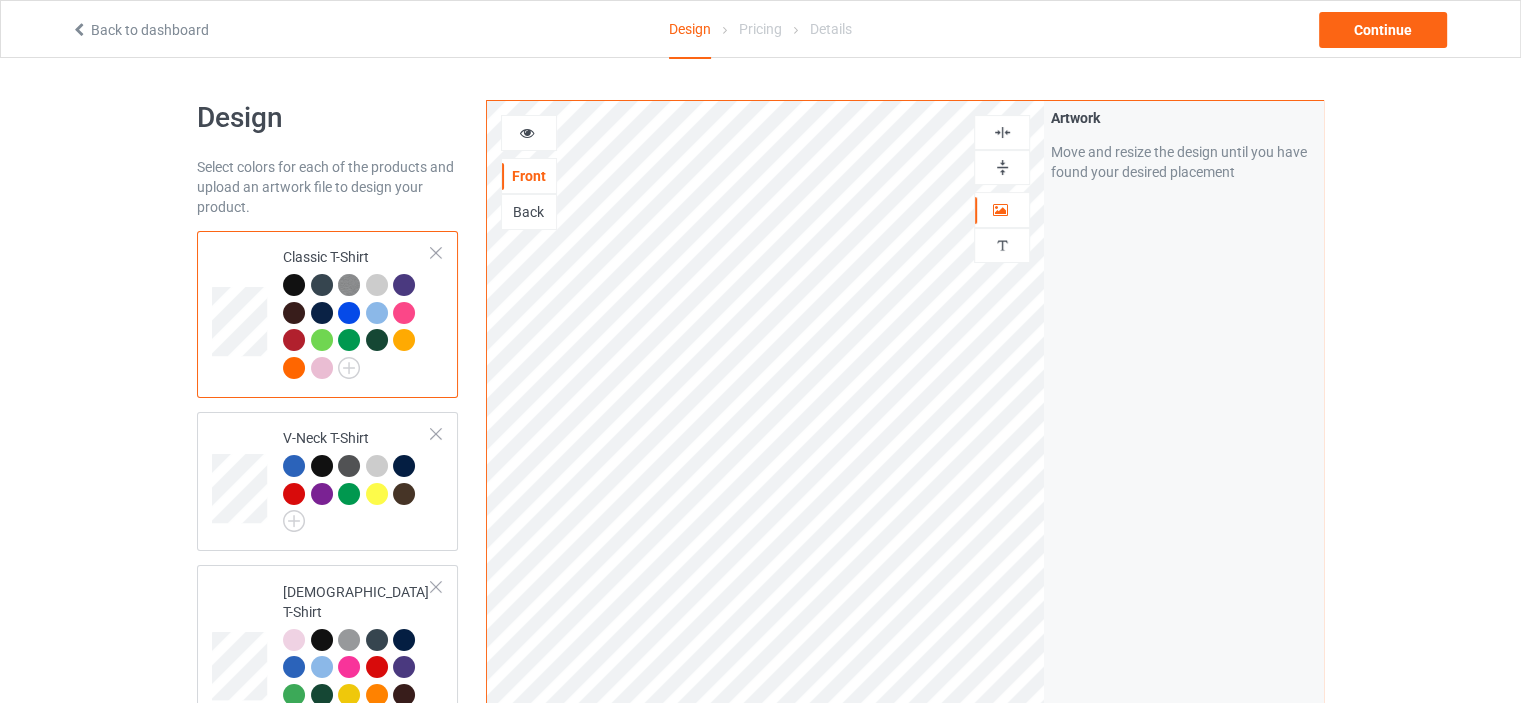 scroll, scrollTop: 3644, scrollLeft: 0, axis: vertical 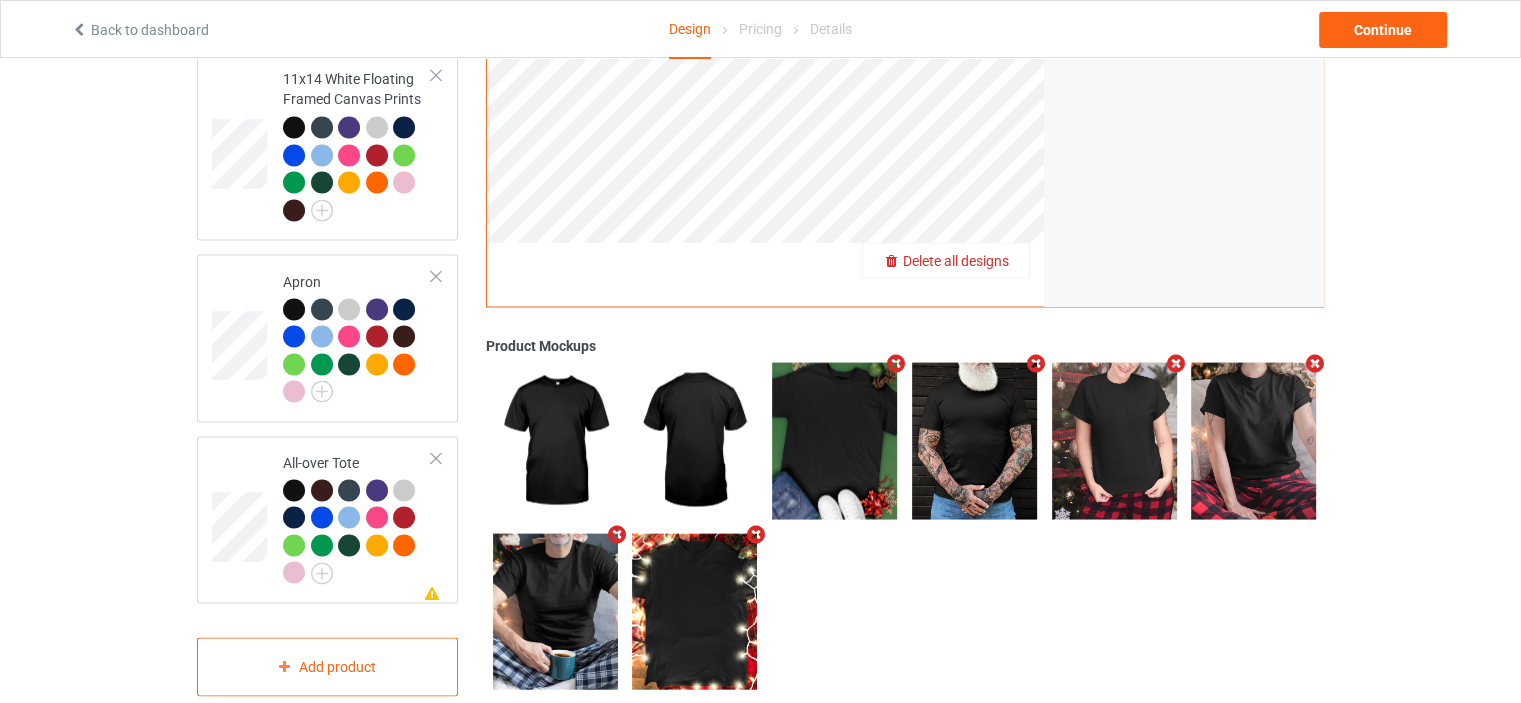 click on "Delete all designs" at bounding box center [956, 260] 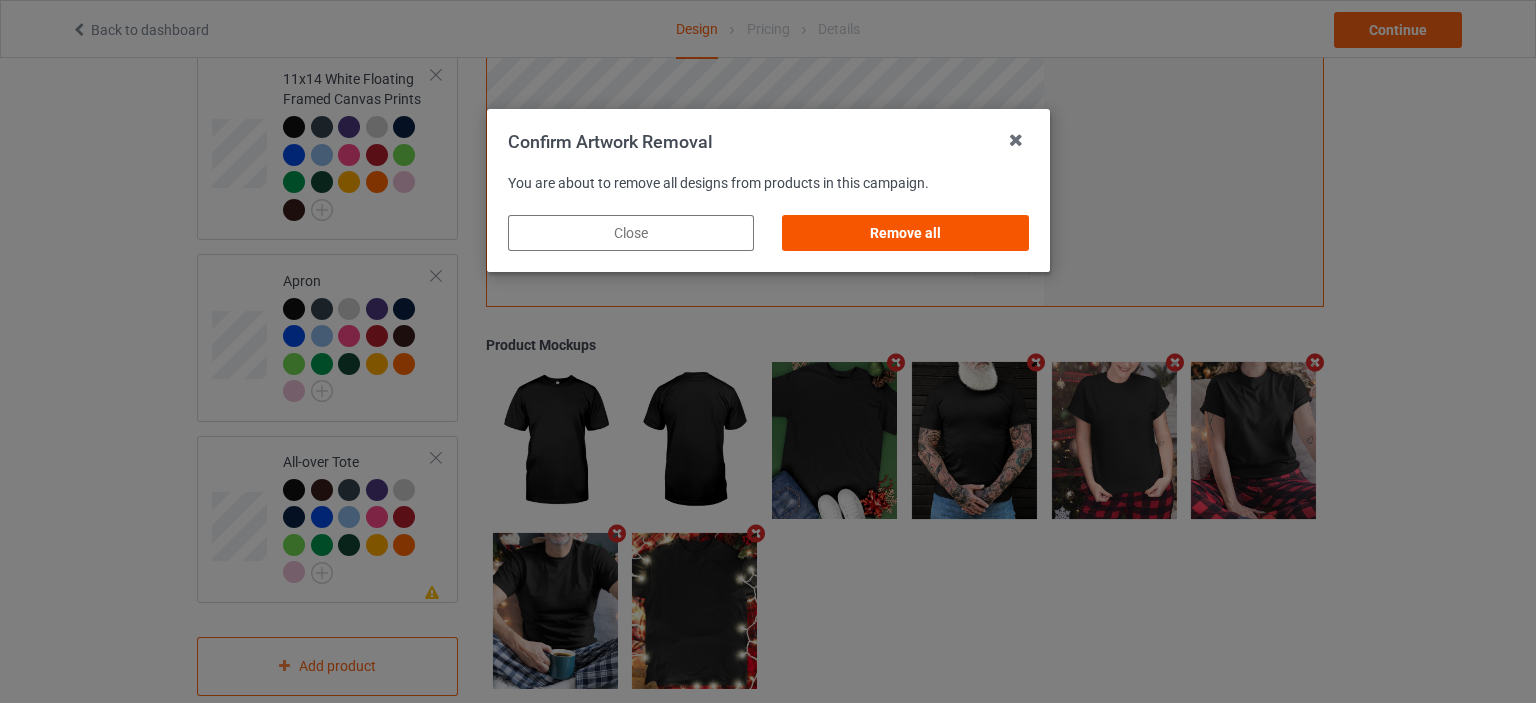 click on "Remove all" at bounding box center (905, 233) 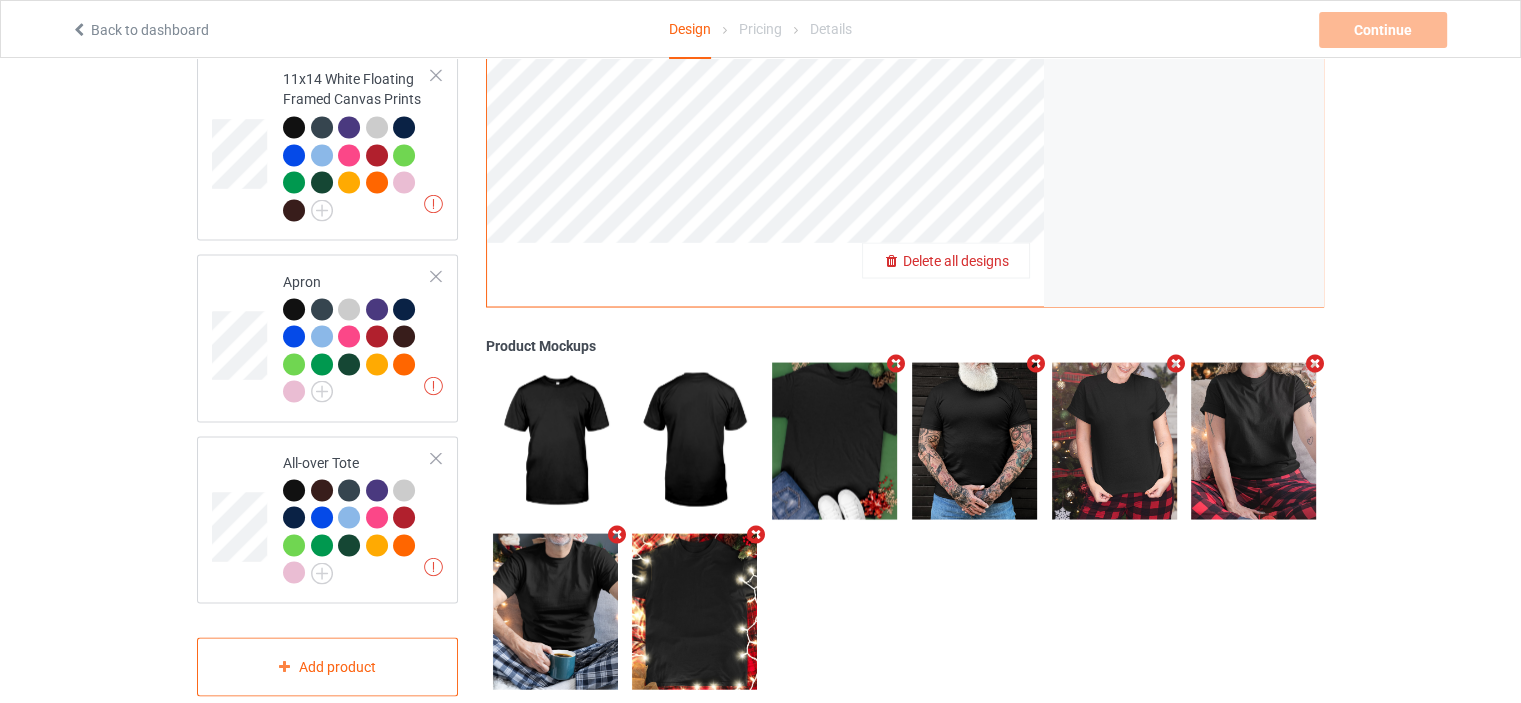 click on "Delete all designs" at bounding box center [956, 260] 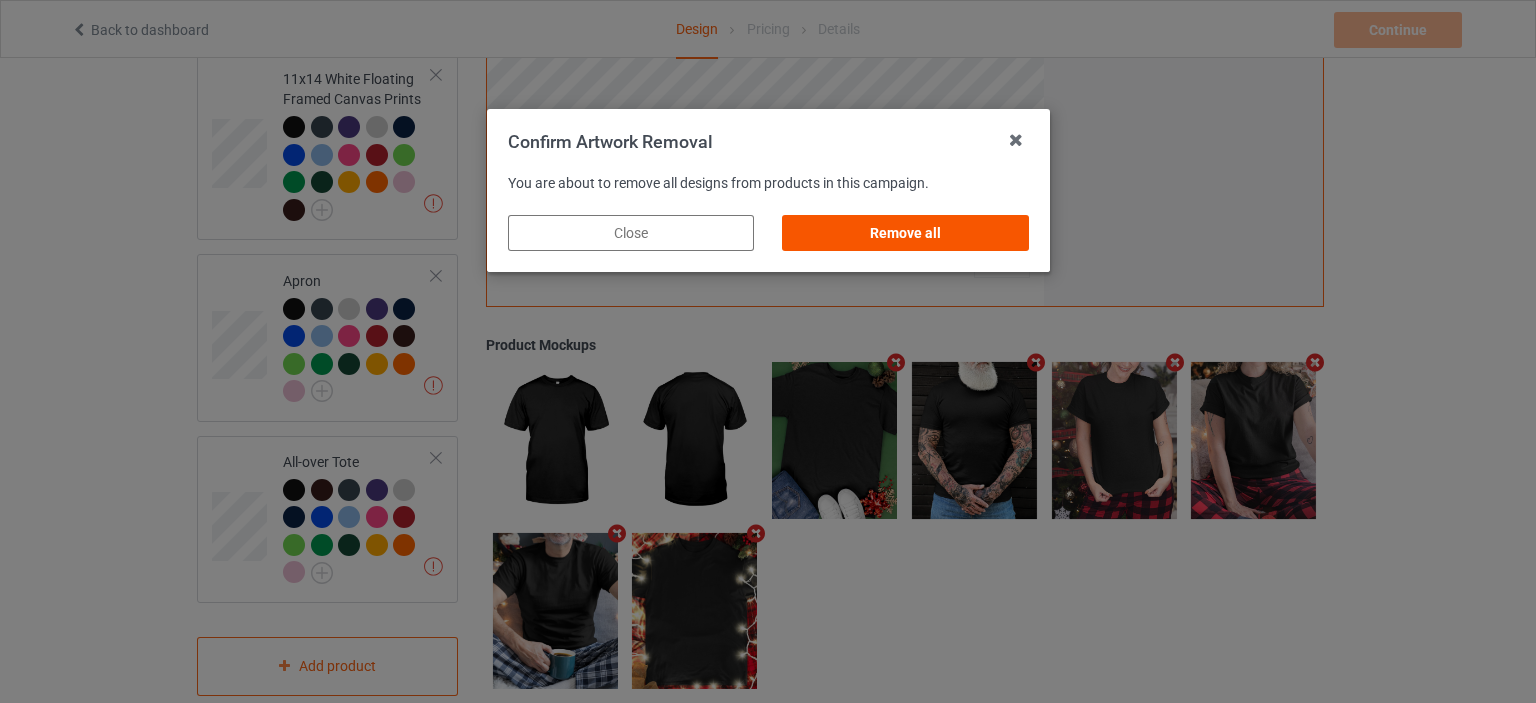 click on "Remove all" at bounding box center (905, 233) 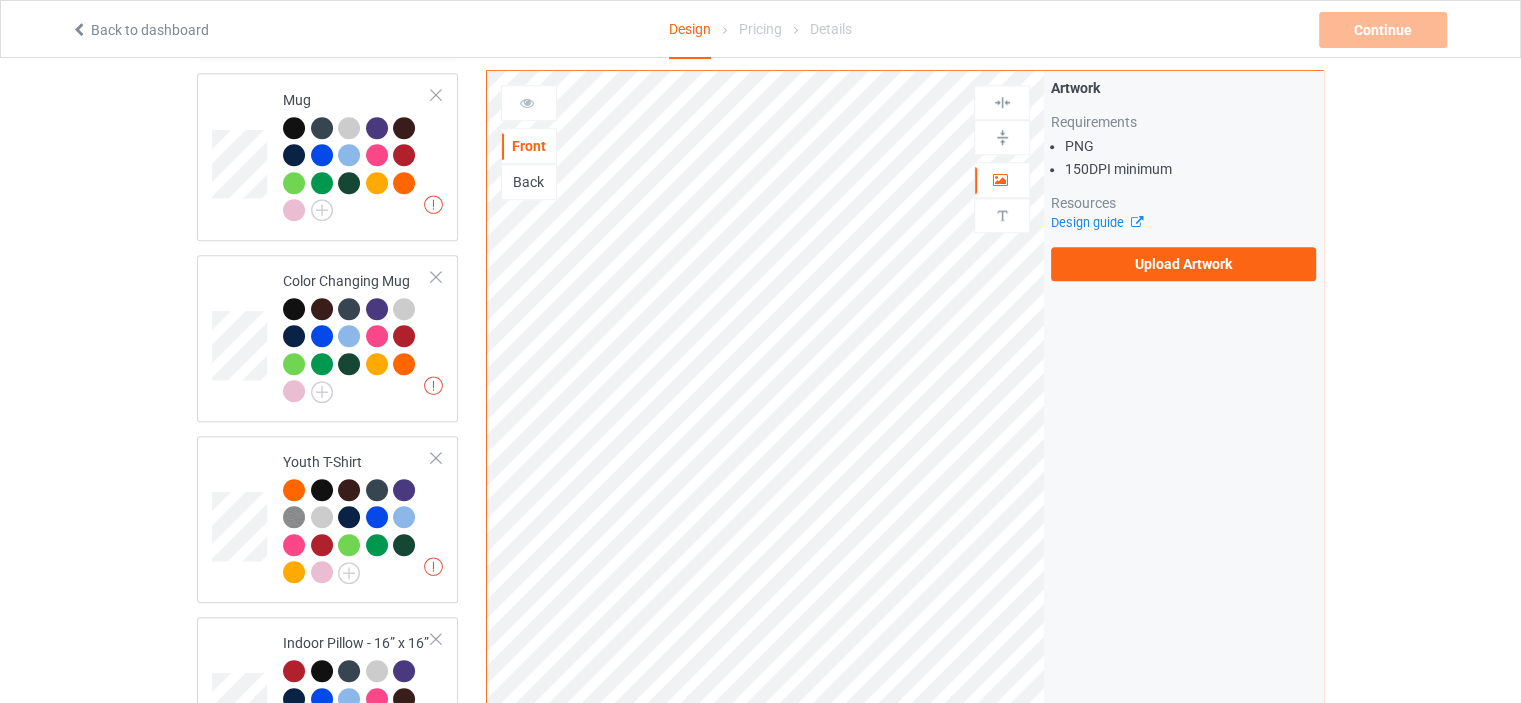 scroll, scrollTop: 0, scrollLeft: 0, axis: both 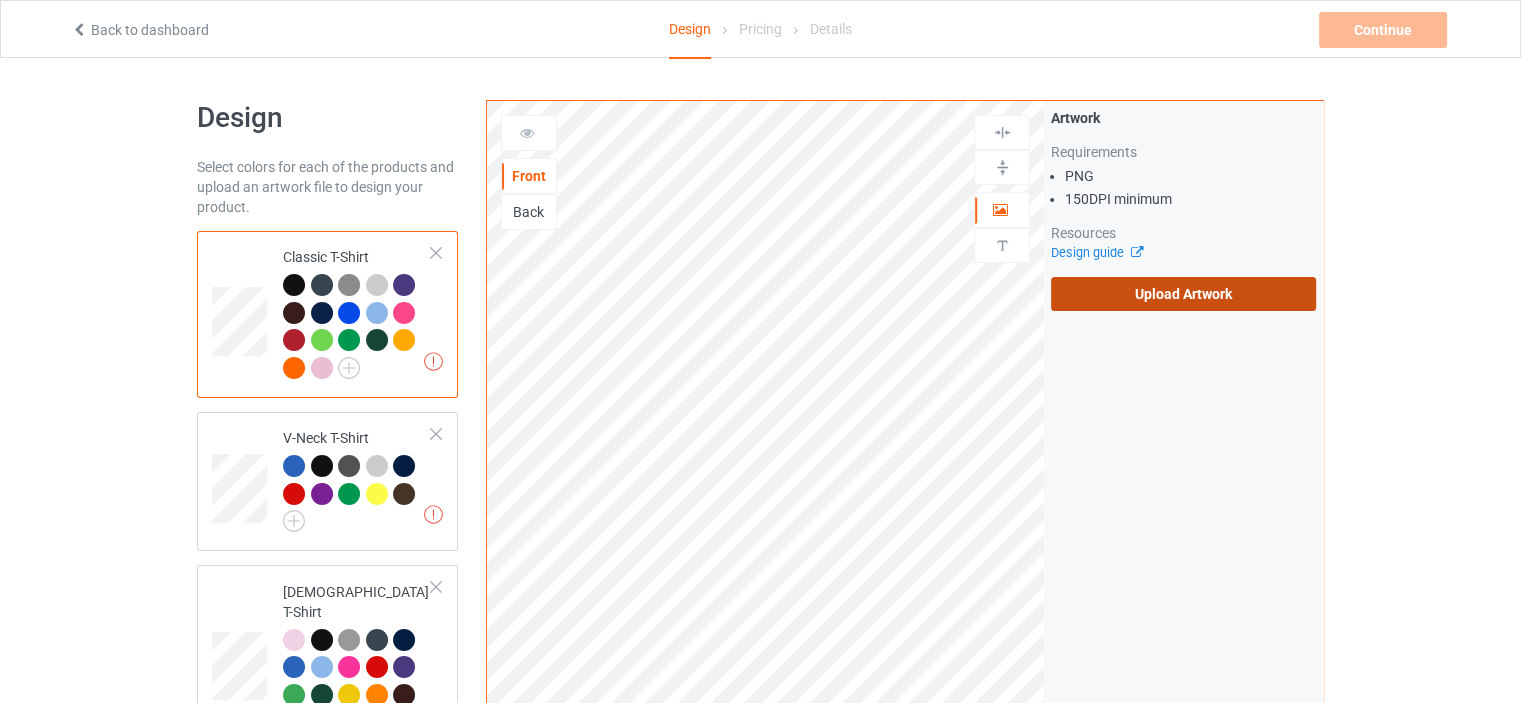 click on "Upload Artwork" at bounding box center (1183, 294) 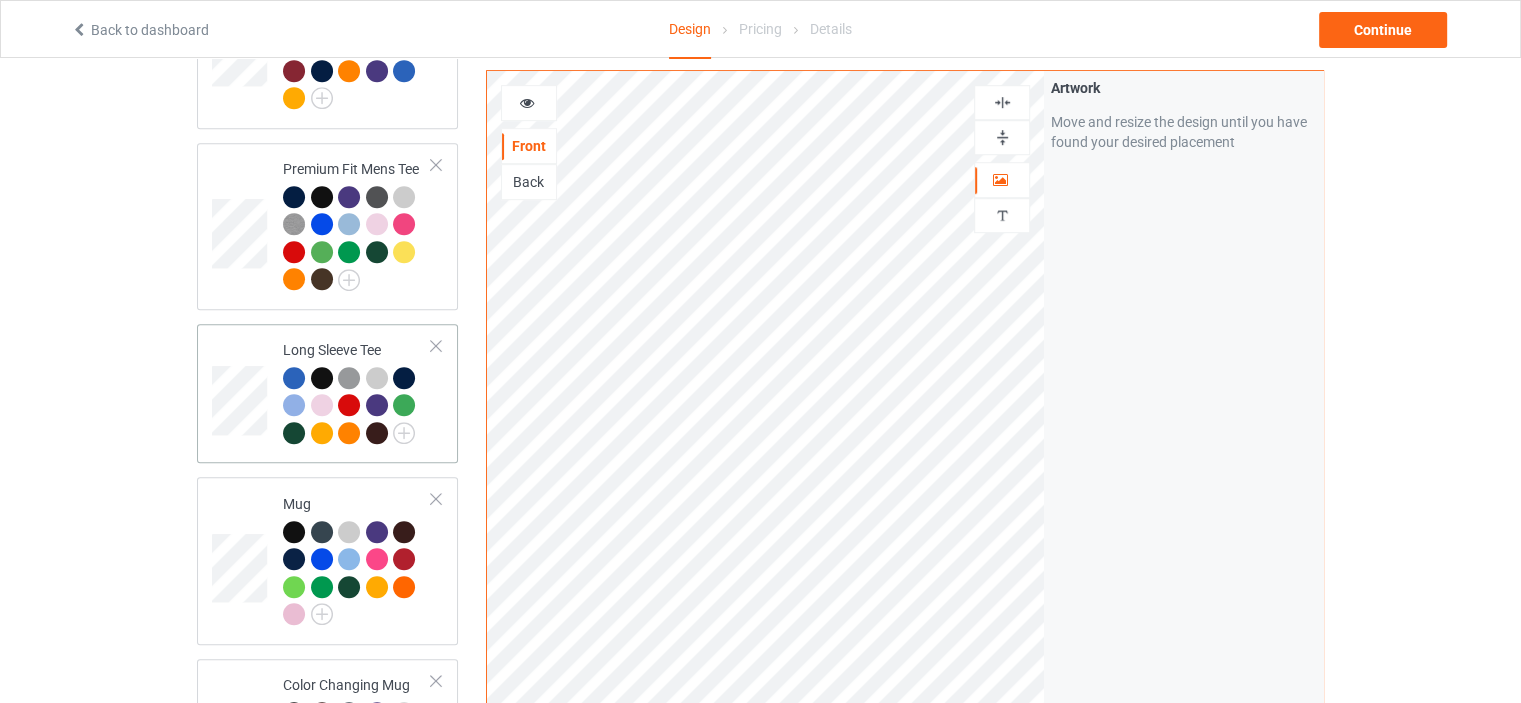 scroll, scrollTop: 1100, scrollLeft: 0, axis: vertical 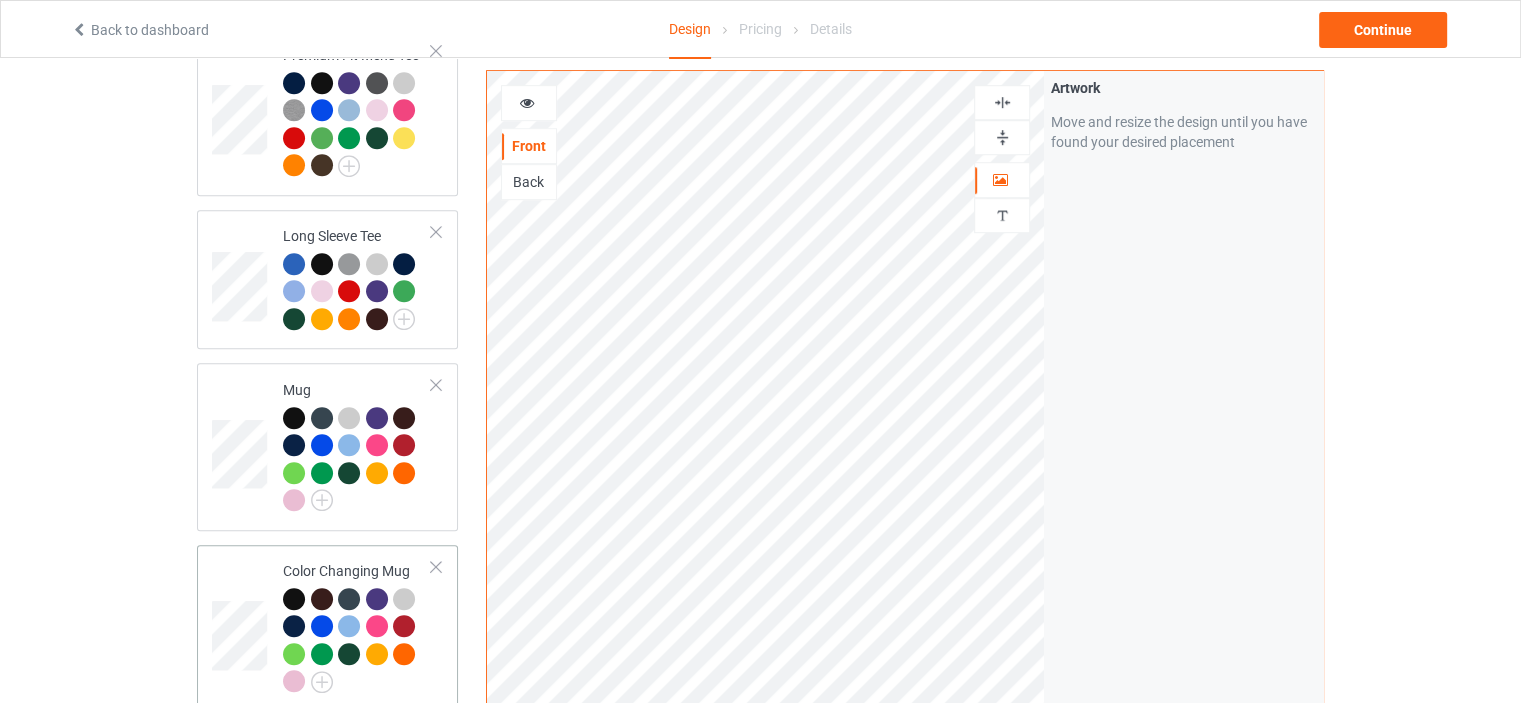 click on "Color Changing Mug" at bounding box center [357, 626] 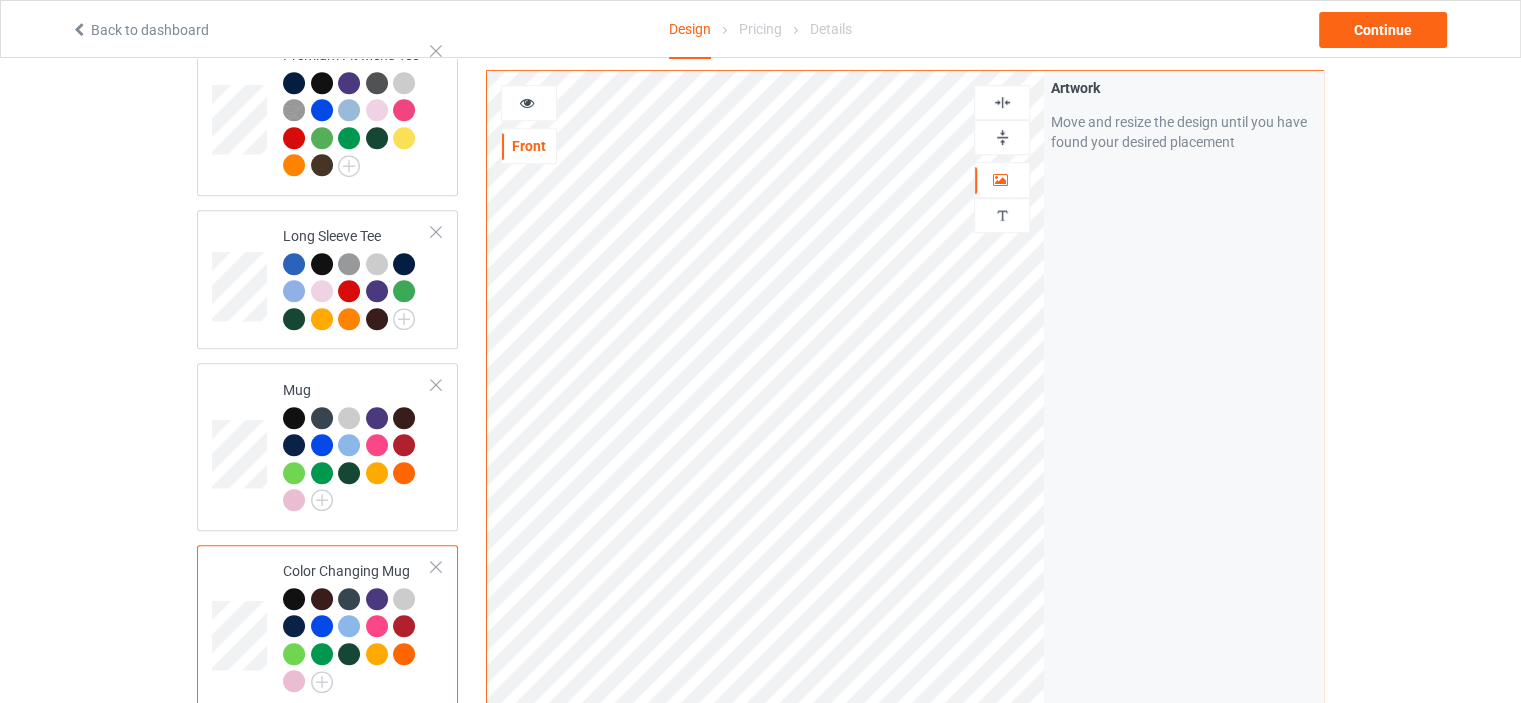 click at bounding box center [1002, 137] 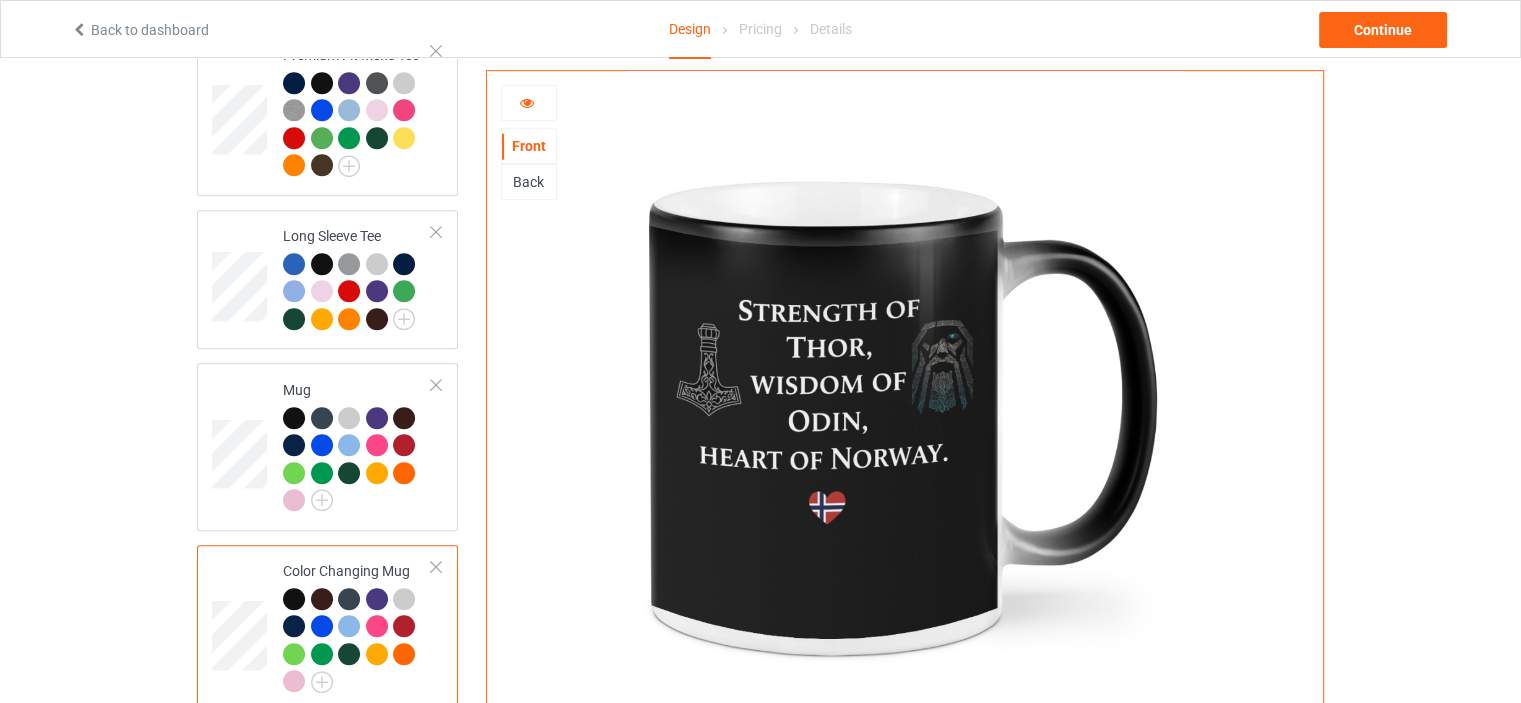 click at bounding box center [529, 103] 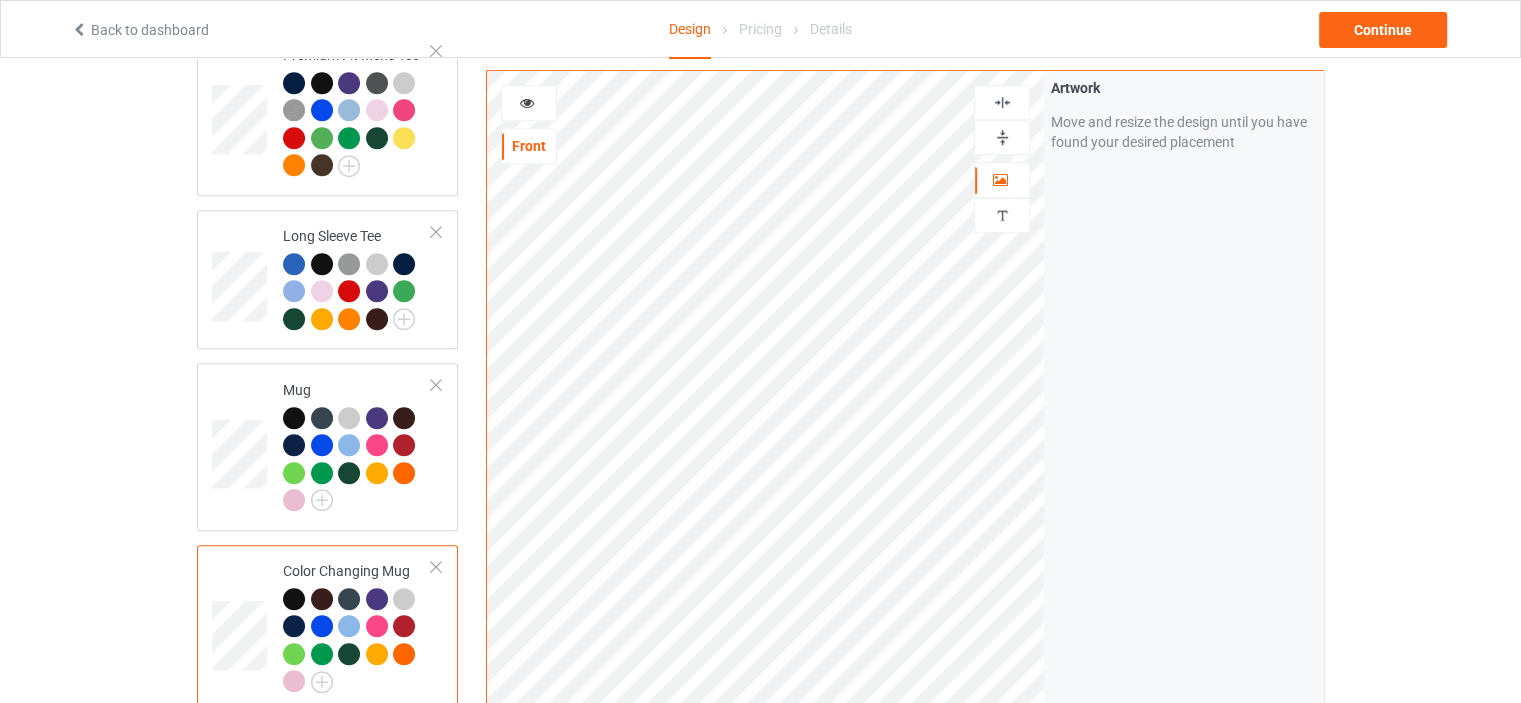 click at bounding box center (1002, 137) 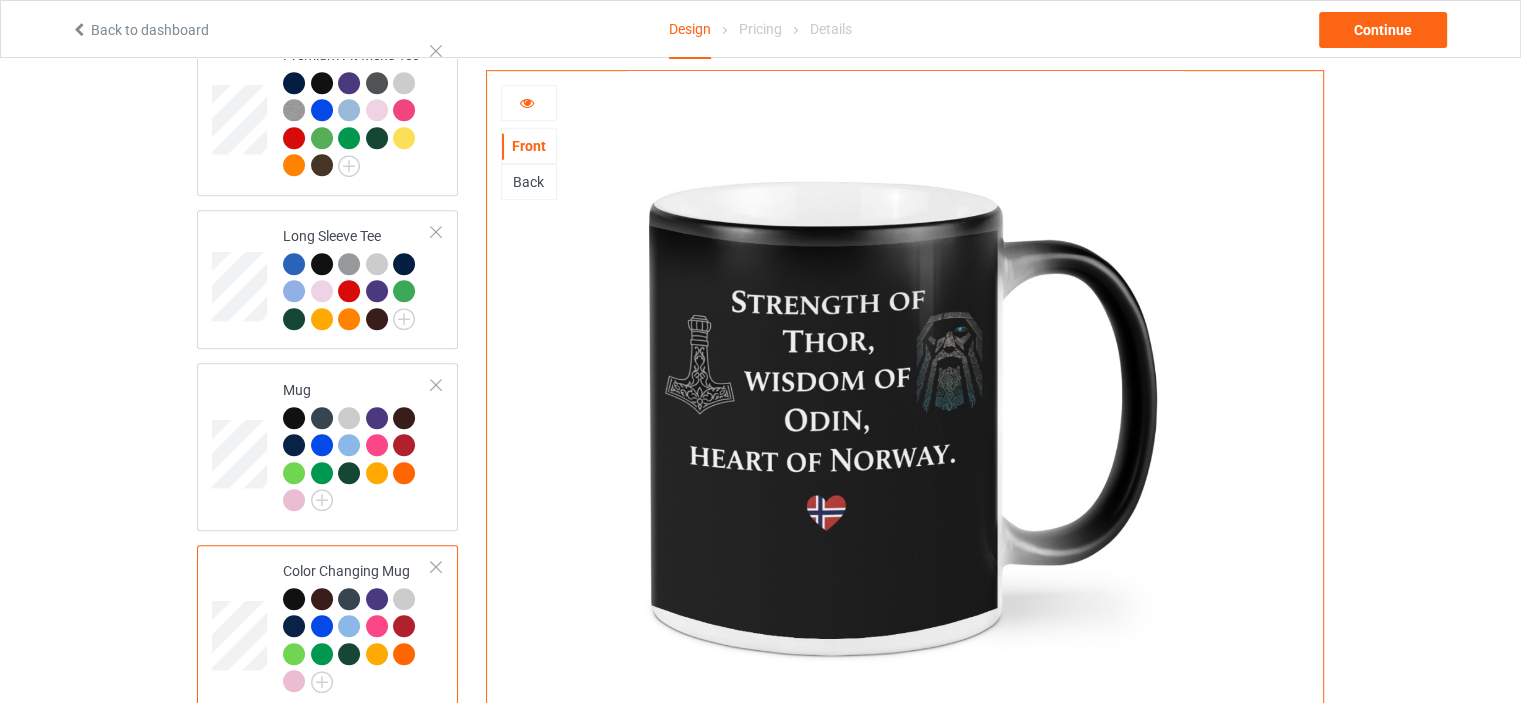click at bounding box center (529, 103) 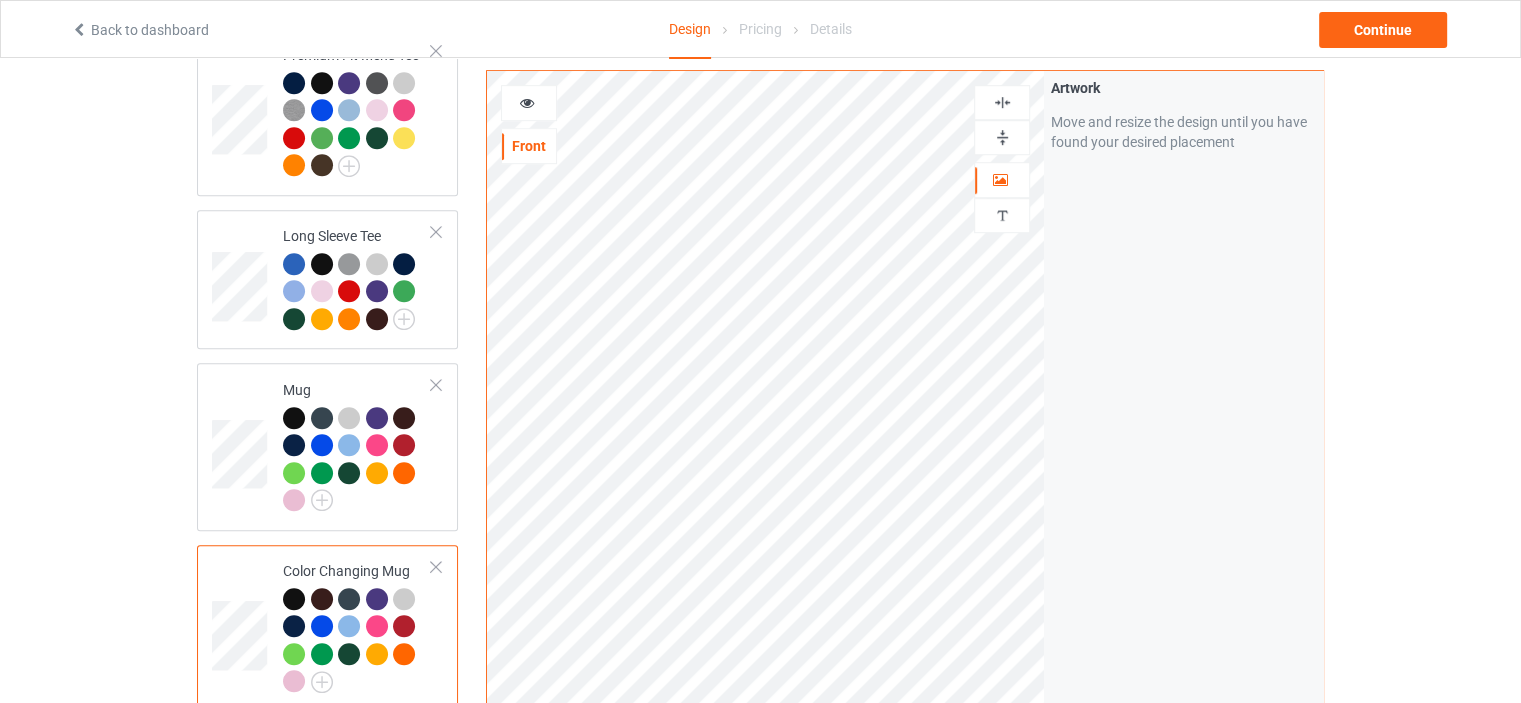 click at bounding box center (529, 103) 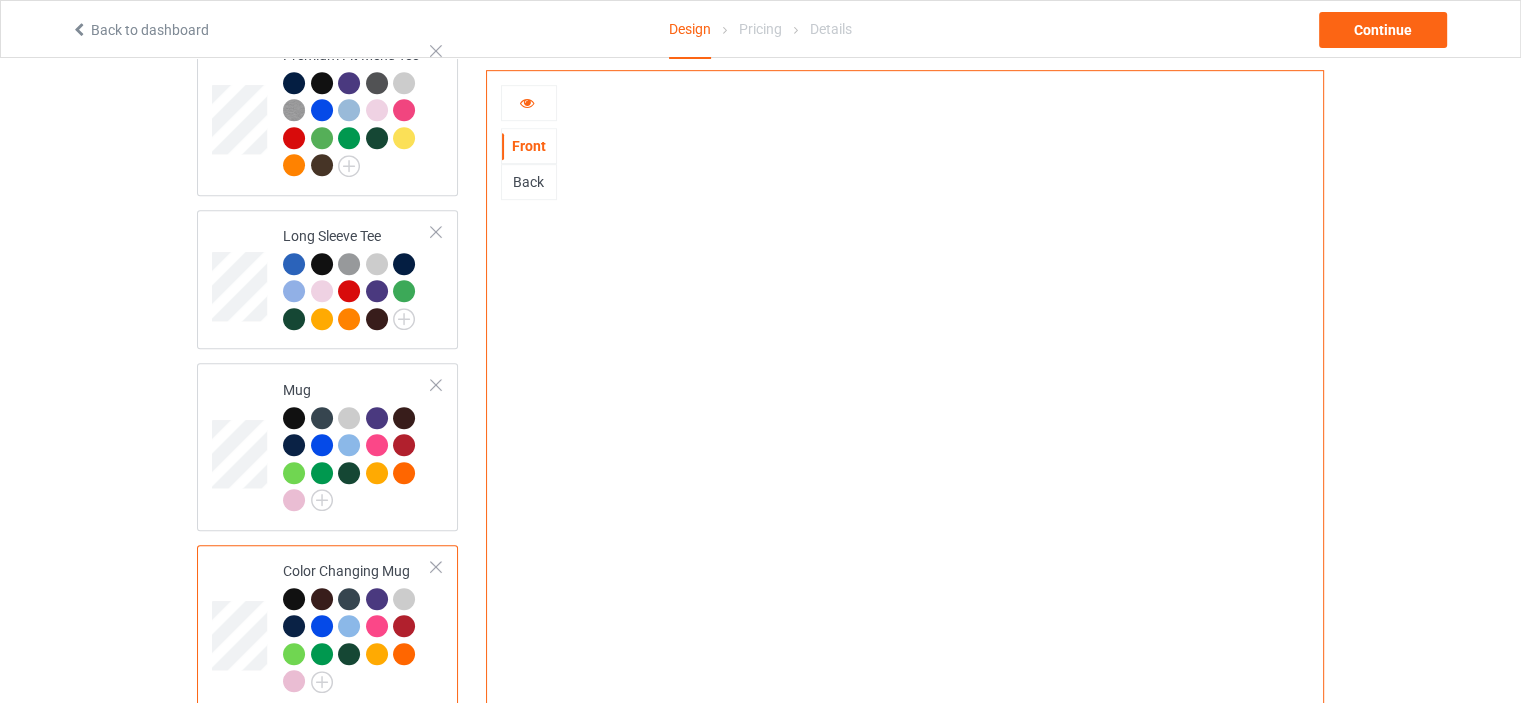 click at bounding box center (529, 103) 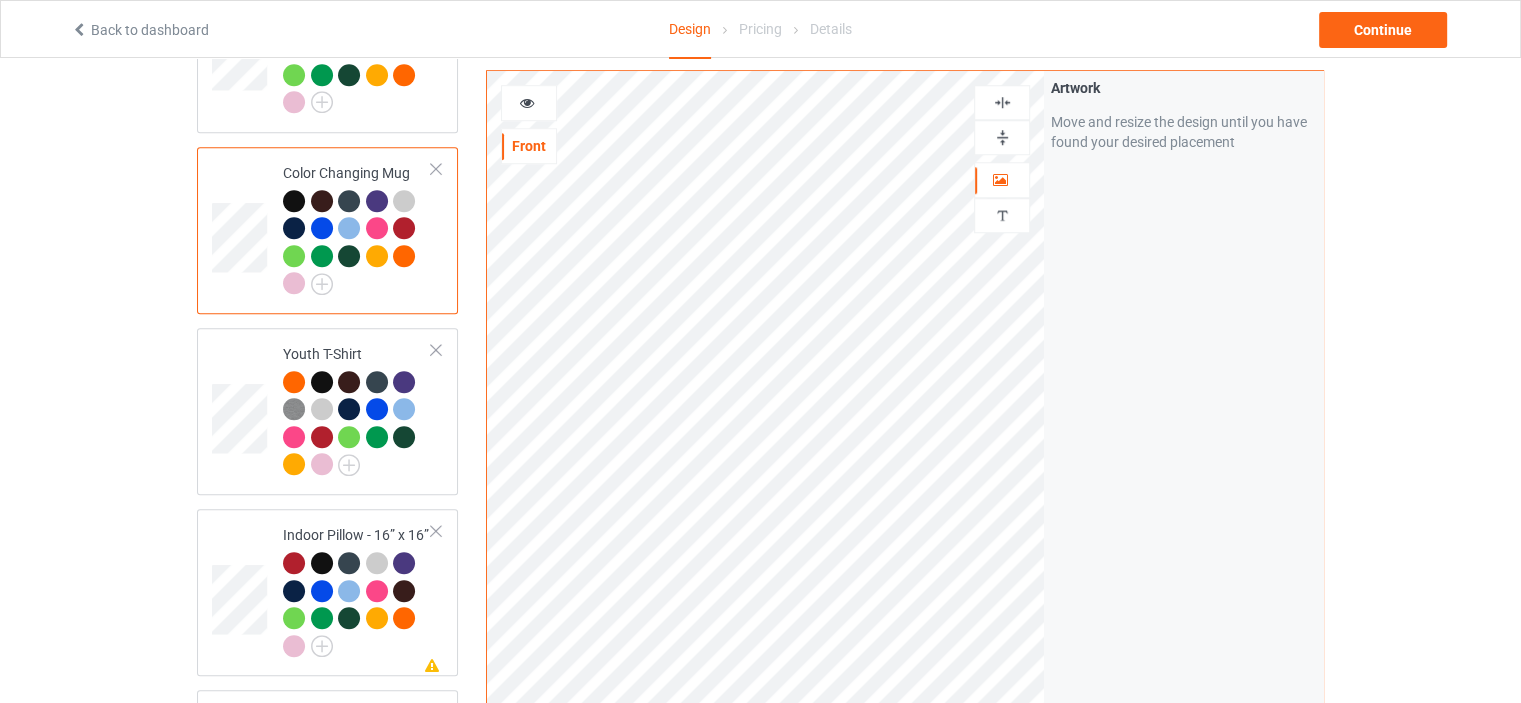 scroll, scrollTop: 1600, scrollLeft: 0, axis: vertical 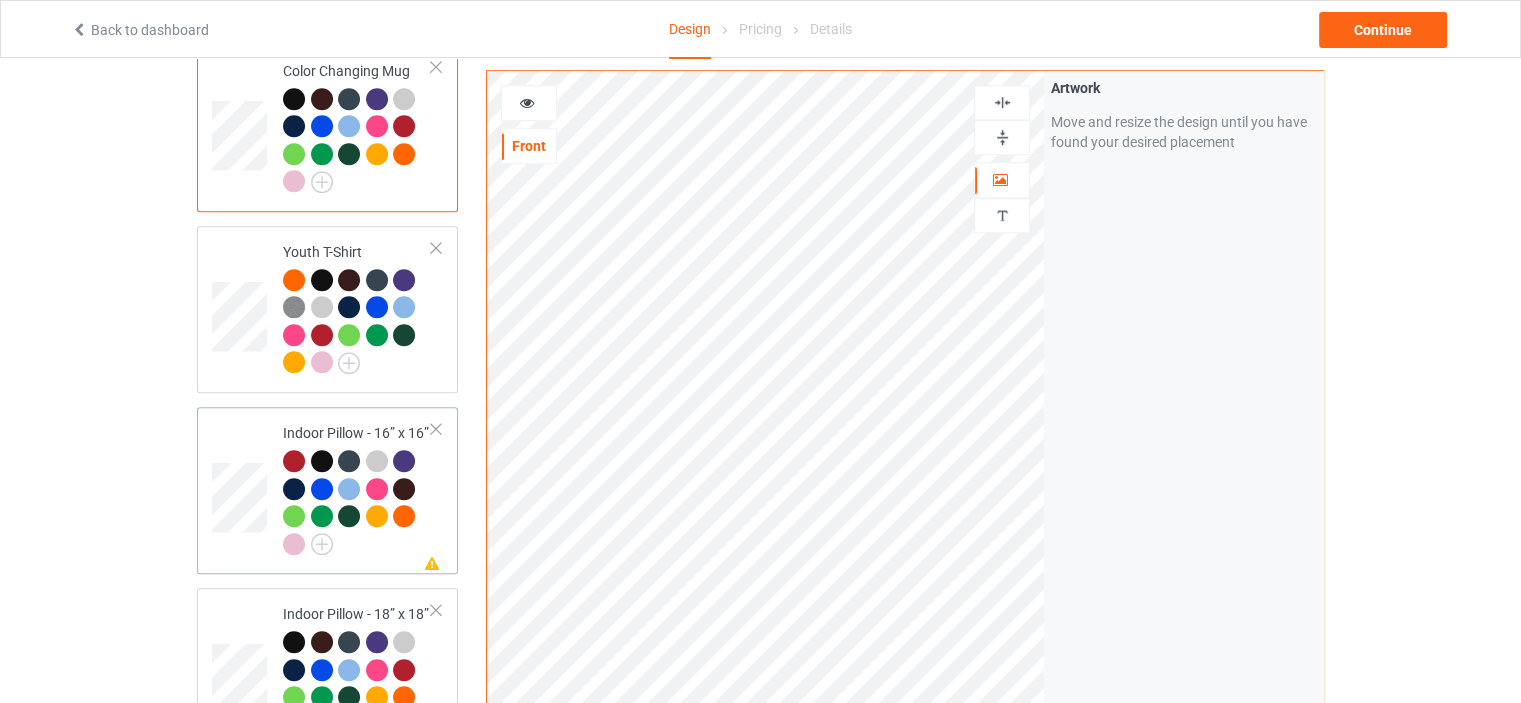 click on "Missing artwork on 1 side(s) Indoor Pillow - 16” x 16”" at bounding box center [327, 490] 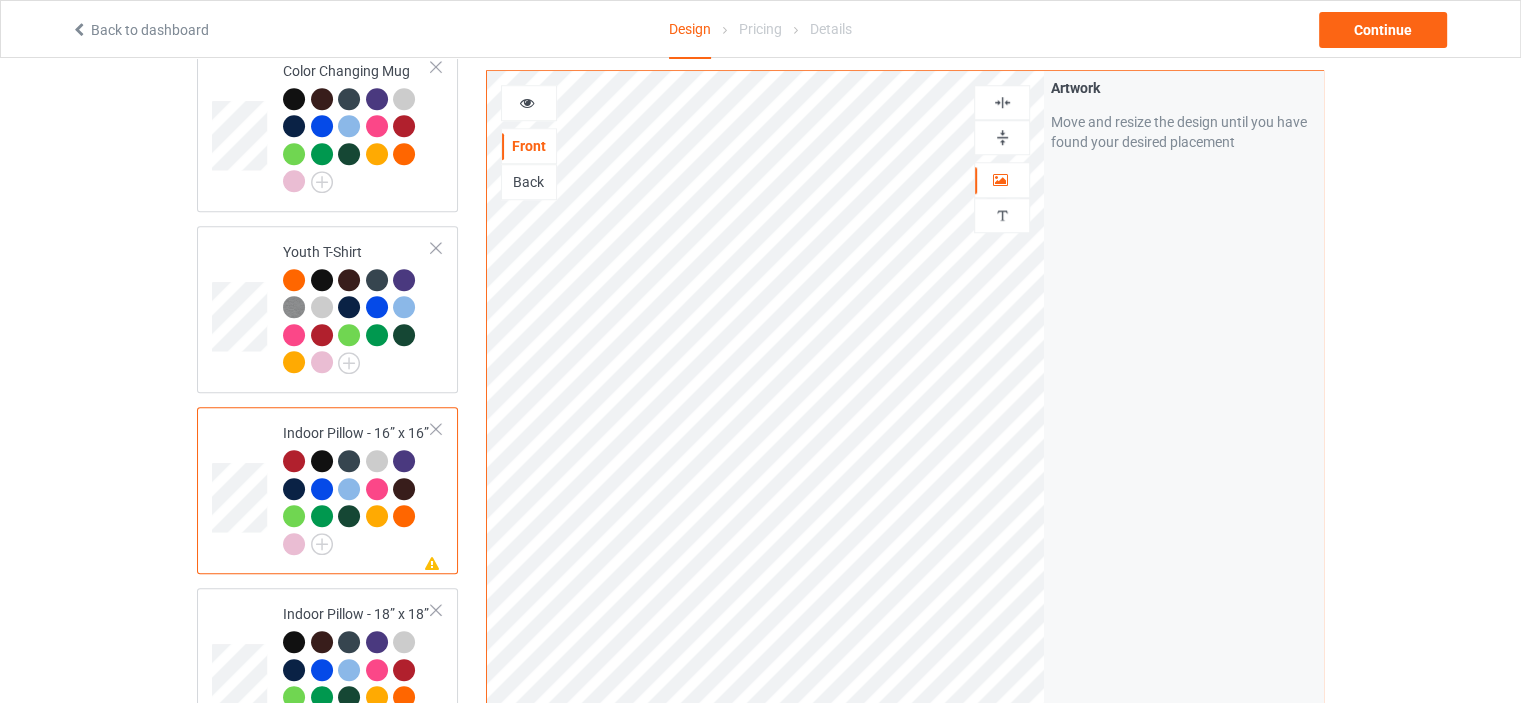 click at bounding box center (1002, 102) 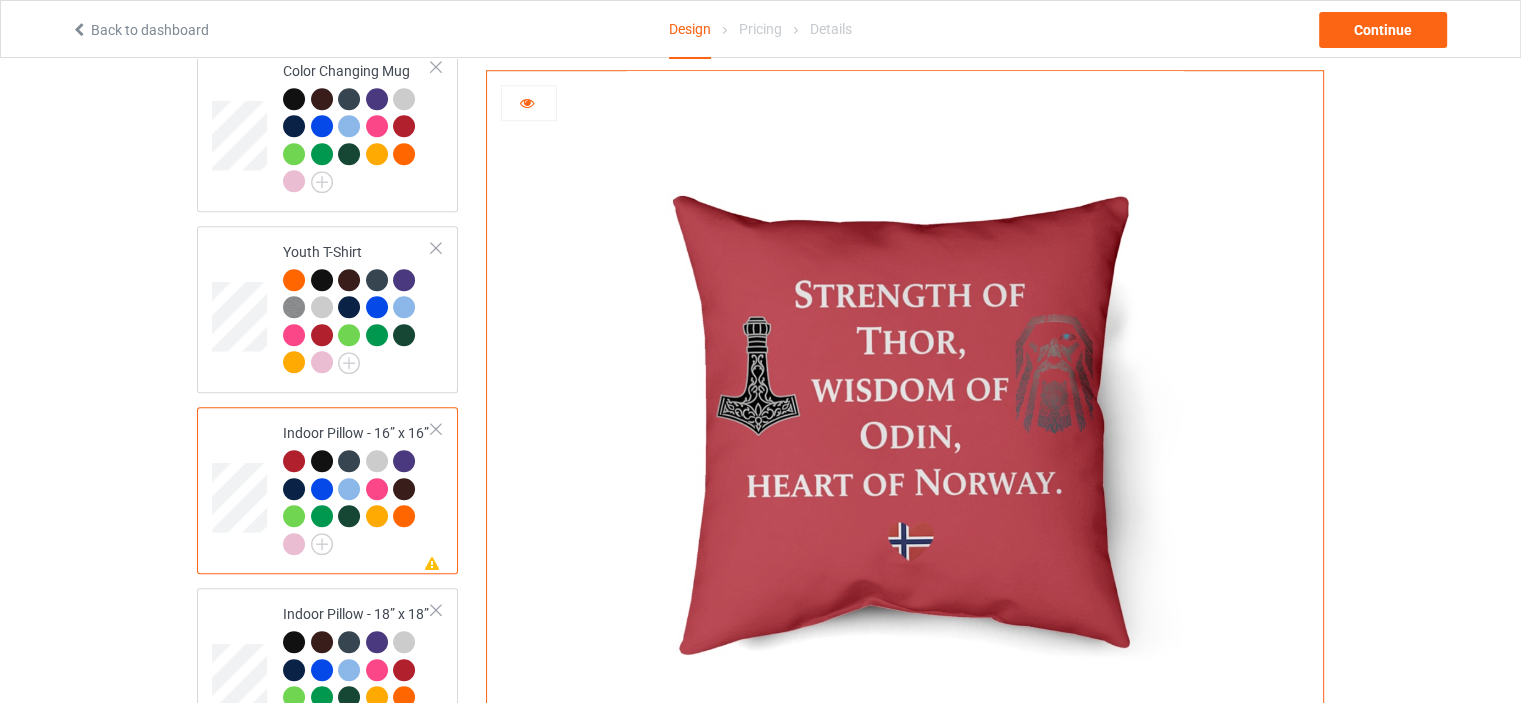 click at bounding box center (527, 100) 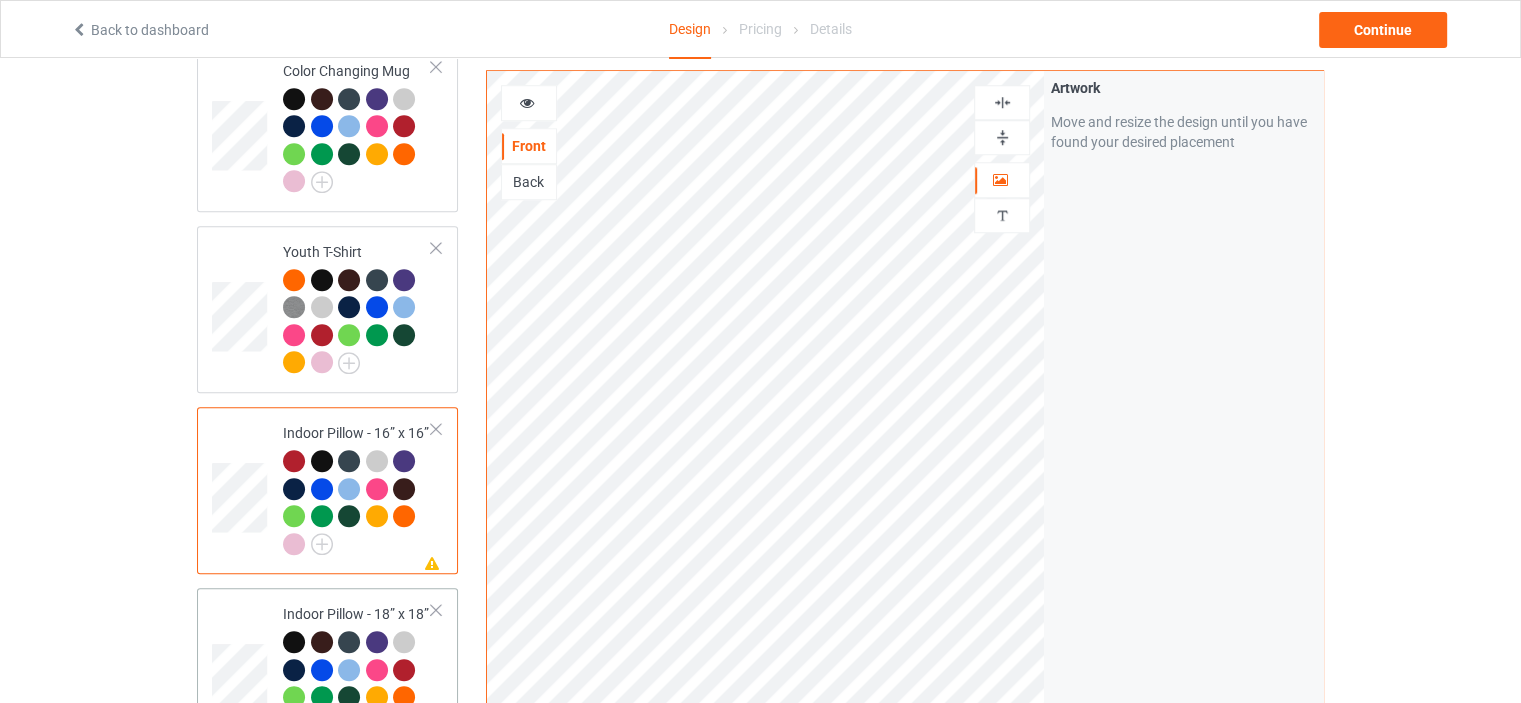 click on "Indoor Pillow - 18” x 18”" at bounding box center (357, 669) 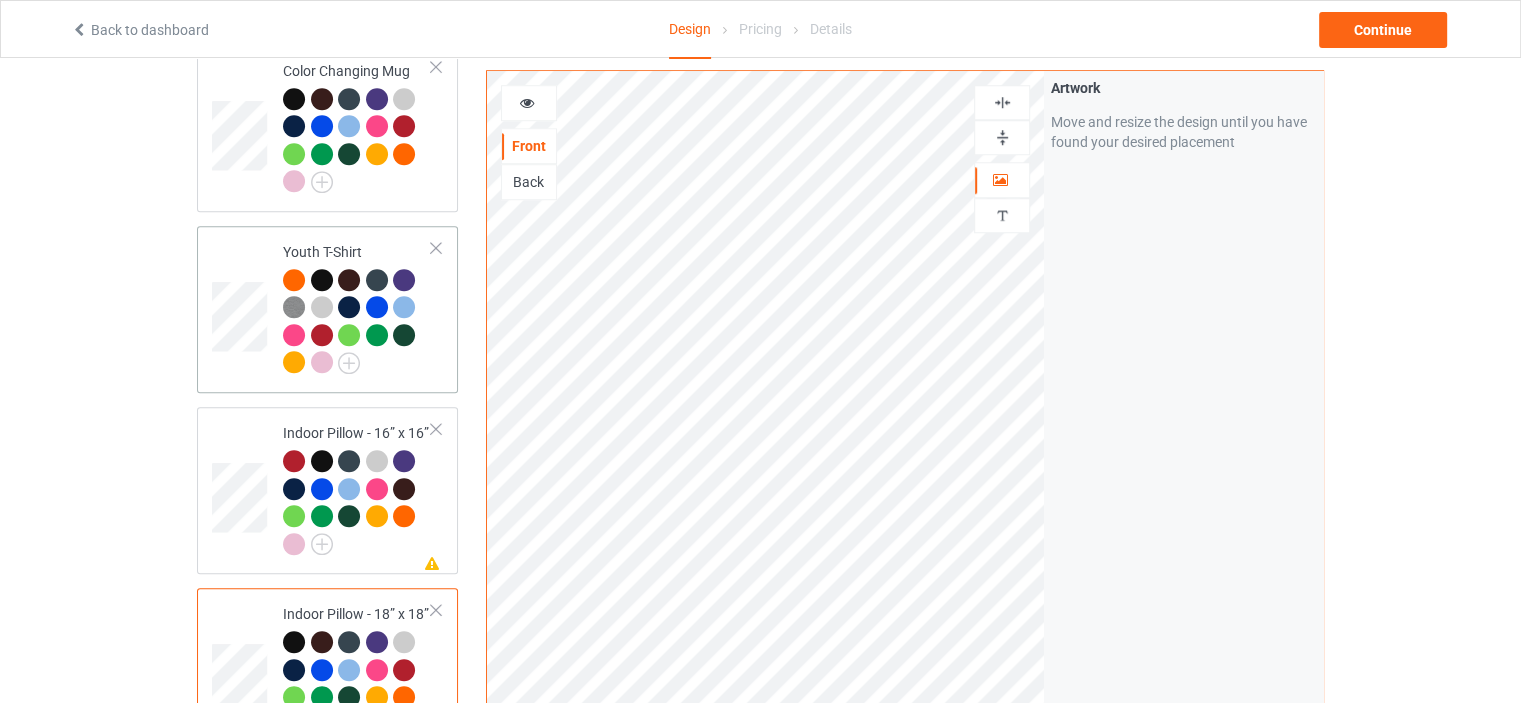 scroll, scrollTop: 1200, scrollLeft: 0, axis: vertical 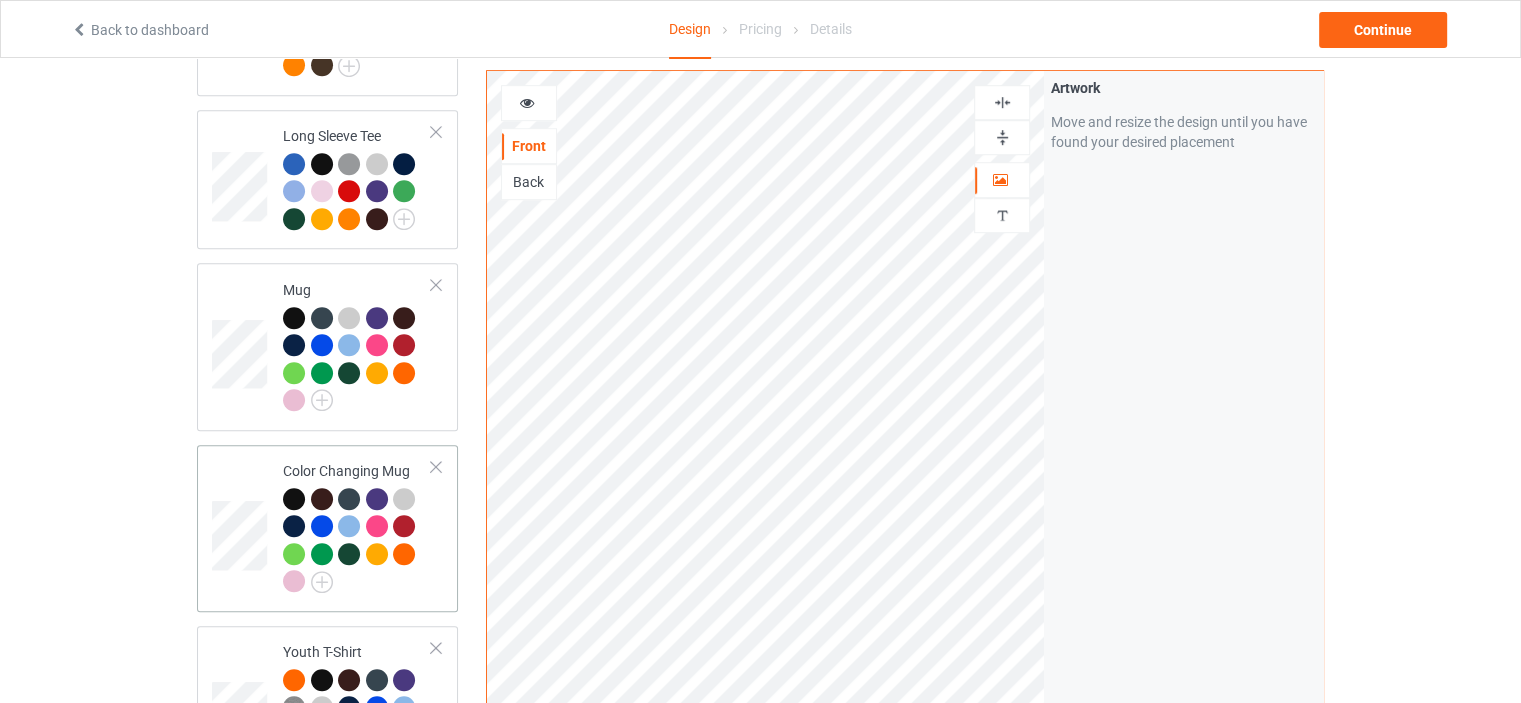 click on "Color Changing Mug" at bounding box center [357, 526] 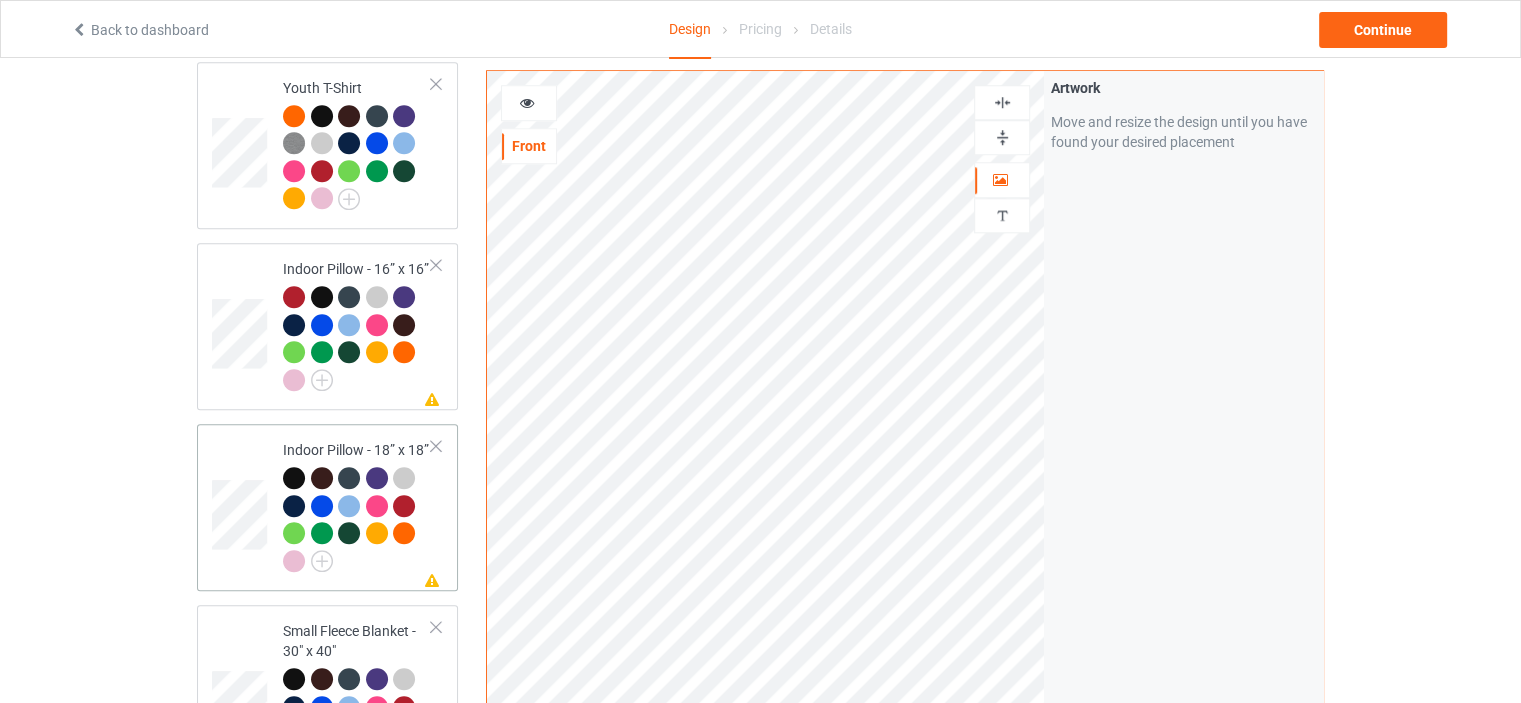 scroll, scrollTop: 1800, scrollLeft: 0, axis: vertical 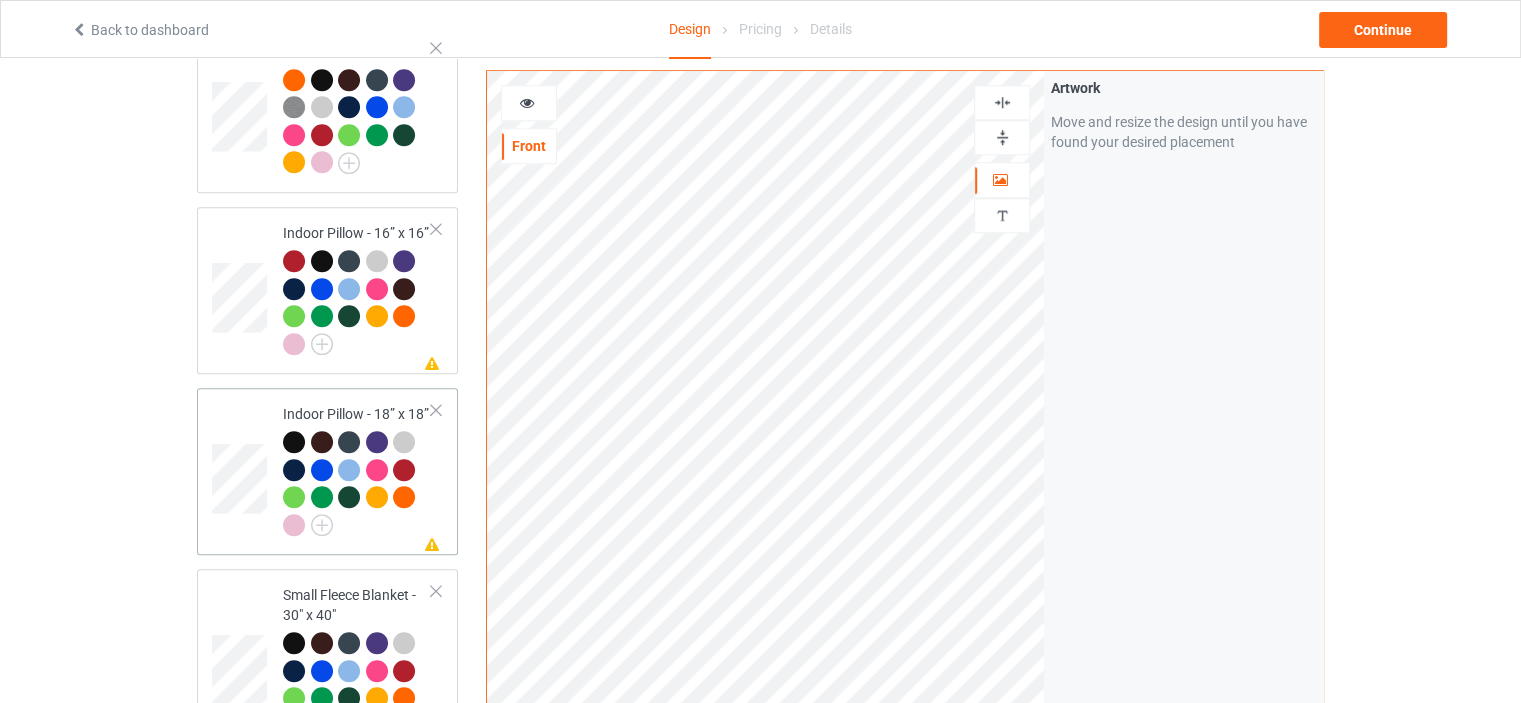 click on "Indoor Pillow - 18” x 18”" at bounding box center (357, 469) 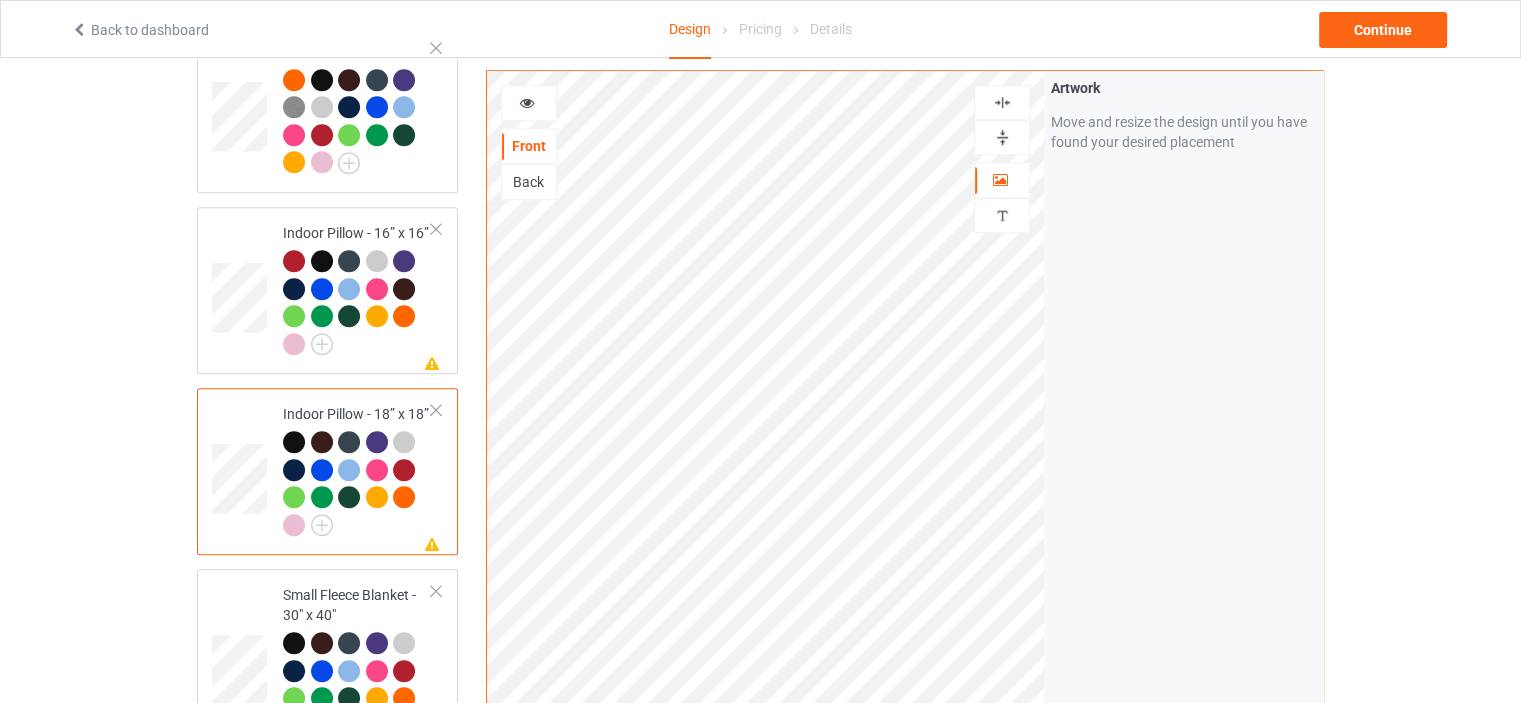 click at bounding box center [1002, 102] 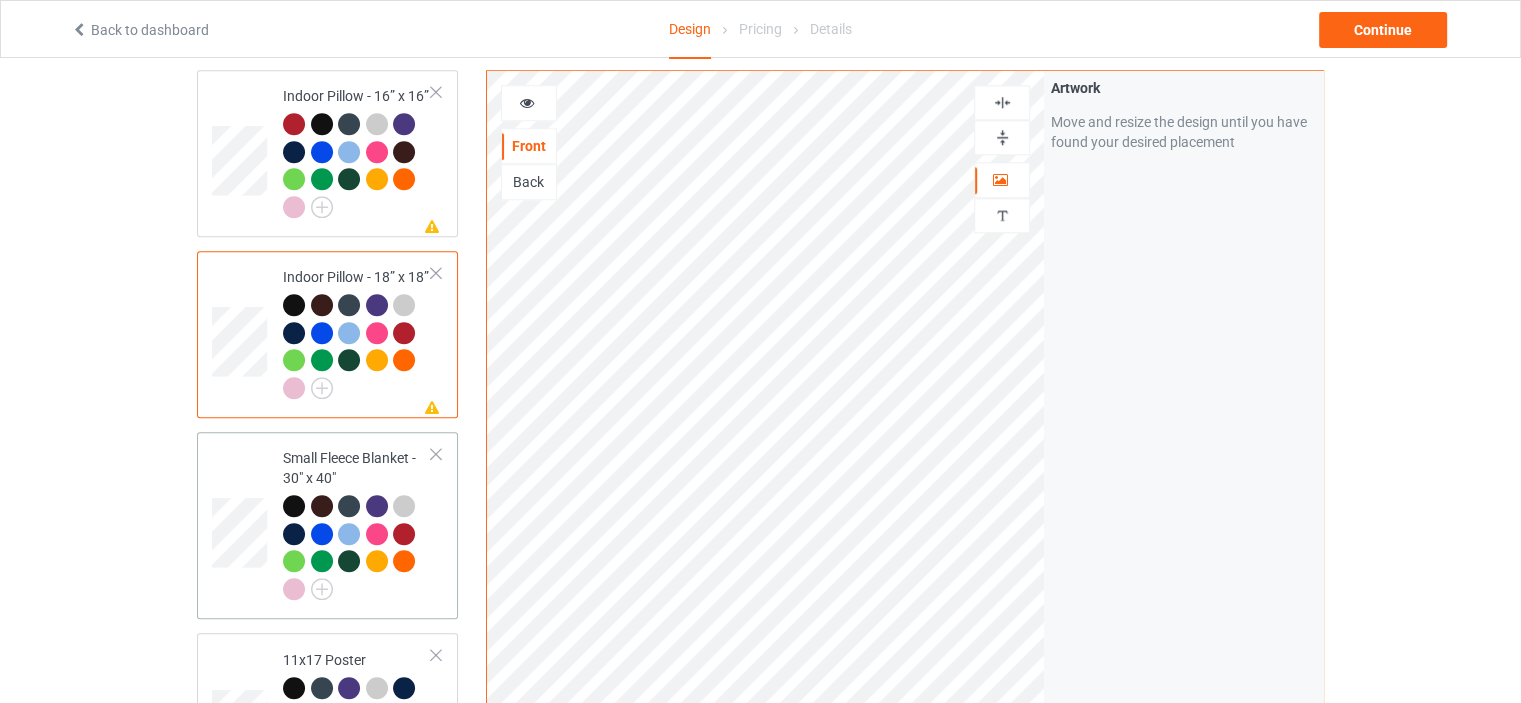 scroll, scrollTop: 2100, scrollLeft: 0, axis: vertical 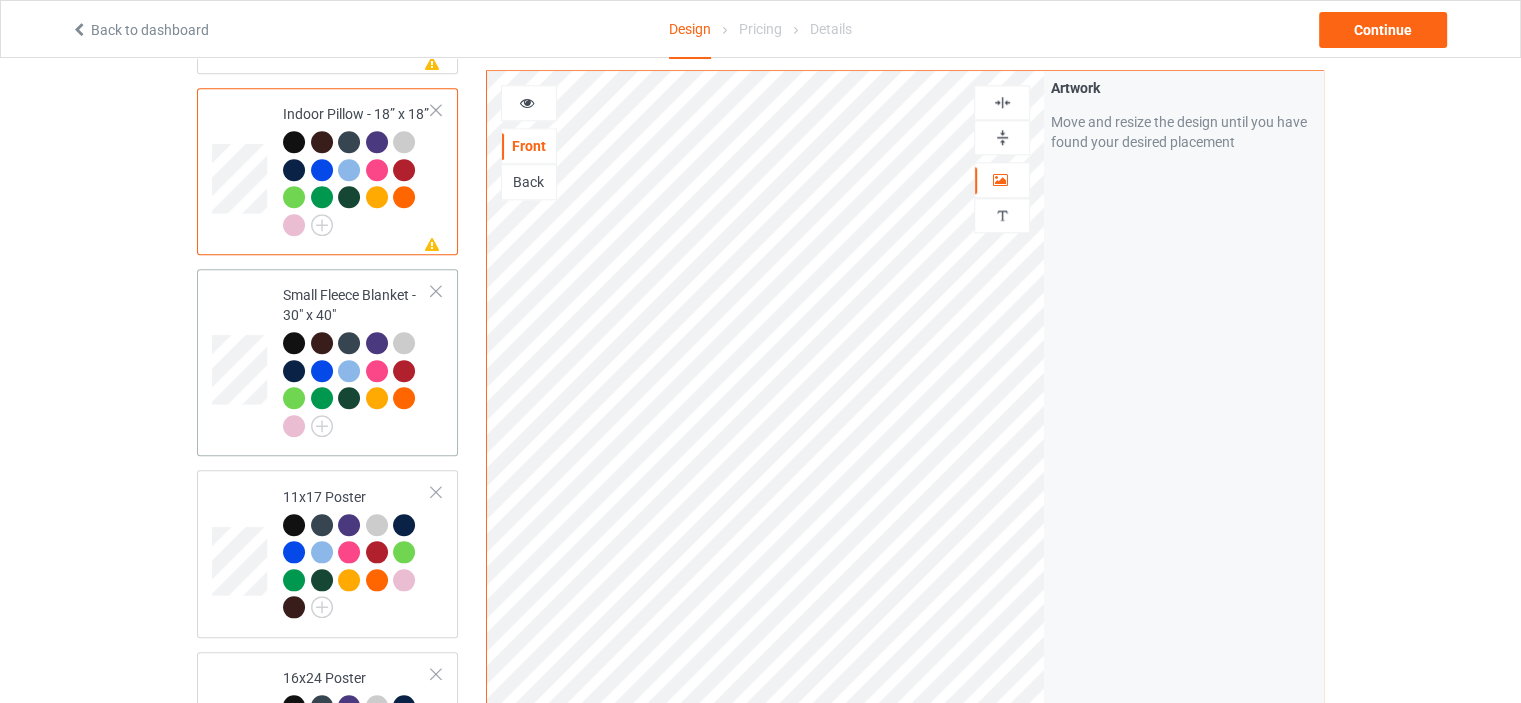click on "Small Fleece Blanket - 30" x 40"" at bounding box center [357, 360] 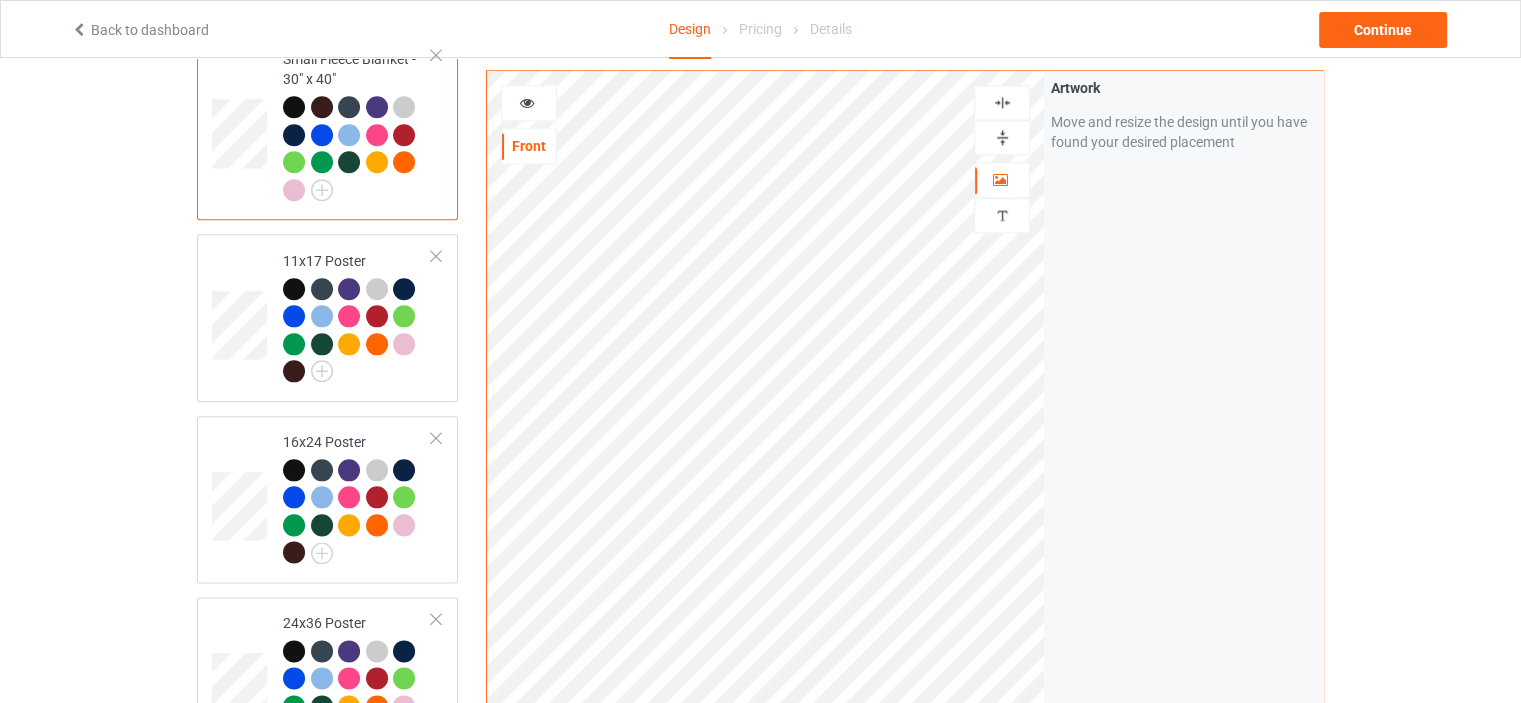 scroll, scrollTop: 2400, scrollLeft: 0, axis: vertical 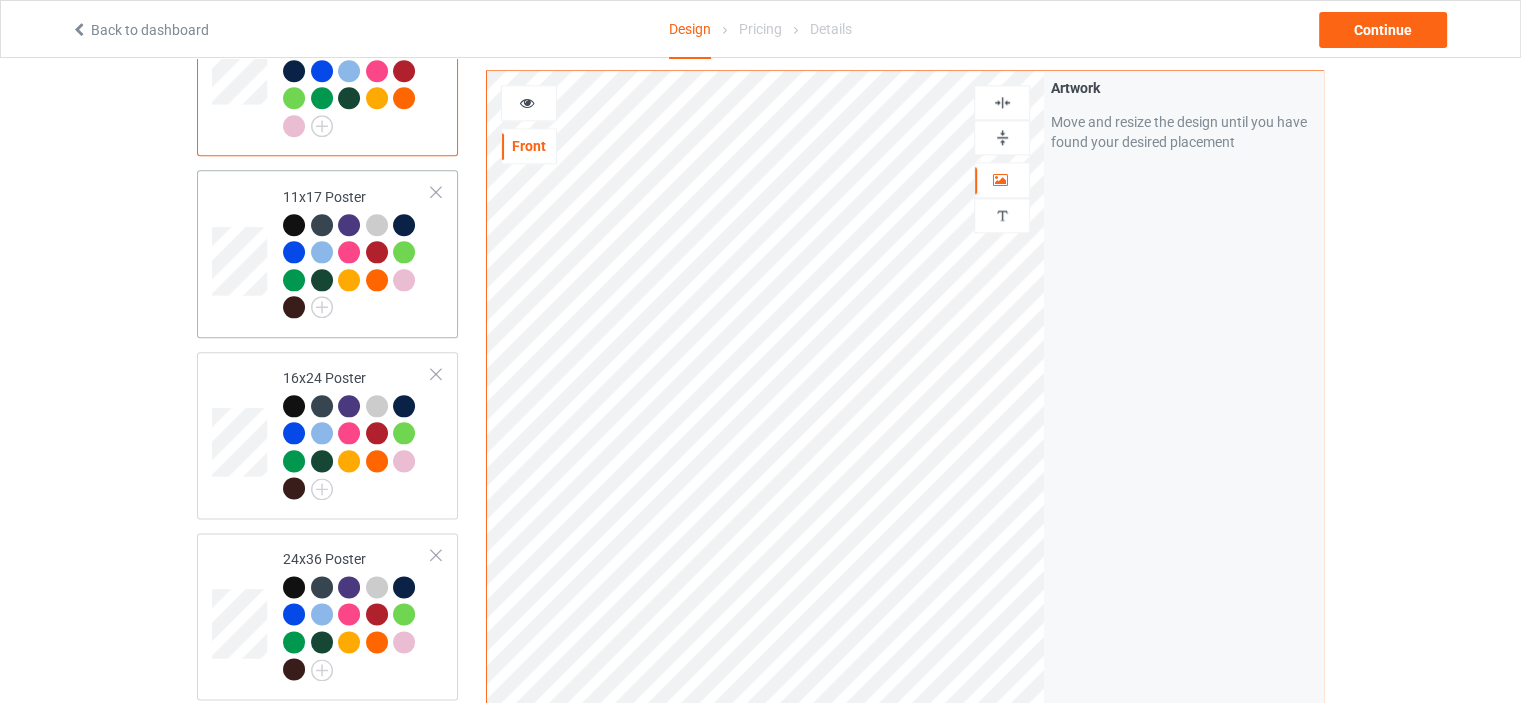 click on "11x17 Poster" at bounding box center [327, 253] 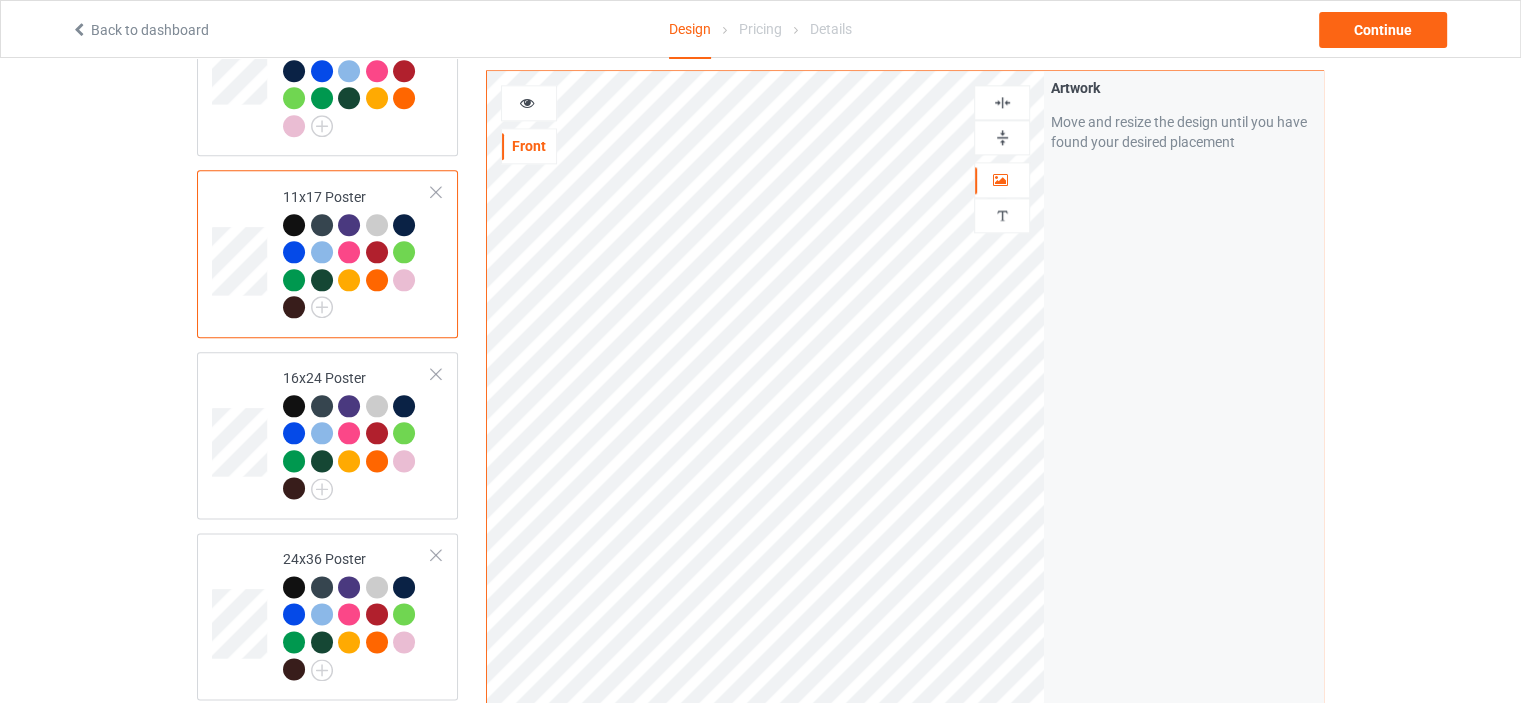 click at bounding box center [1002, 137] 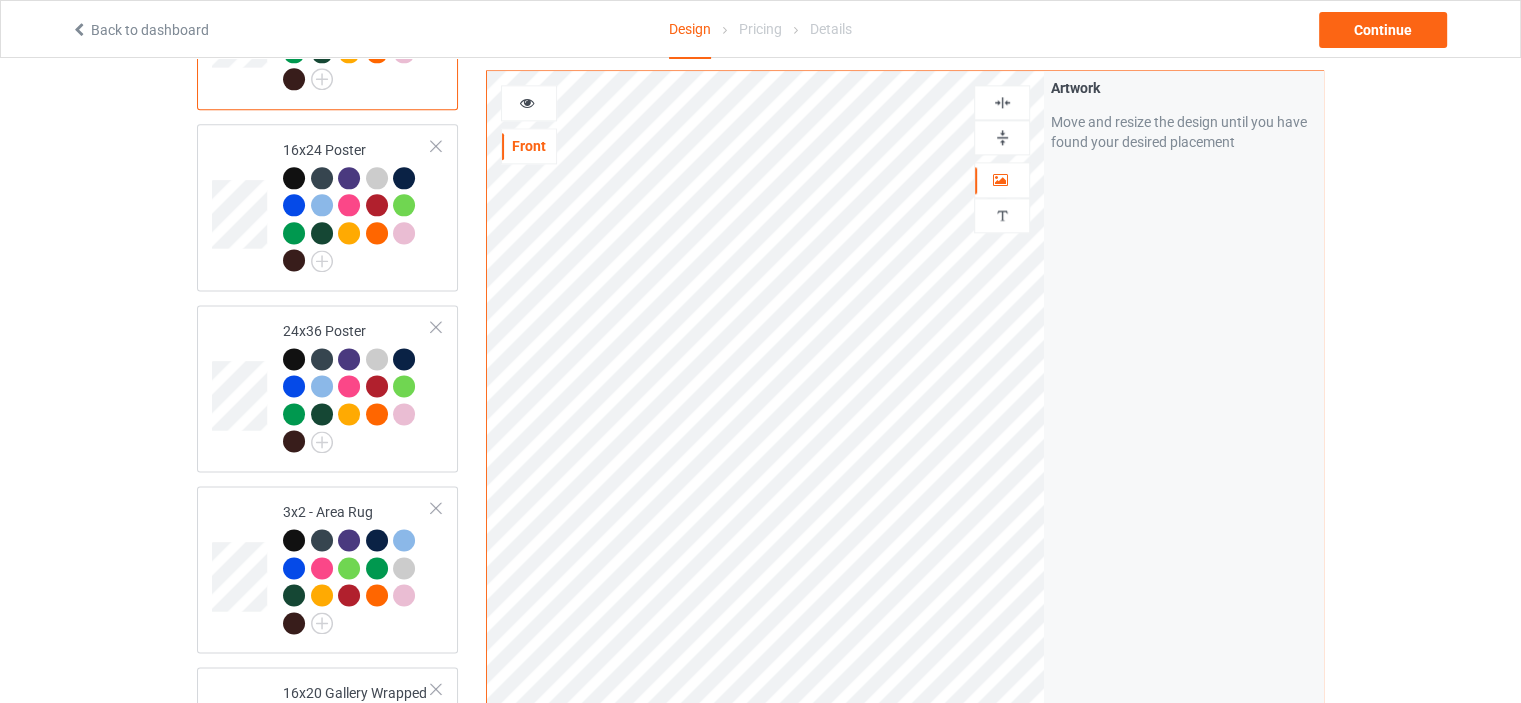 scroll, scrollTop: 2700, scrollLeft: 0, axis: vertical 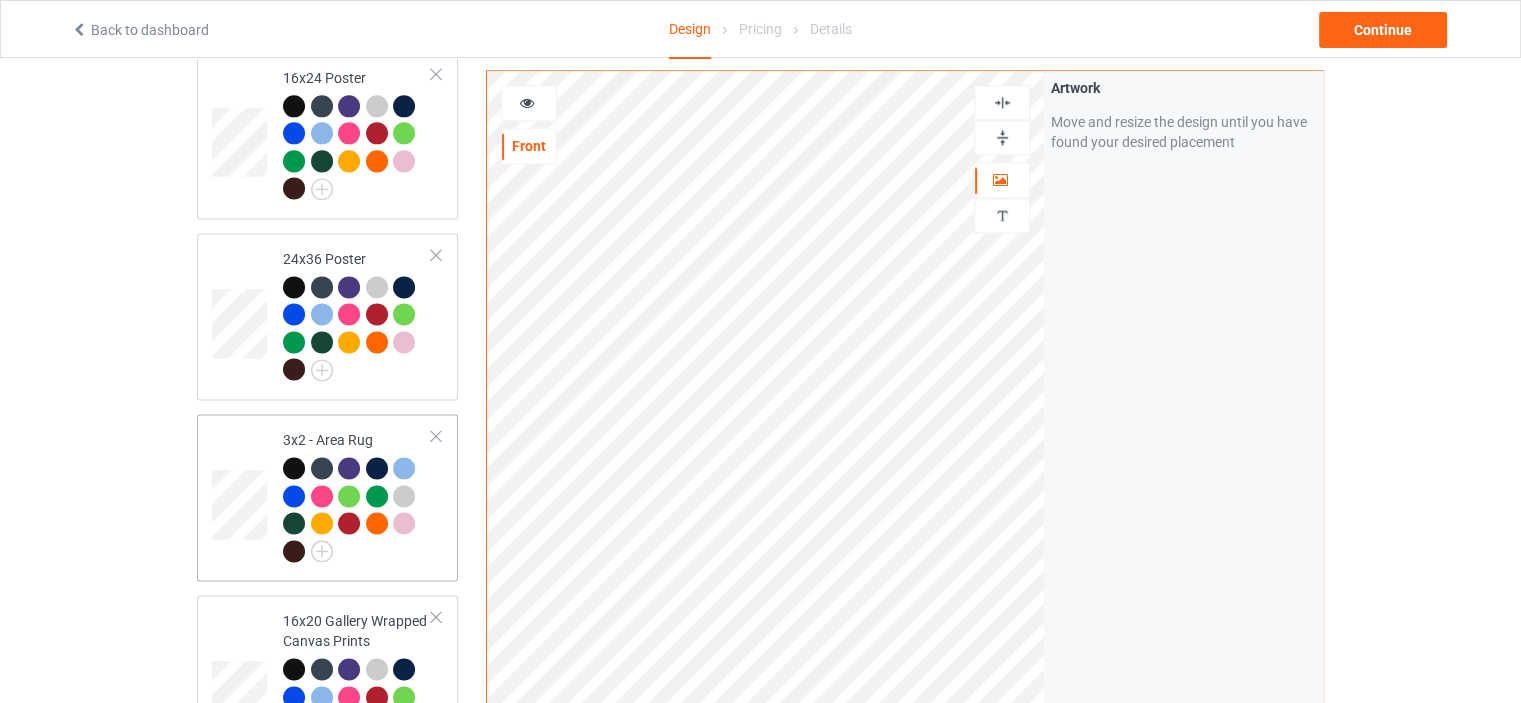 click on "3x2 - Area Rug" at bounding box center (357, 495) 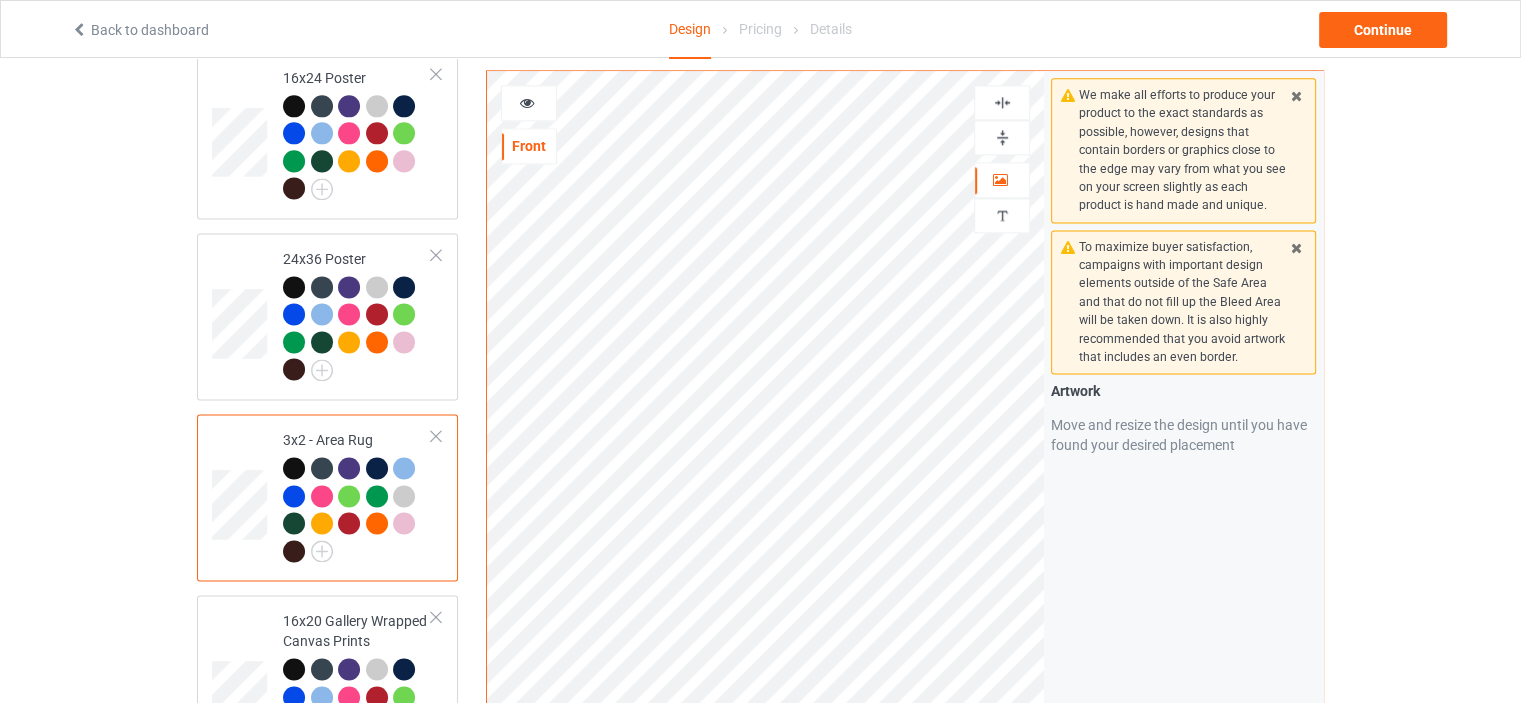 click at bounding box center (1002, 102) 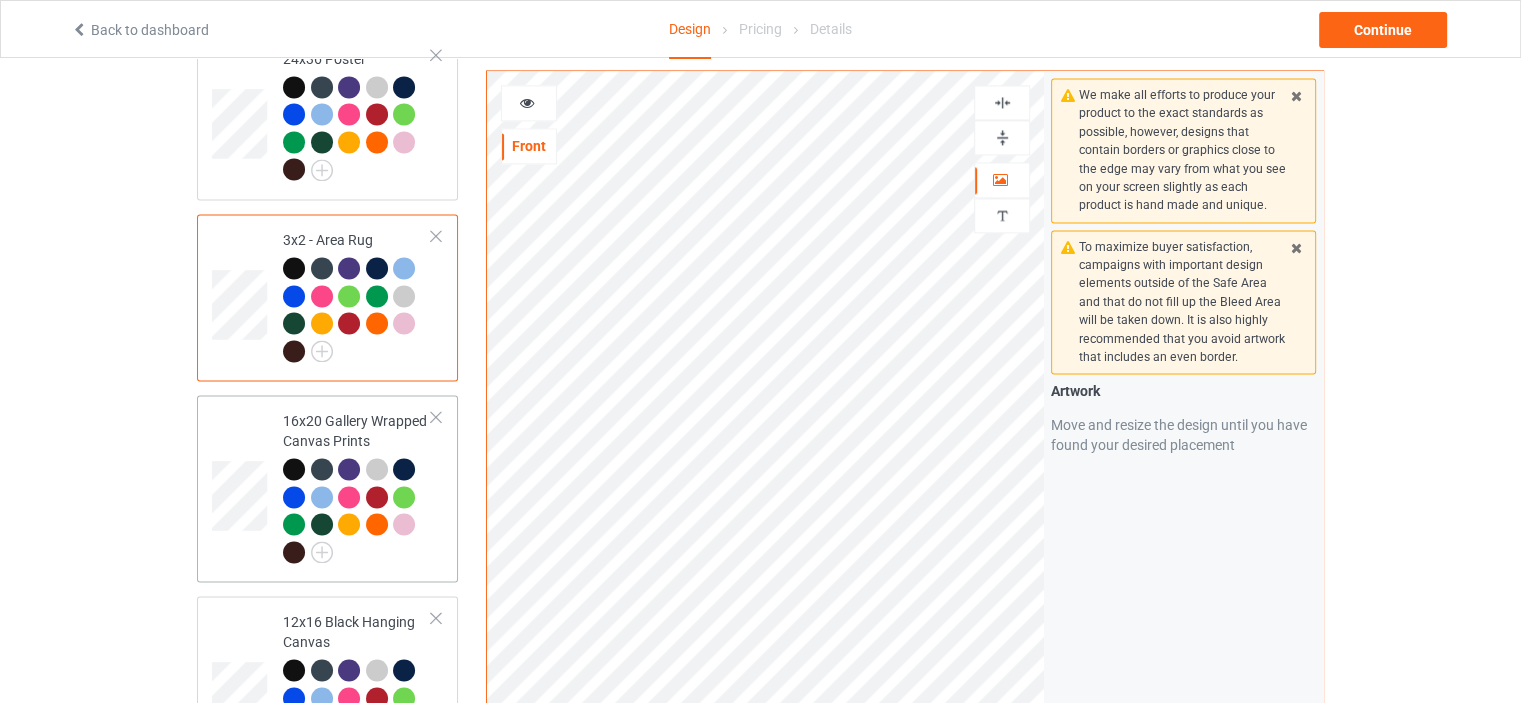 click on "16x20 Gallery Wrapped Canvas Prints" at bounding box center [357, 486] 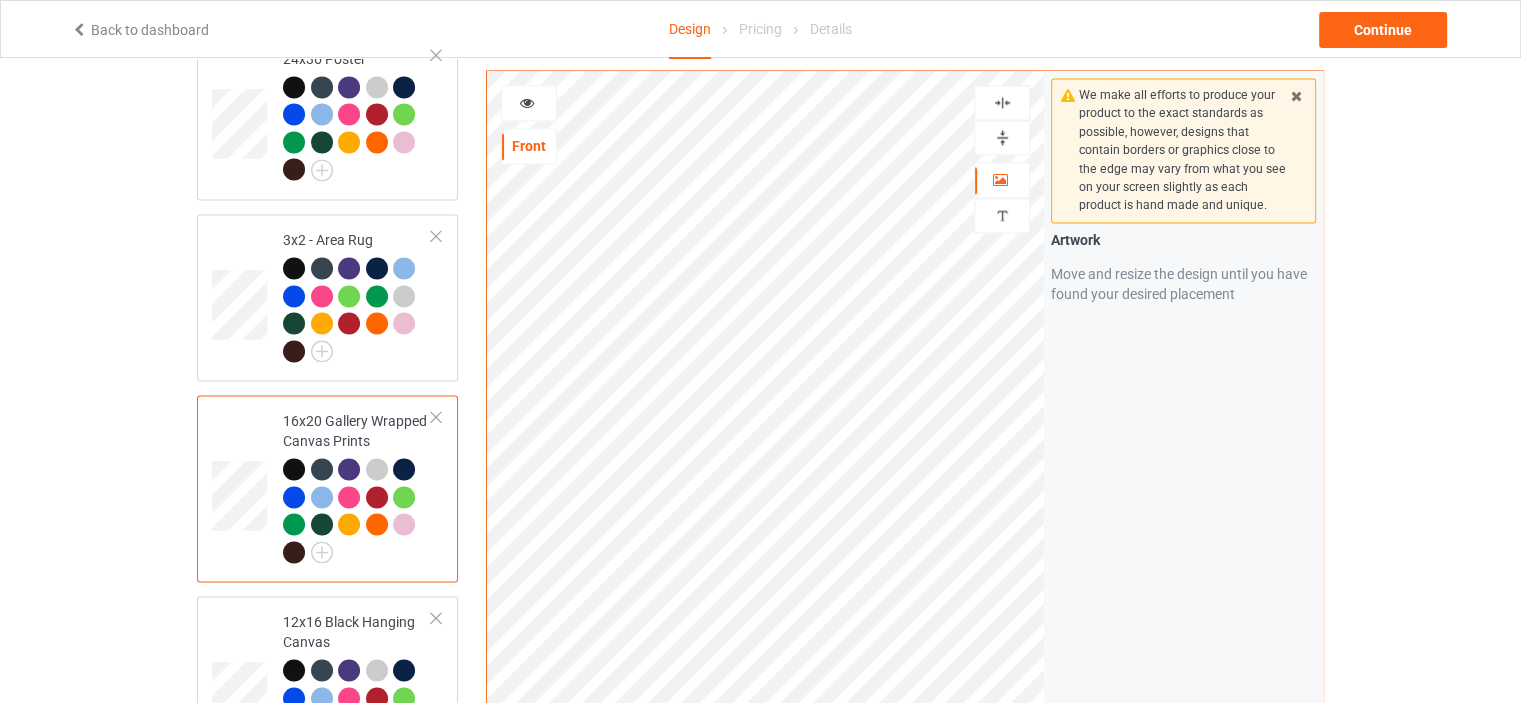 click at bounding box center [1002, 102] 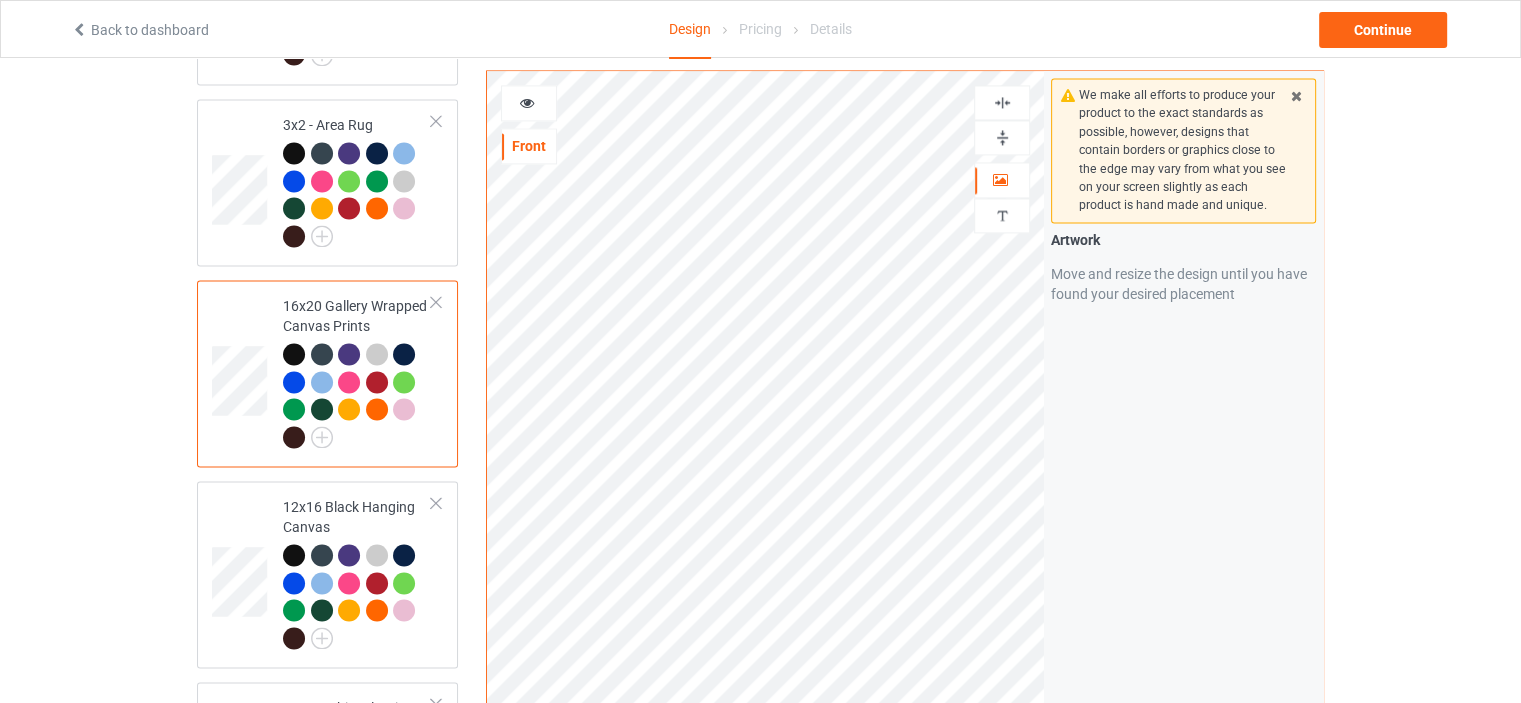 scroll, scrollTop: 3100, scrollLeft: 0, axis: vertical 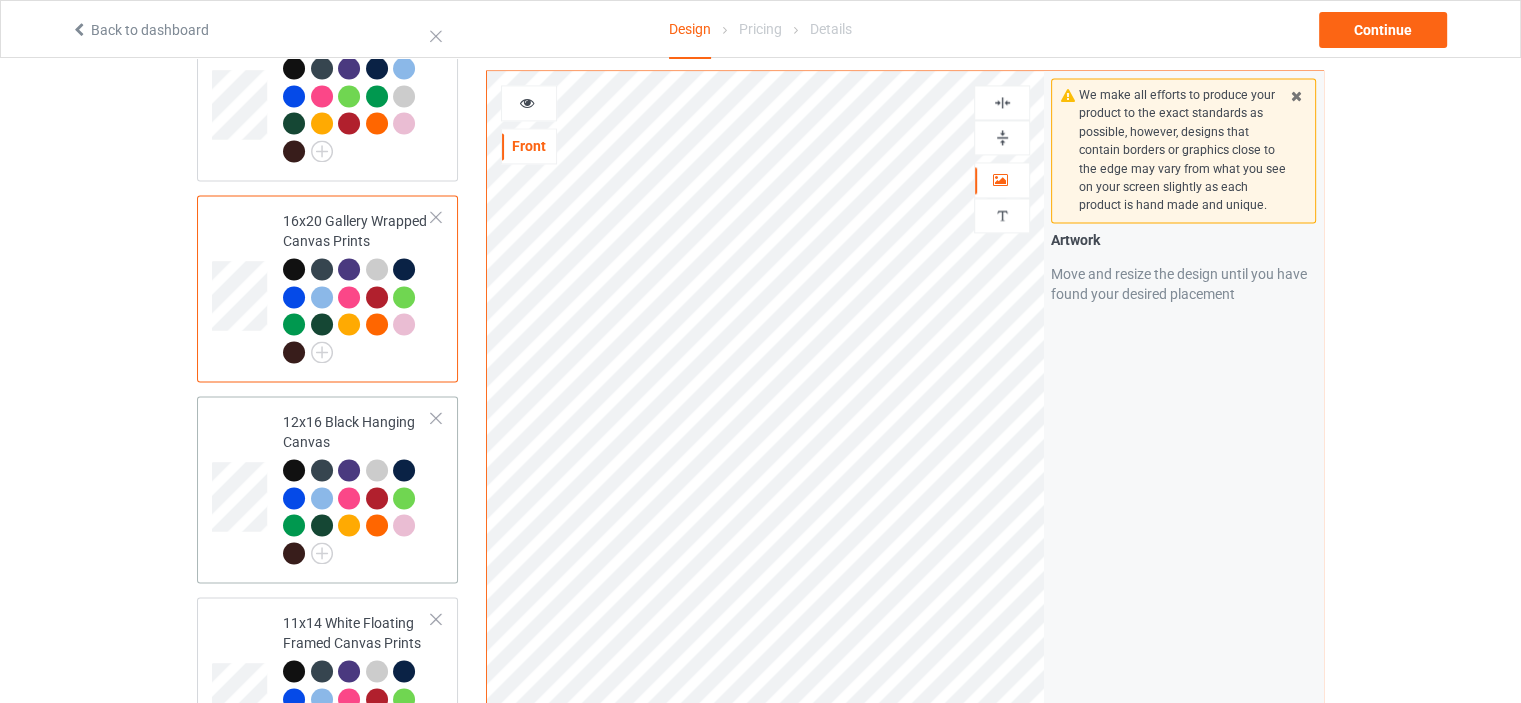 click on "12x16 Black Hanging Canvas" at bounding box center (357, 487) 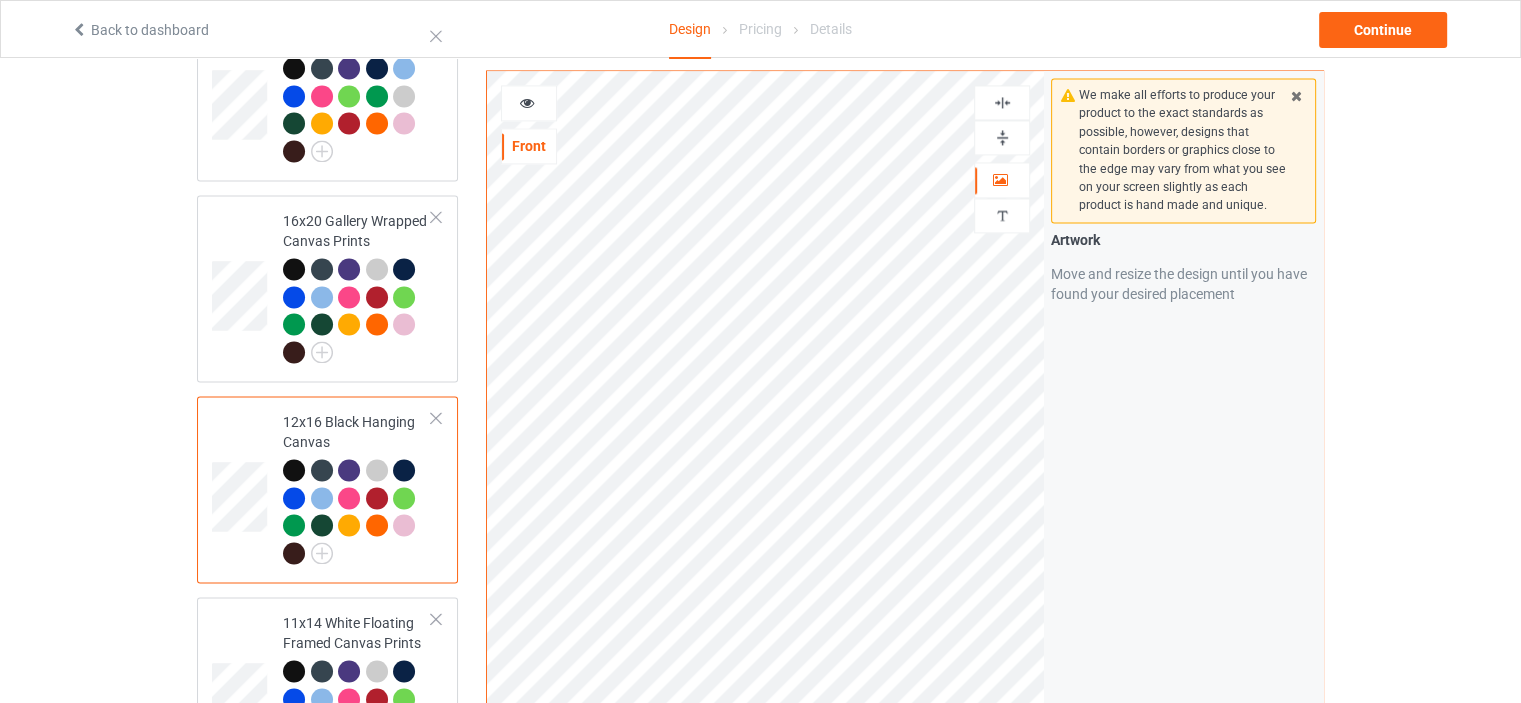 click at bounding box center [1002, 102] 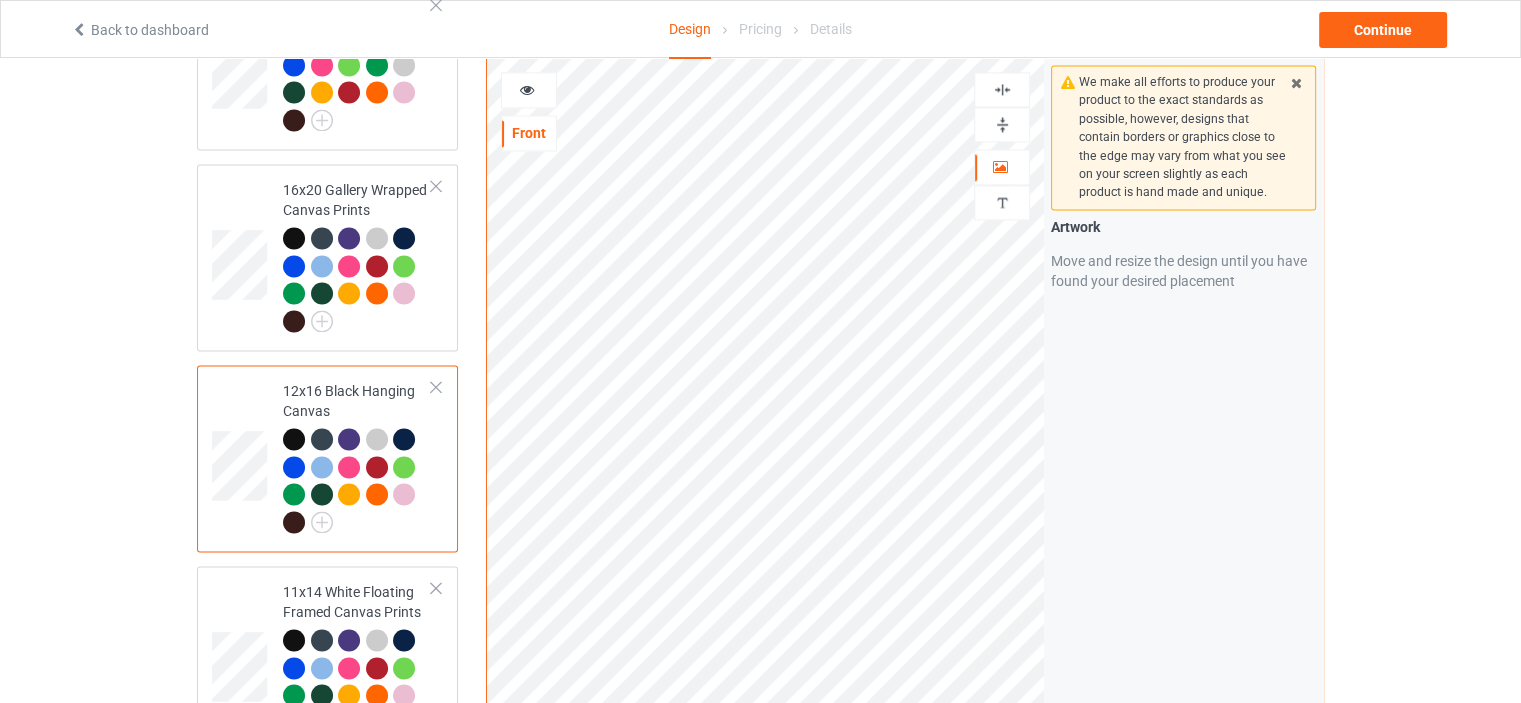 scroll, scrollTop: 3400, scrollLeft: 0, axis: vertical 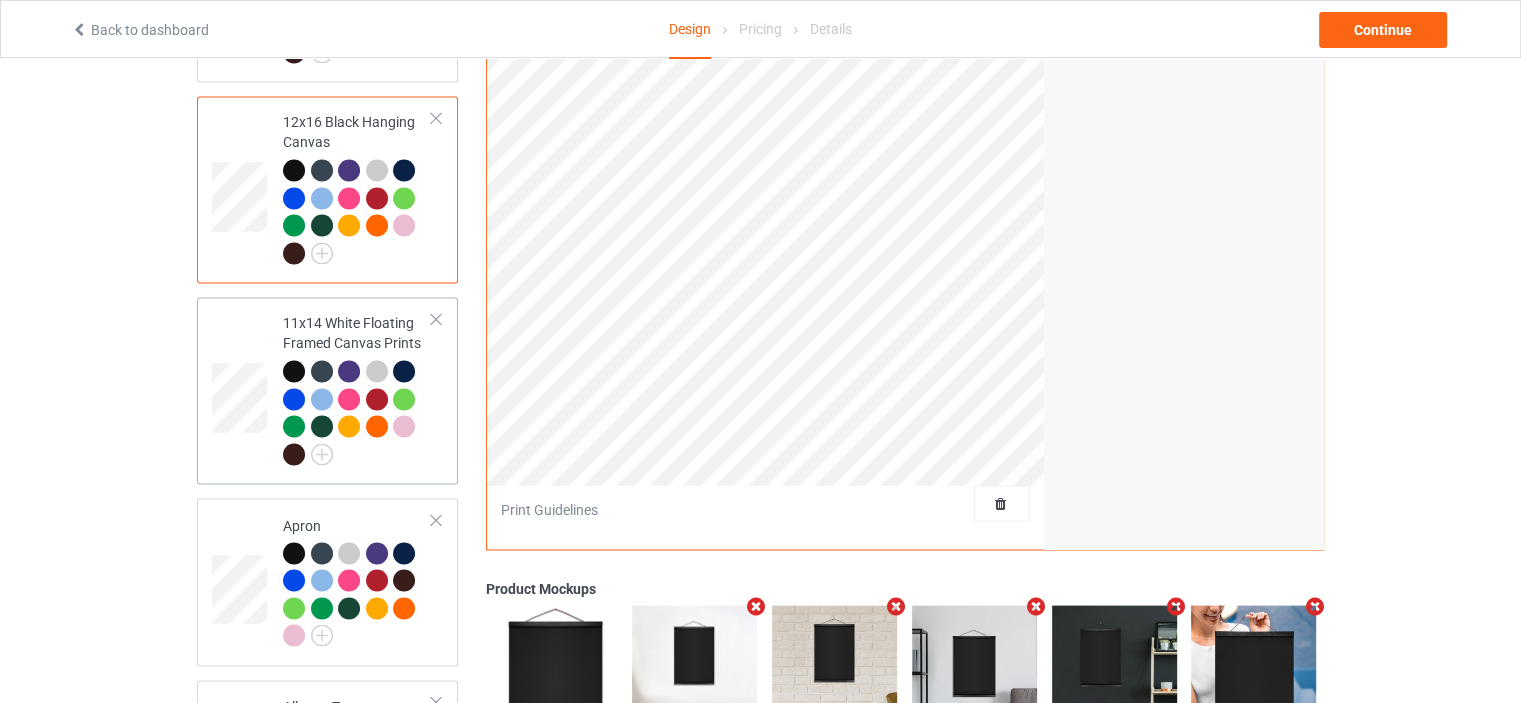 click on "11x14 White Floating Framed Canvas Prints" at bounding box center (357, 388) 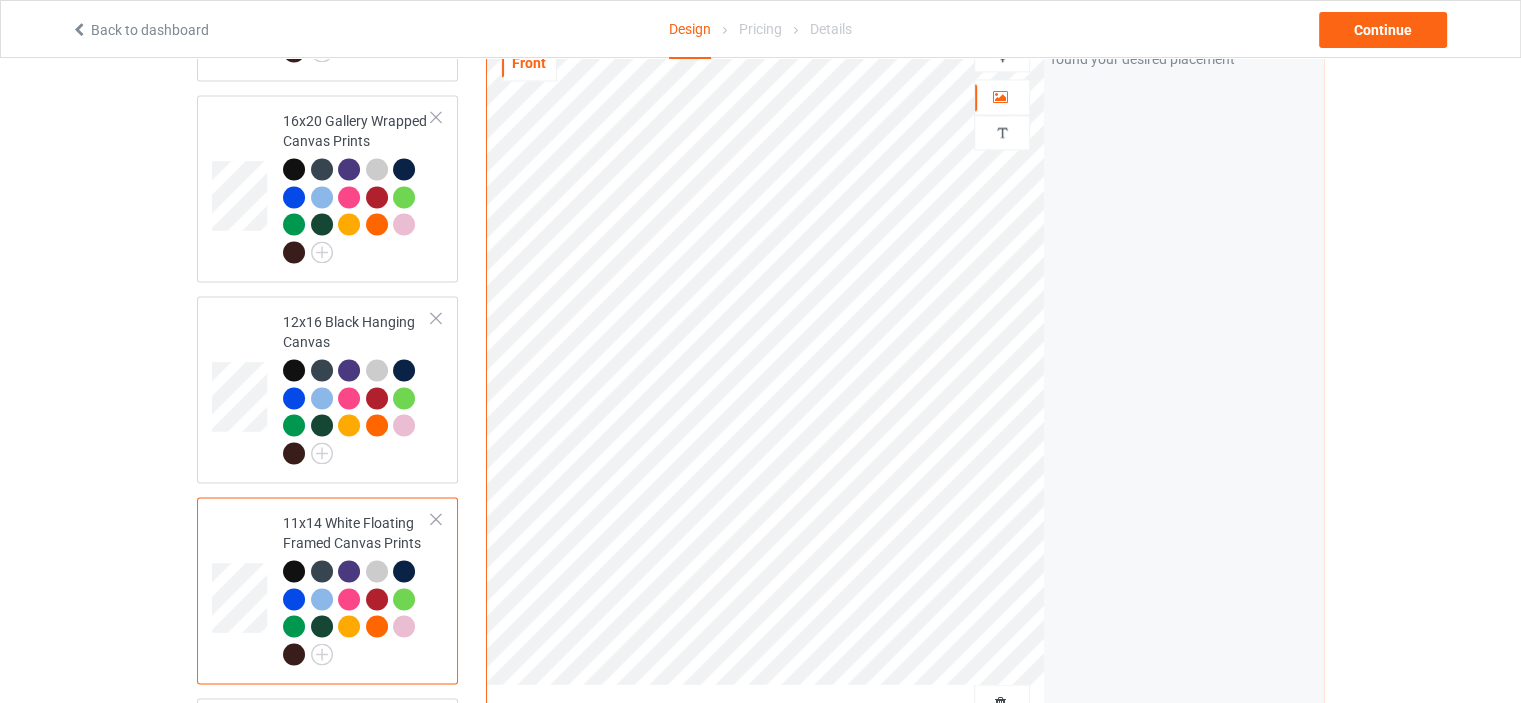 scroll, scrollTop: 3000, scrollLeft: 0, axis: vertical 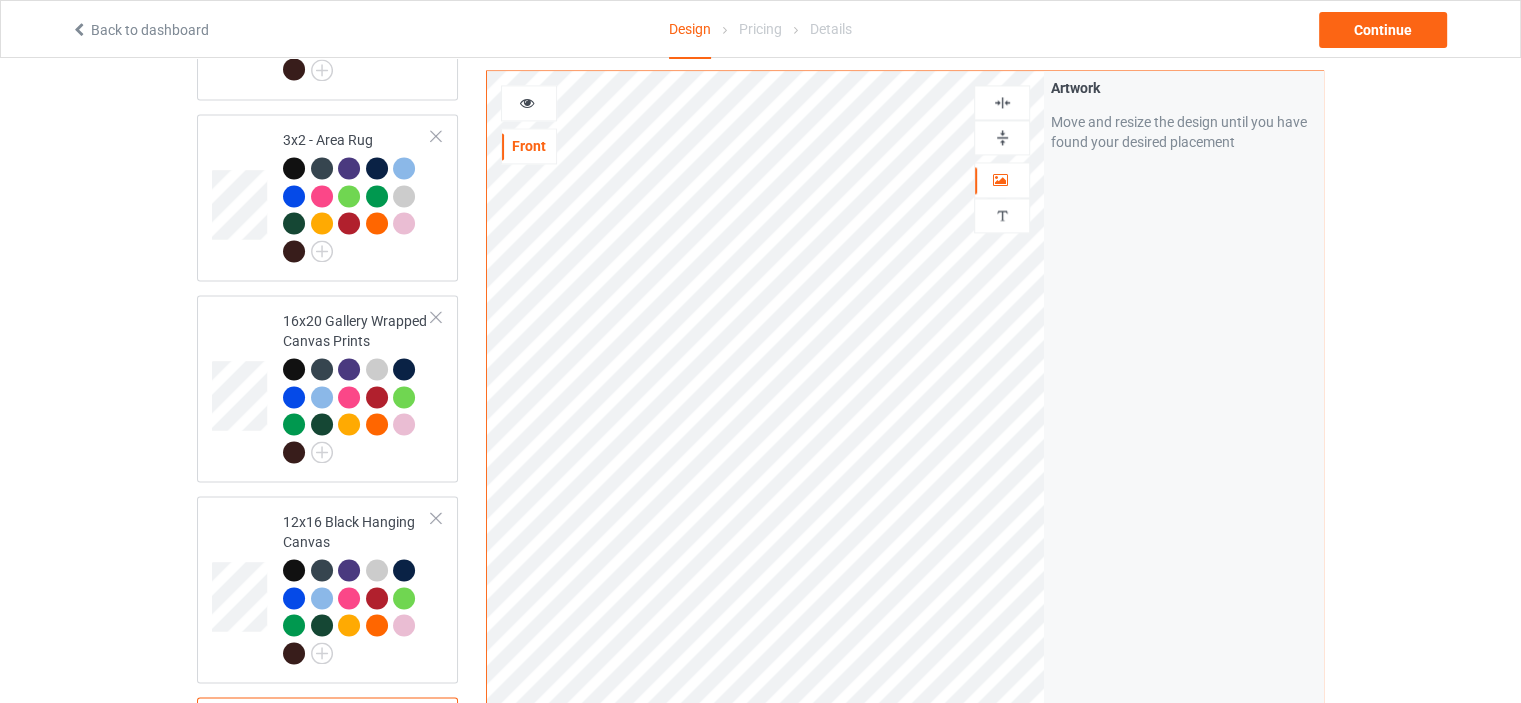 click at bounding box center (1002, 102) 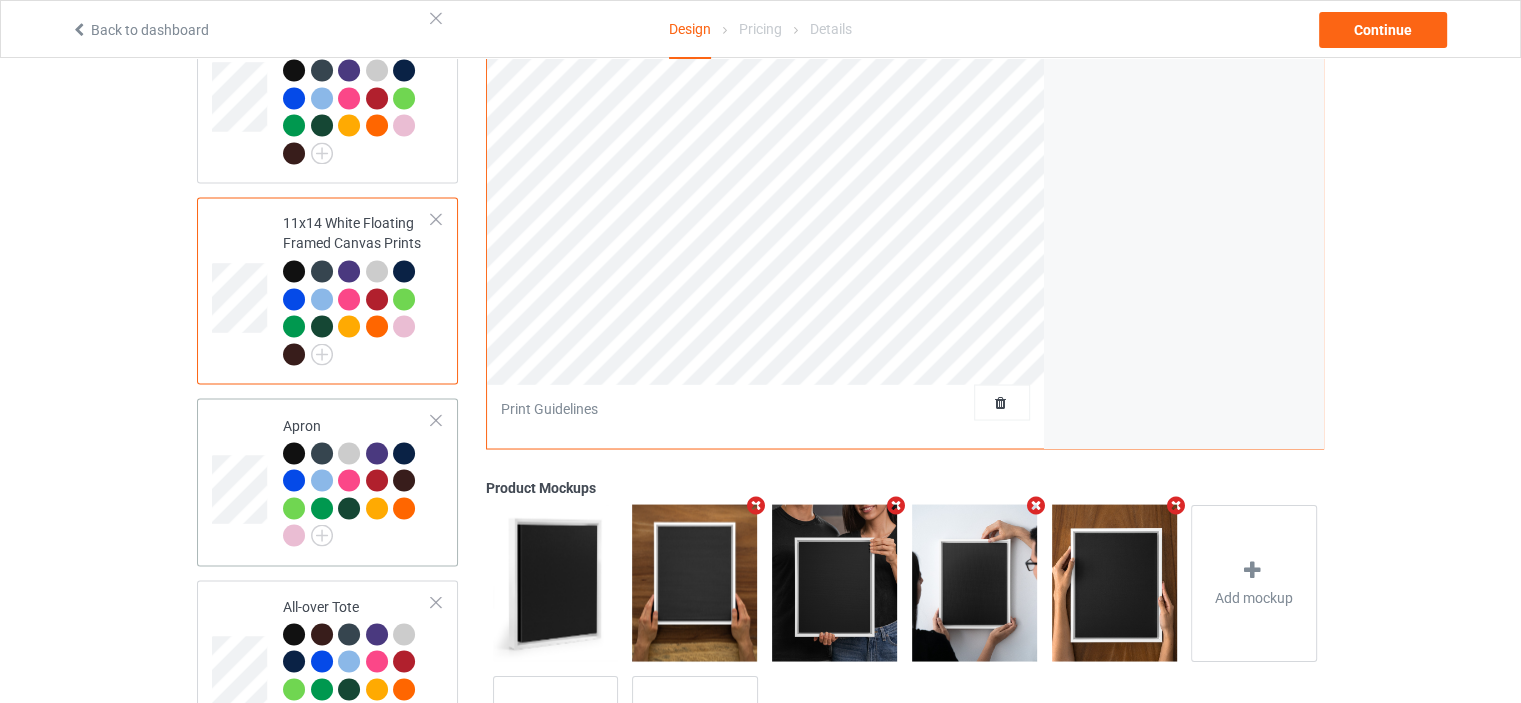 click on "Apron" at bounding box center (357, 480) 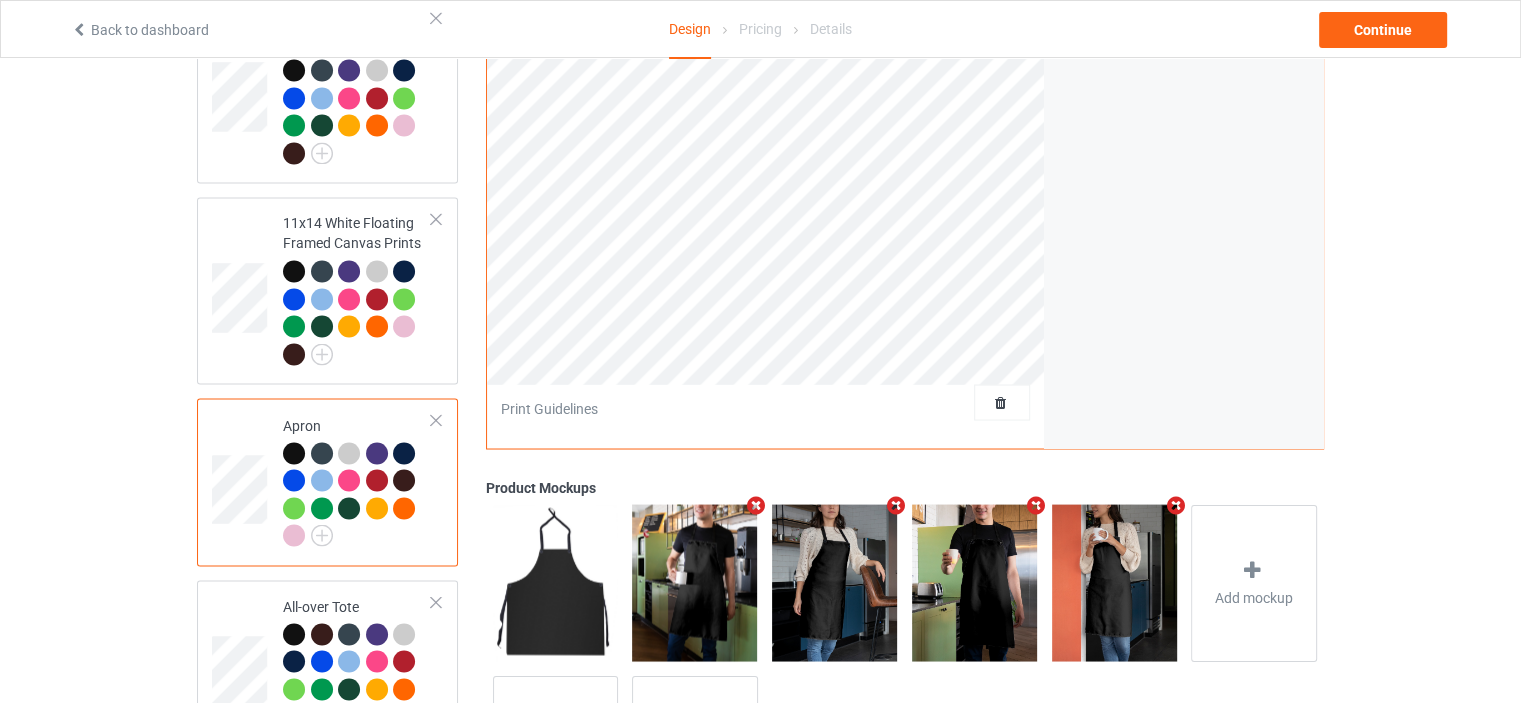 scroll, scrollTop: 3100, scrollLeft: 0, axis: vertical 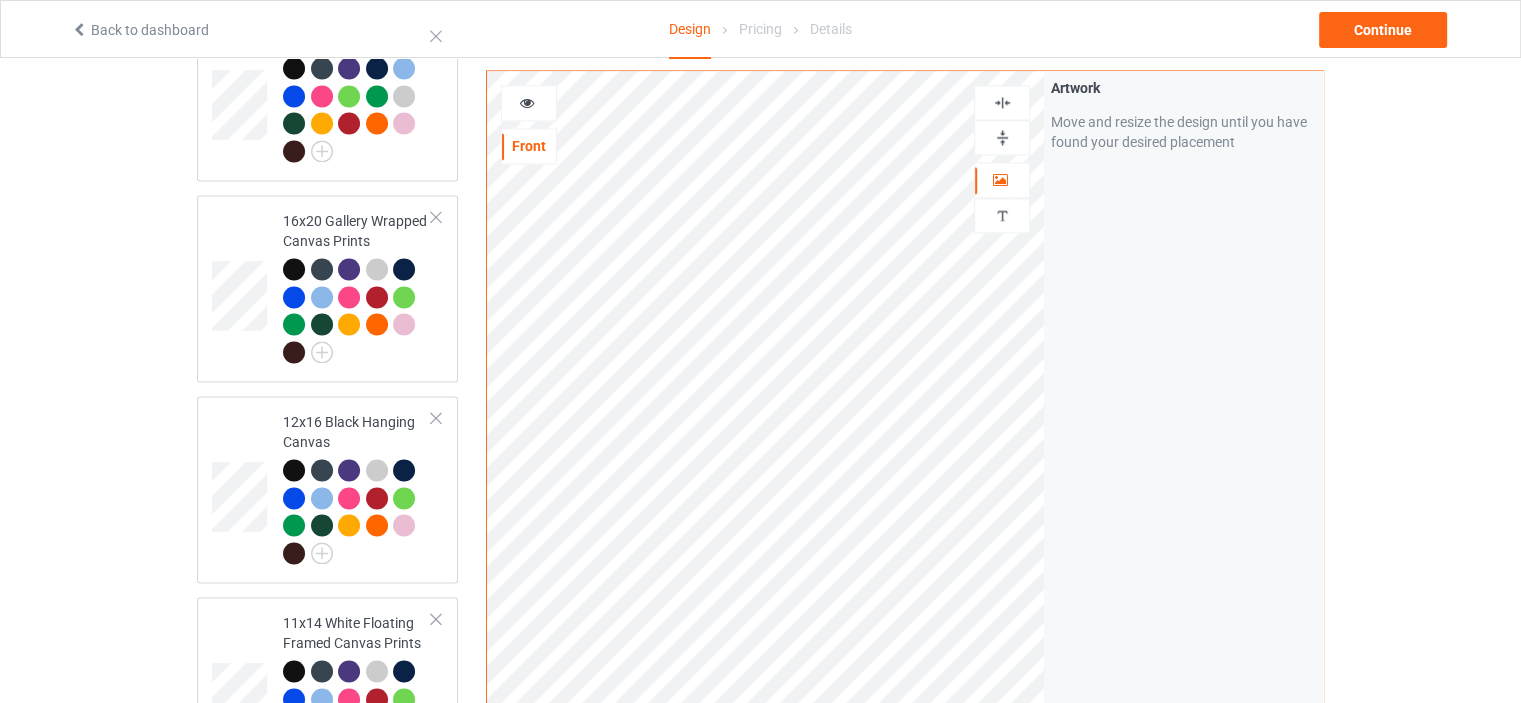 click at bounding box center [1002, 102] 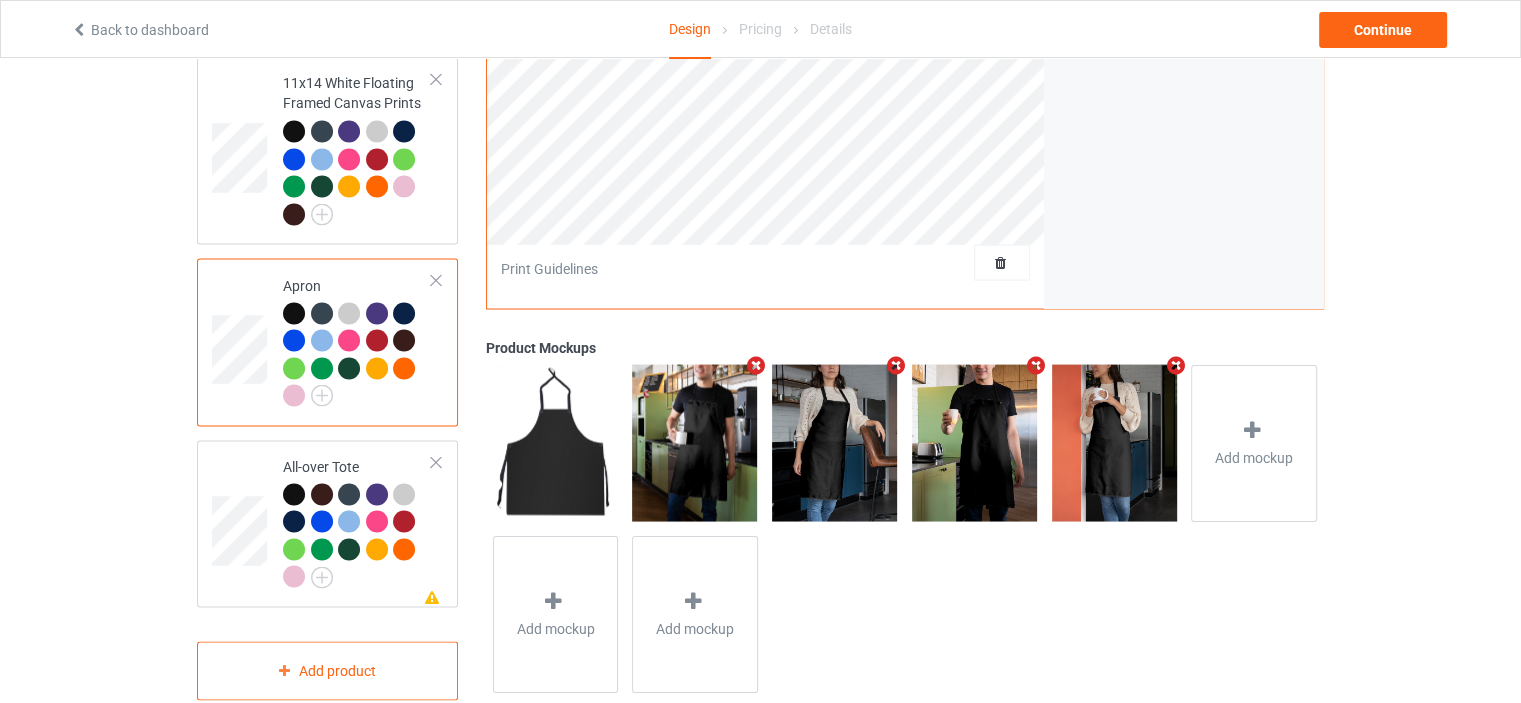 scroll, scrollTop: 3644, scrollLeft: 0, axis: vertical 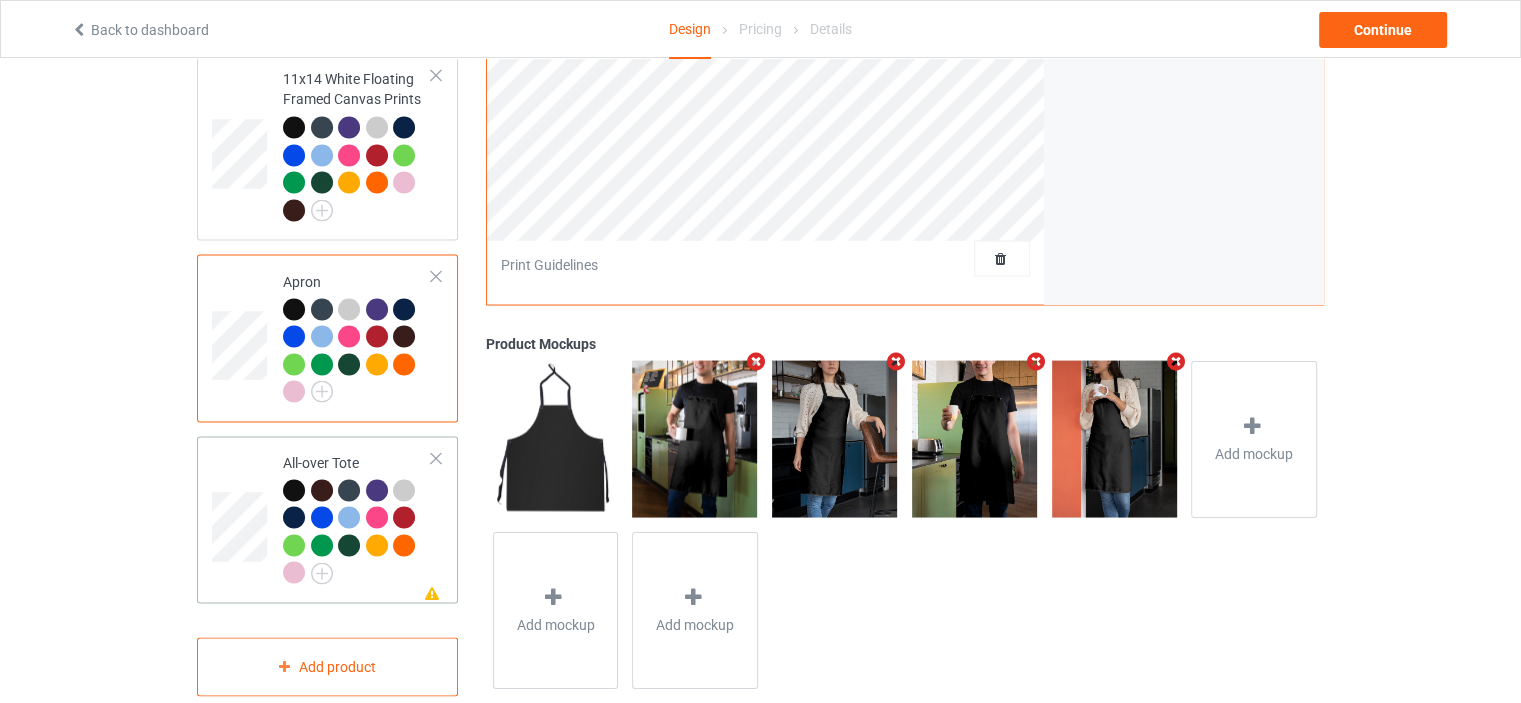 click on "Missing artwork on 1 side(s) All-over Tote" at bounding box center (357, 519) 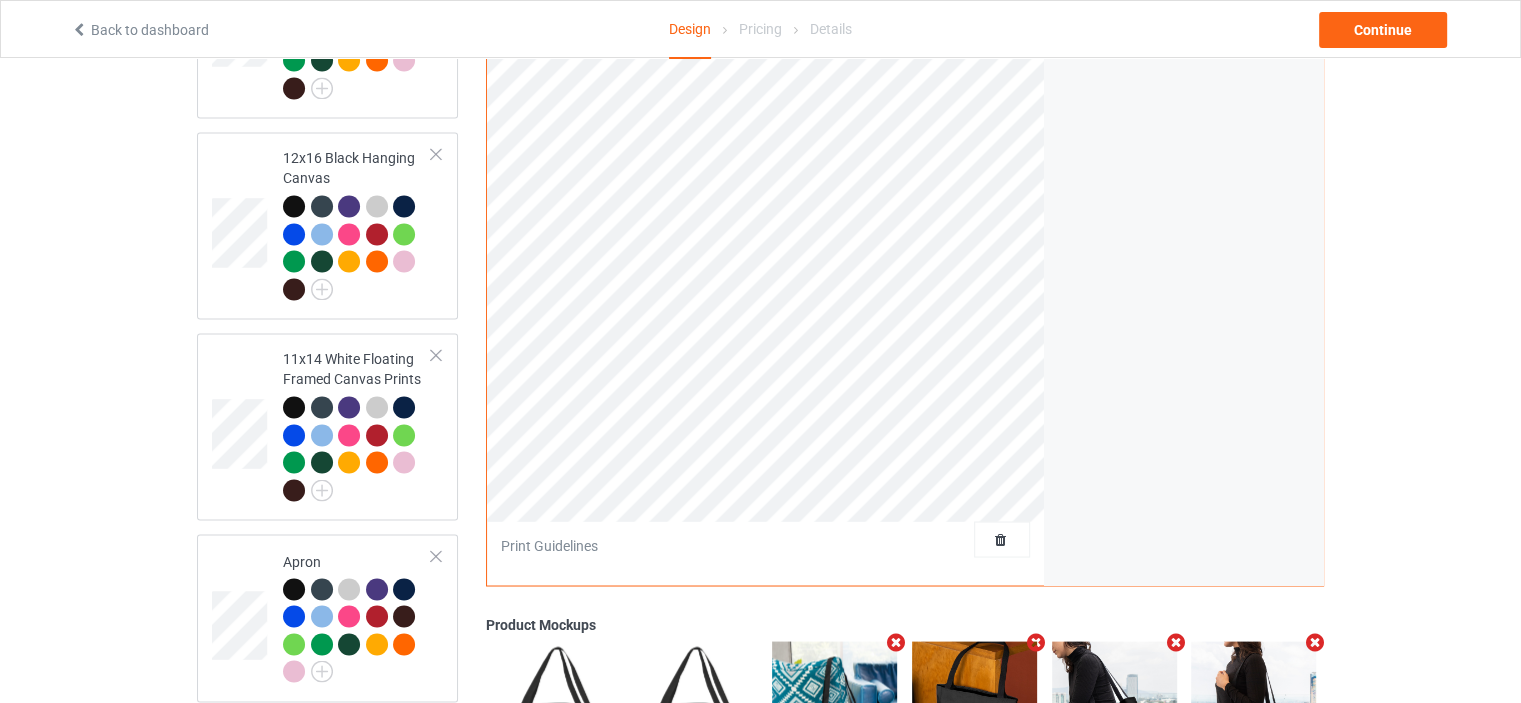 scroll, scrollTop: 3044, scrollLeft: 0, axis: vertical 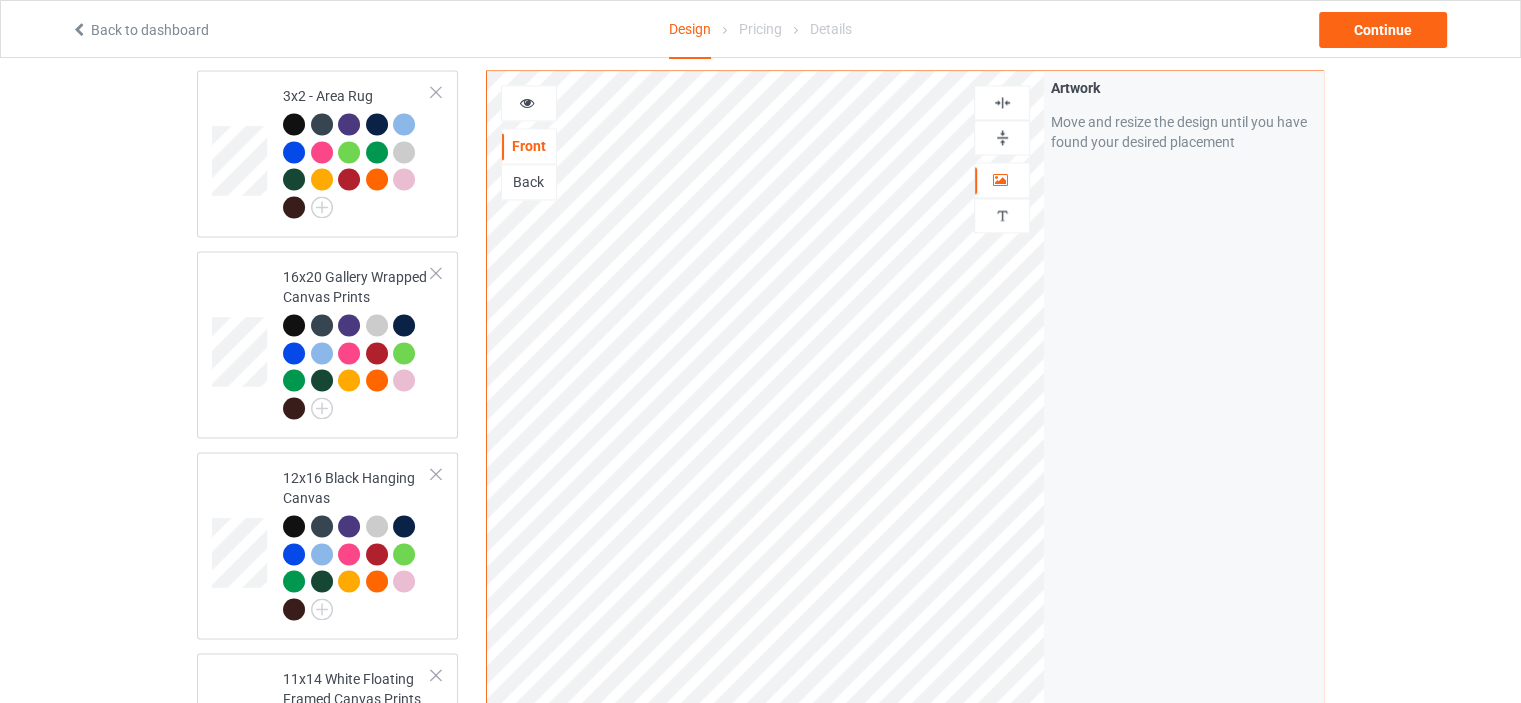 click at bounding box center [1002, 102] 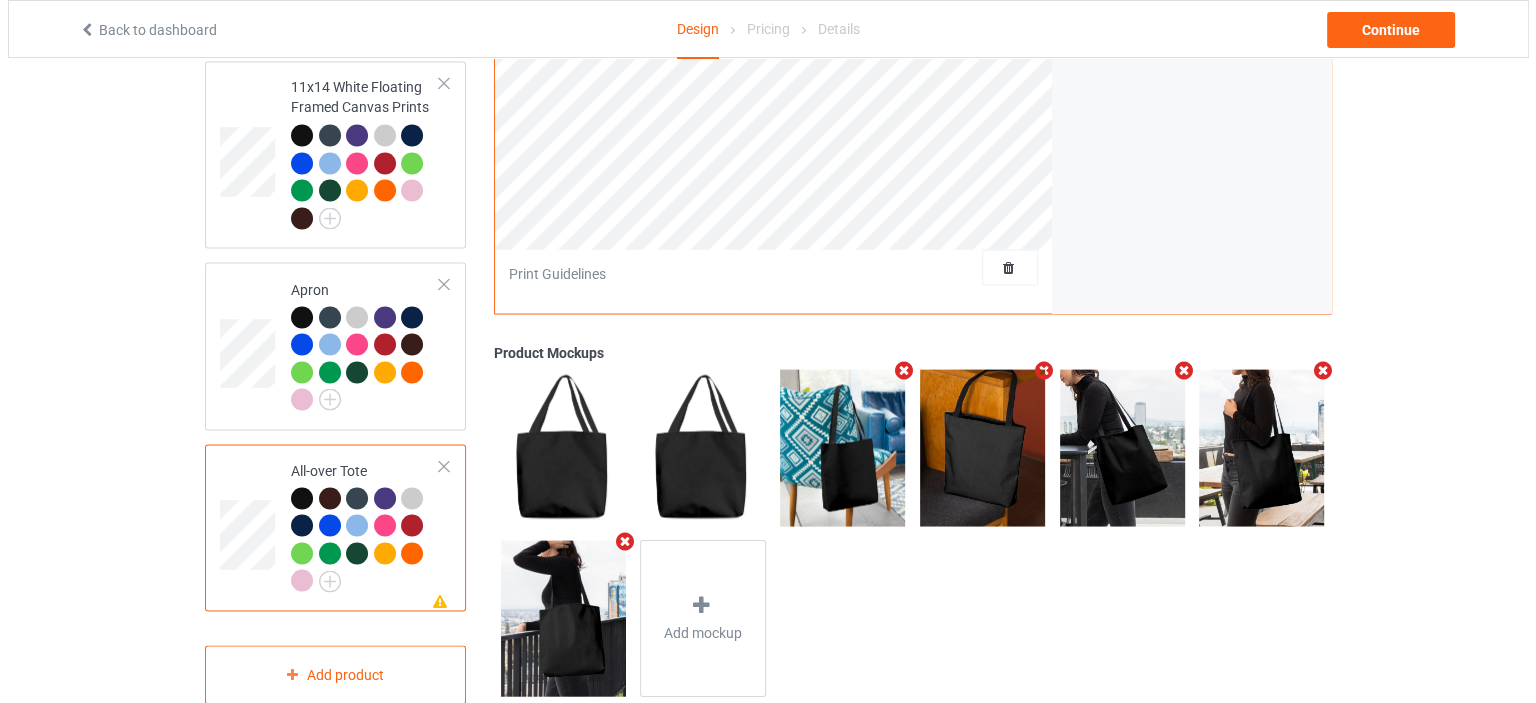 scroll, scrollTop: 3644, scrollLeft: 0, axis: vertical 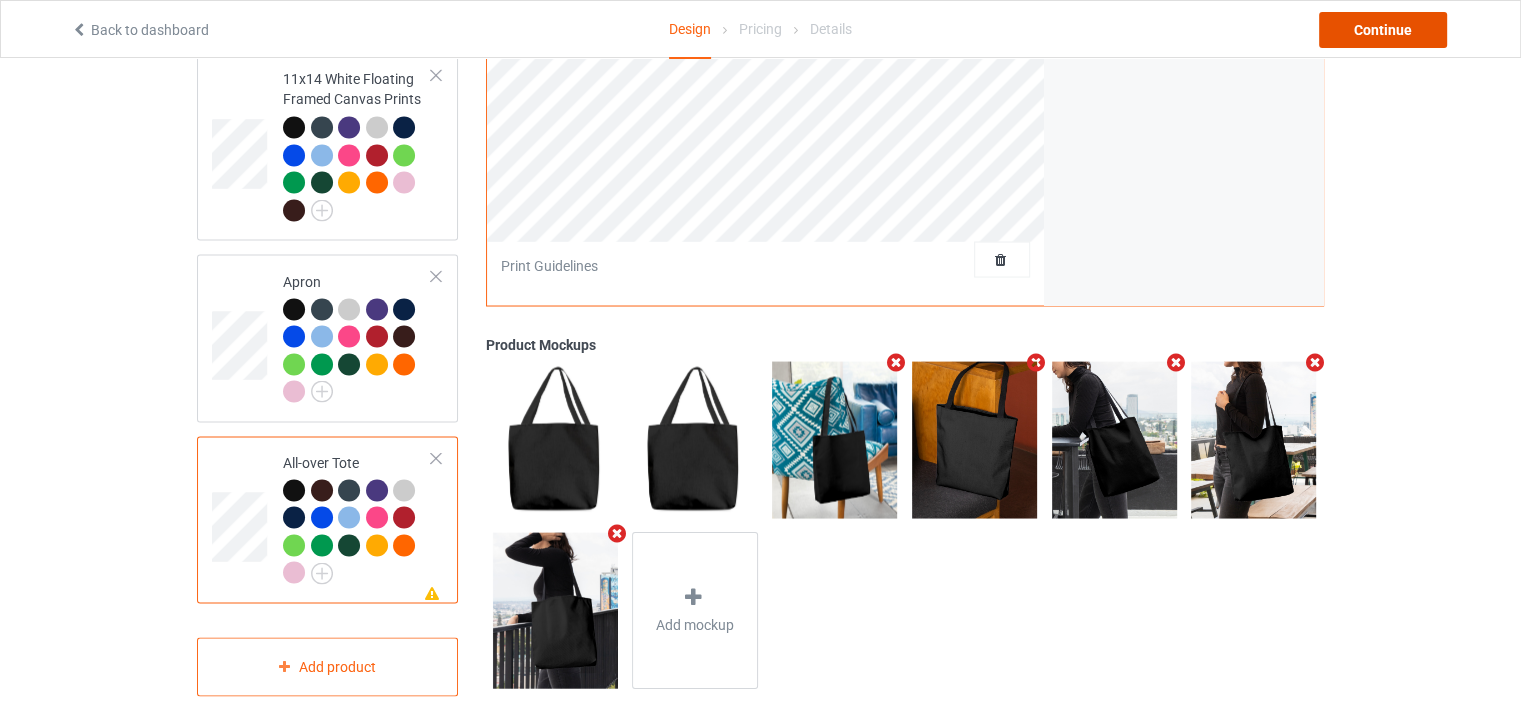click on "Continue" at bounding box center [1383, 30] 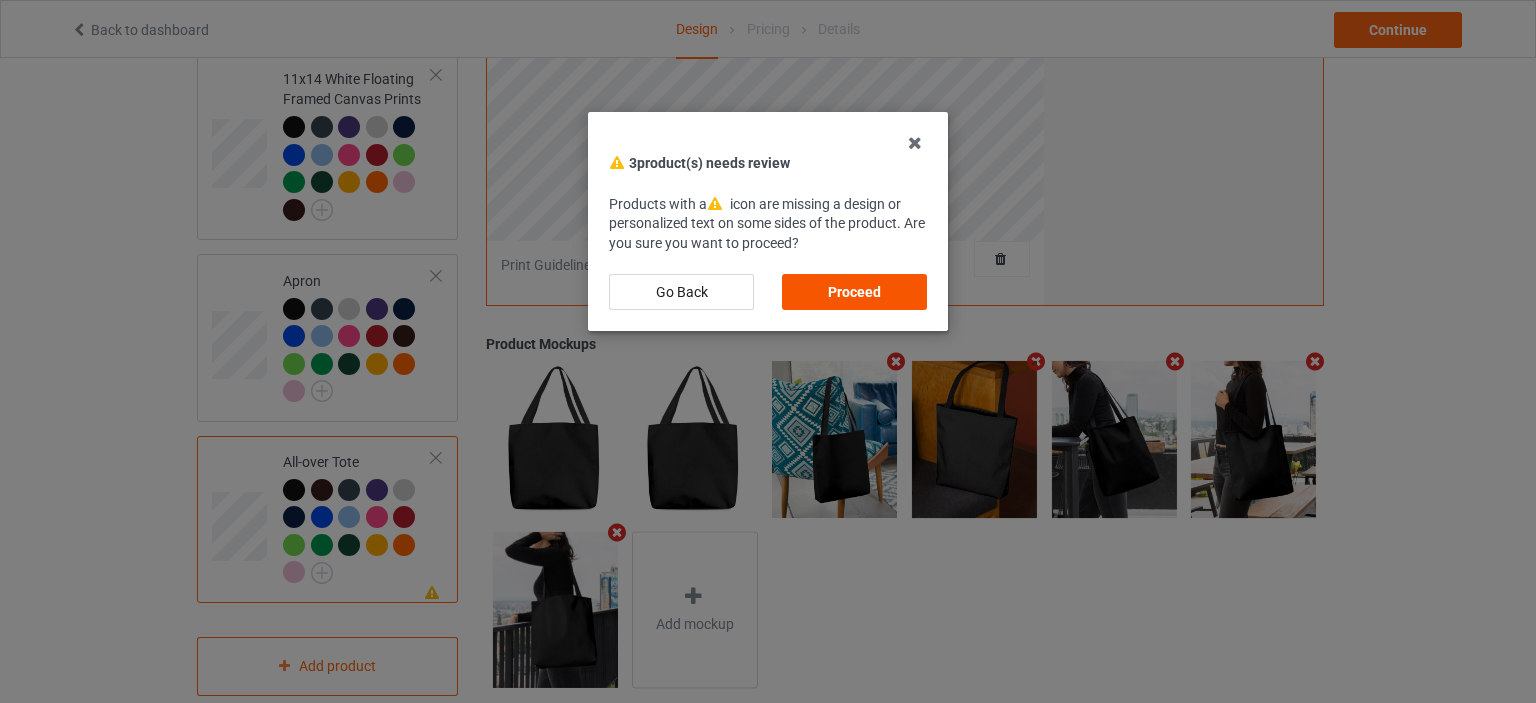click on "Proceed" at bounding box center [854, 292] 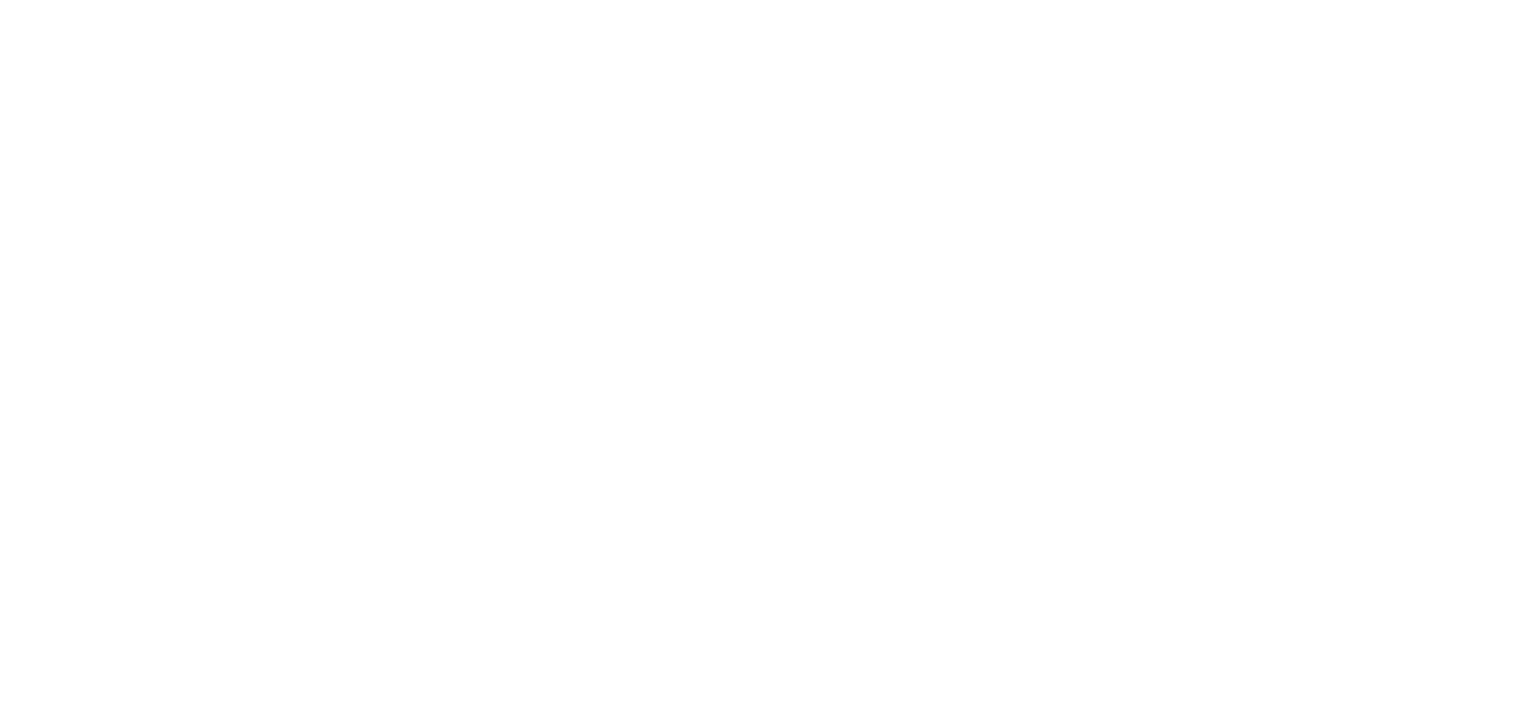 scroll, scrollTop: 0, scrollLeft: 0, axis: both 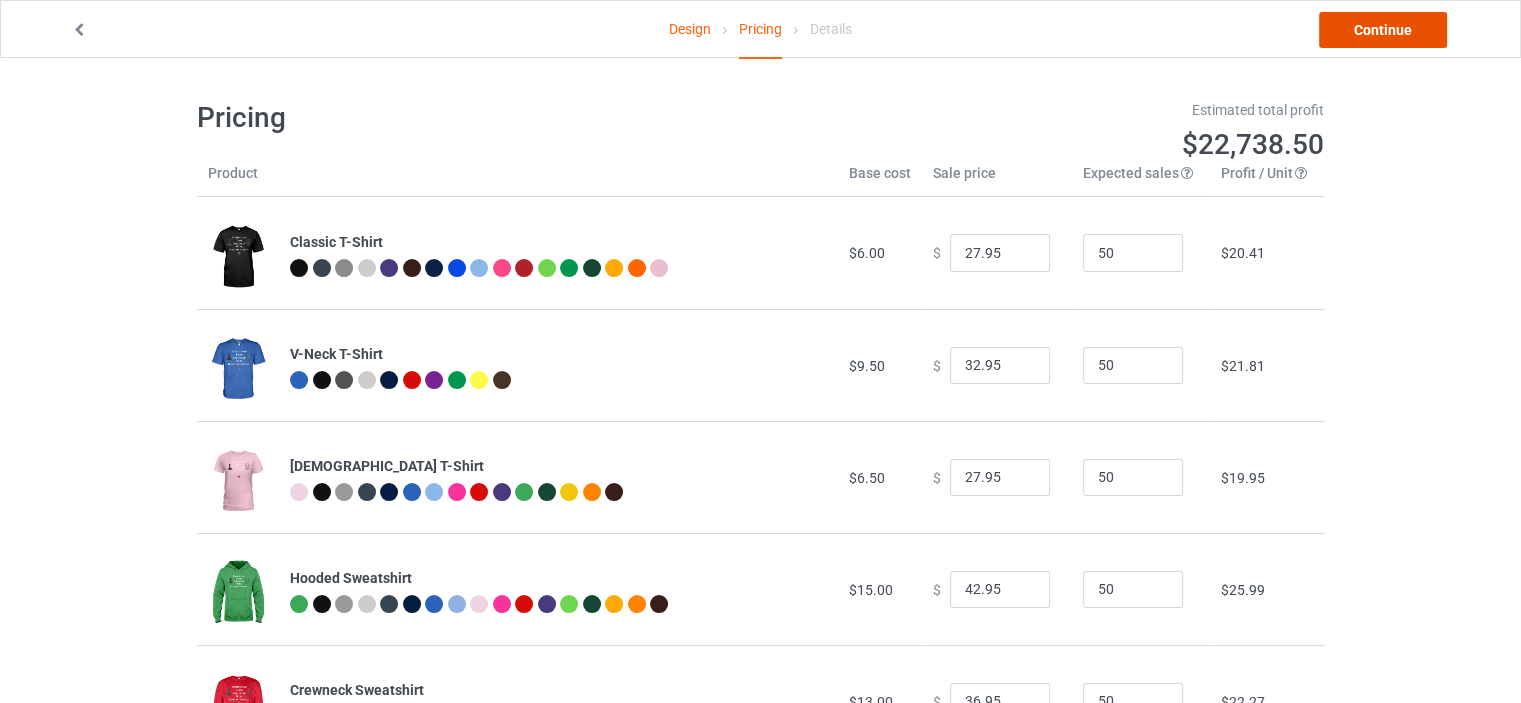 click on "Continue" at bounding box center (1383, 30) 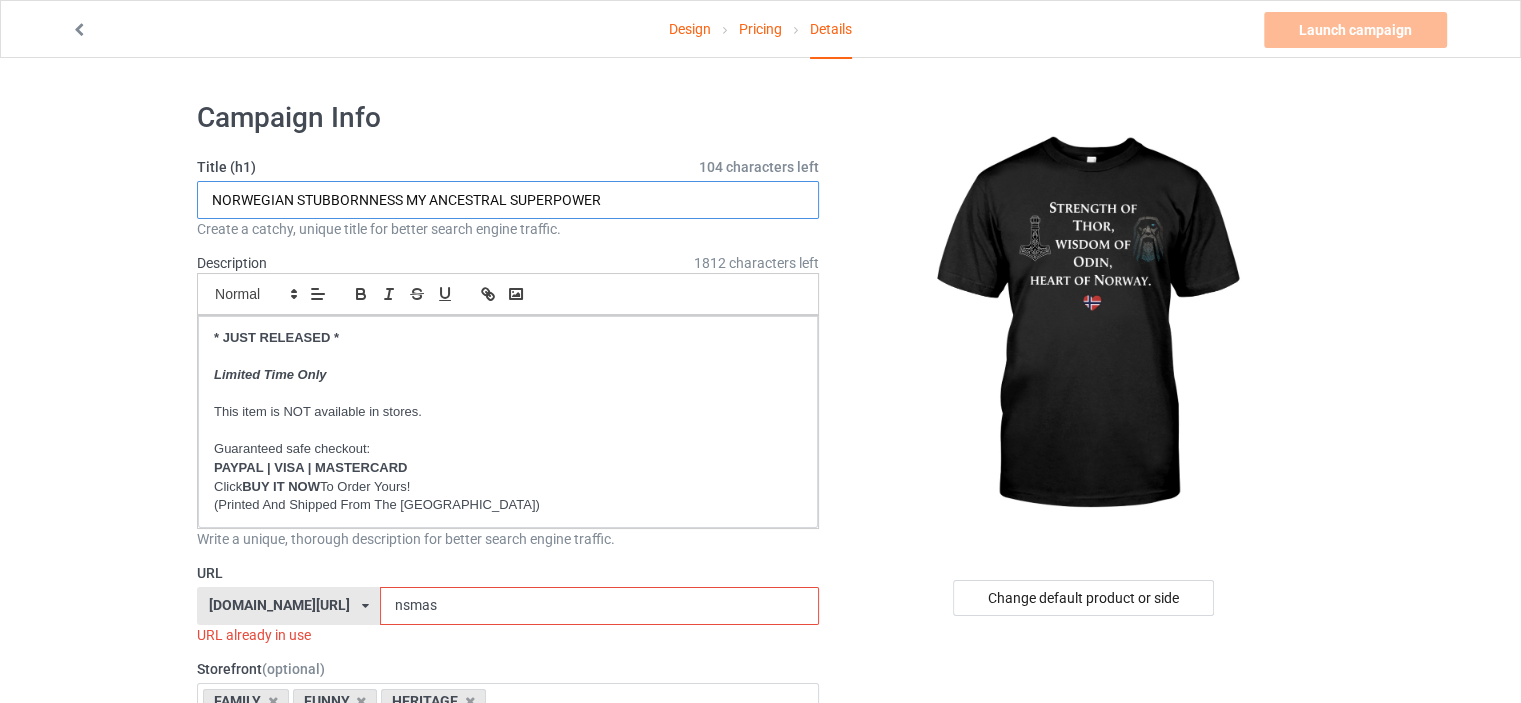 drag, startPoint x: 620, startPoint y: 206, endPoint x: 25, endPoint y: 206, distance: 595 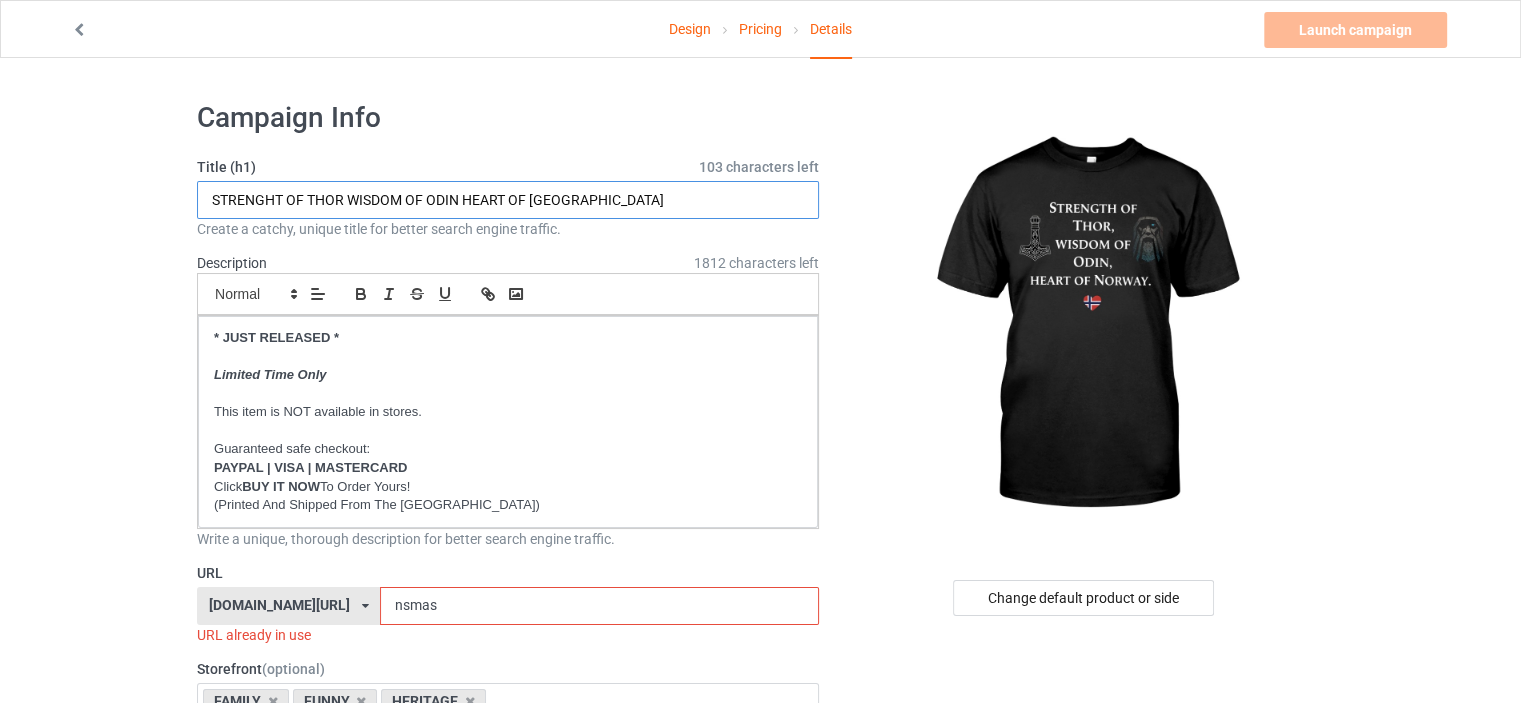 type on "STRENGHT OF THOR WISDOM OF ODIN HEART OF NORWAY" 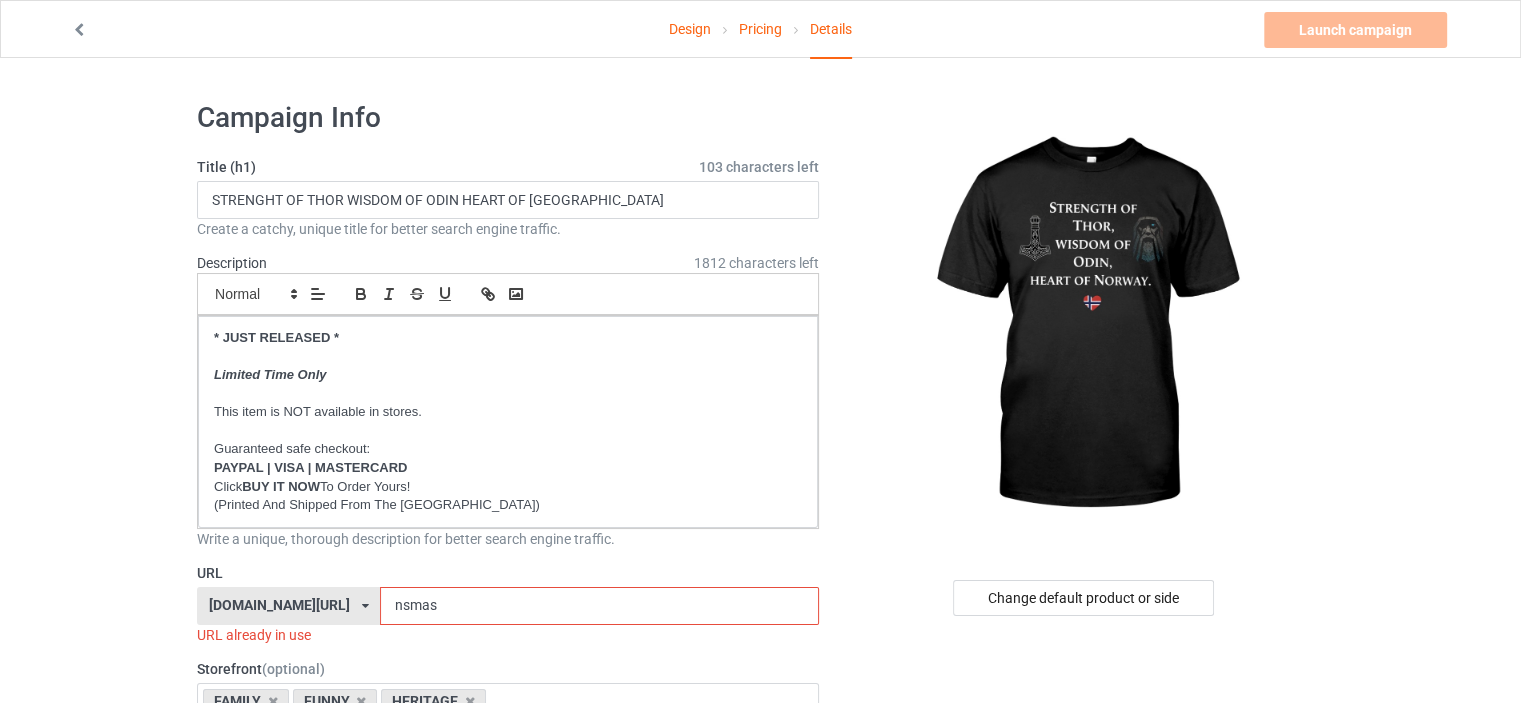 click on "Design Pricing Details Launch campaign Invalid campaign URL Campaign Info Title (h1) 103   characters left STRENGHT OF THOR WISDOM OF ODIN HEART OF NORWAY Create a catchy, unique title for better search engine traffic. Description 1812   characters left       Small Normal Large Big Huge                                                                                     * JUST RELEASED * Limited Time Only This item is NOT available in stores. Guaranteed safe checkout: PAYPAL | VISA | MASTERCARD Click  BUY IT NOW  To Order Yours! (Printed And Shipped From The USA) Write a unique, thorough description for better search engine traffic. URL ilovemynorway.com/ britishlook.net/ danishlegends.com/ familyworldgifts.com/ finnishlegends.com/ funnyteeworld.com/ ilovemyaustralia.com/ ilovemycanada.net/ ilovemydenmark.com/ ilovemyfinland.com/ ilovemyfrance.com/ ilovemygermany.com/ ilovemygnomes.com/ ilovemyireland.com/ ilovemyitaly.com/ ilovemynetherlands.com/ ilovemynorway.com/ ilovemypoland.com/ ilovemyredhair.net/ 4" at bounding box center (760, 1168) 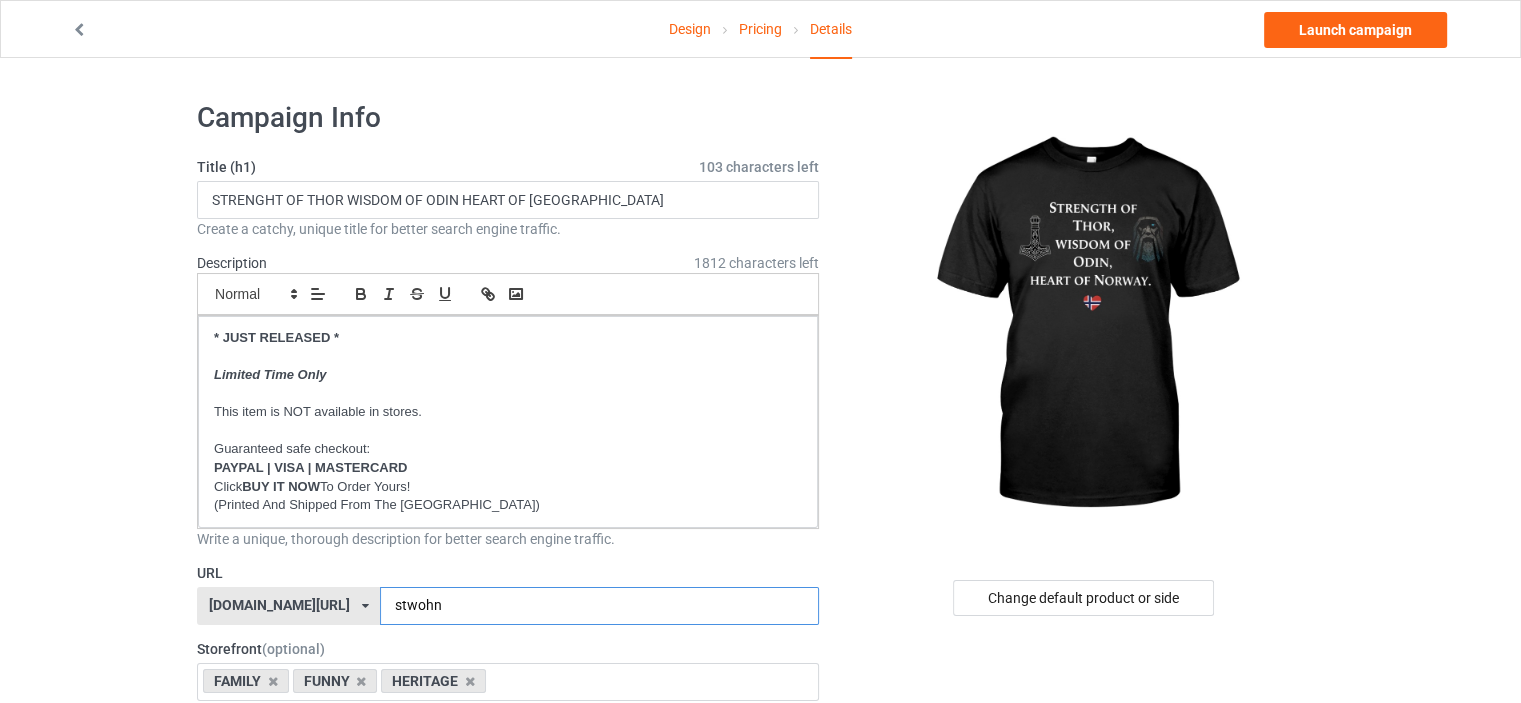 type on "stwohn" 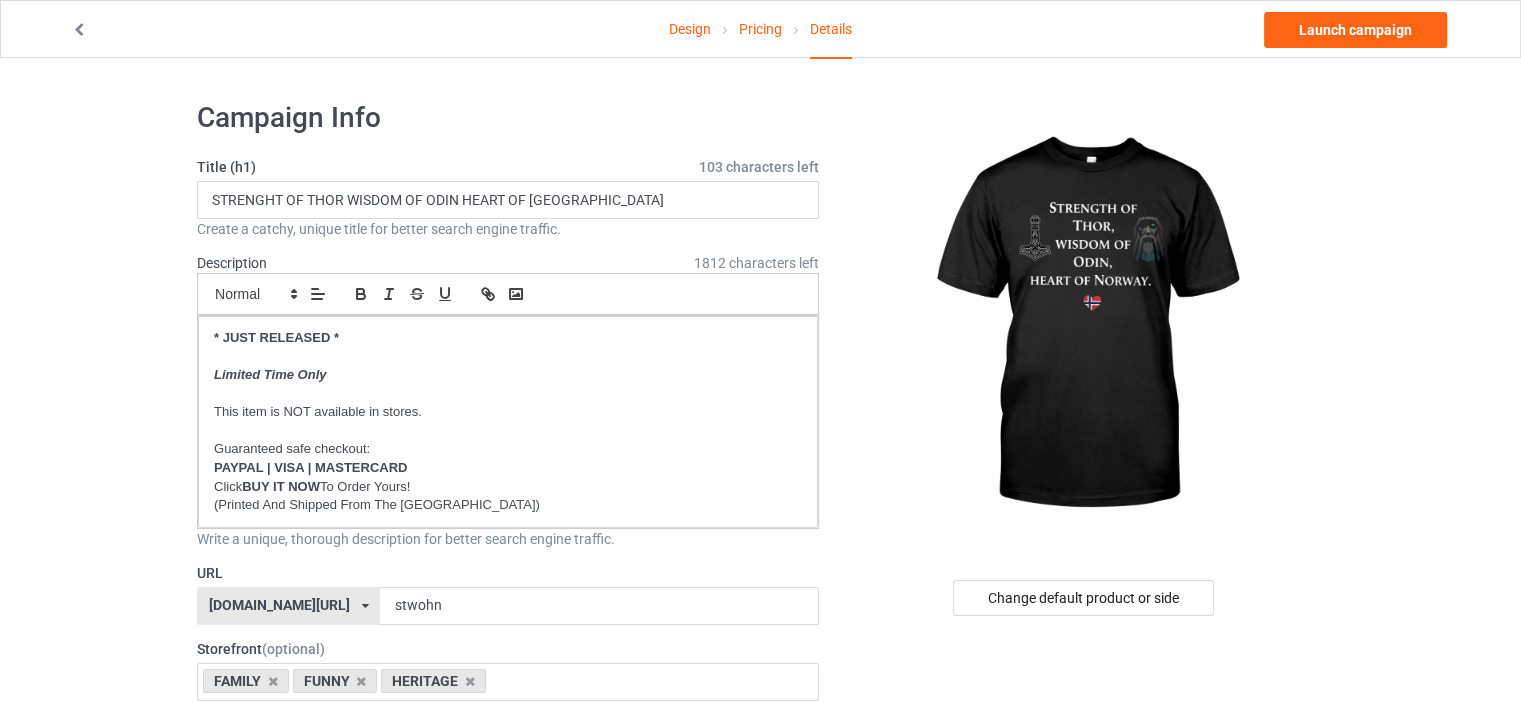 click on "Design Pricing Details Launch campaign Campaign Info Title (h1) 103   characters left STRENGHT OF THOR WISDOM OF ODIN HEART OF NORWAY Create a catchy, unique title for better search engine traffic. Description 1812   characters left       Small Normal Large Big Huge                                                                                     * JUST RELEASED * Limited Time Only This item is NOT available in stores. Guaranteed safe checkout: PAYPAL | VISA | MASTERCARD Click  BUY IT NOW  To Order Yours! (Printed And Shipped From The USA) Write a unique, thorough description for better search engine traffic. URL ilovemynorway.com/ britishlook.net/ danishlegends.com/ familyworldgifts.com/ finnishlegends.com/ funnyteeworld.com/ ilovemyaustralia.com/ ilovemycanada.net/ ilovemydenmark.com/ ilovemyfinland.com/ ilovemyfrance.com/ ilovemygermany.com/ ilovemygnomes.com/ ilovemyireland.com/ ilovemyitaly.com/ ilovemynetherlands.com/ ilovemynorway.com/ ilovemypoland.com/ ilovemyredhair.net/ ilovemyscotland.com/ 4" at bounding box center [760, 1158] 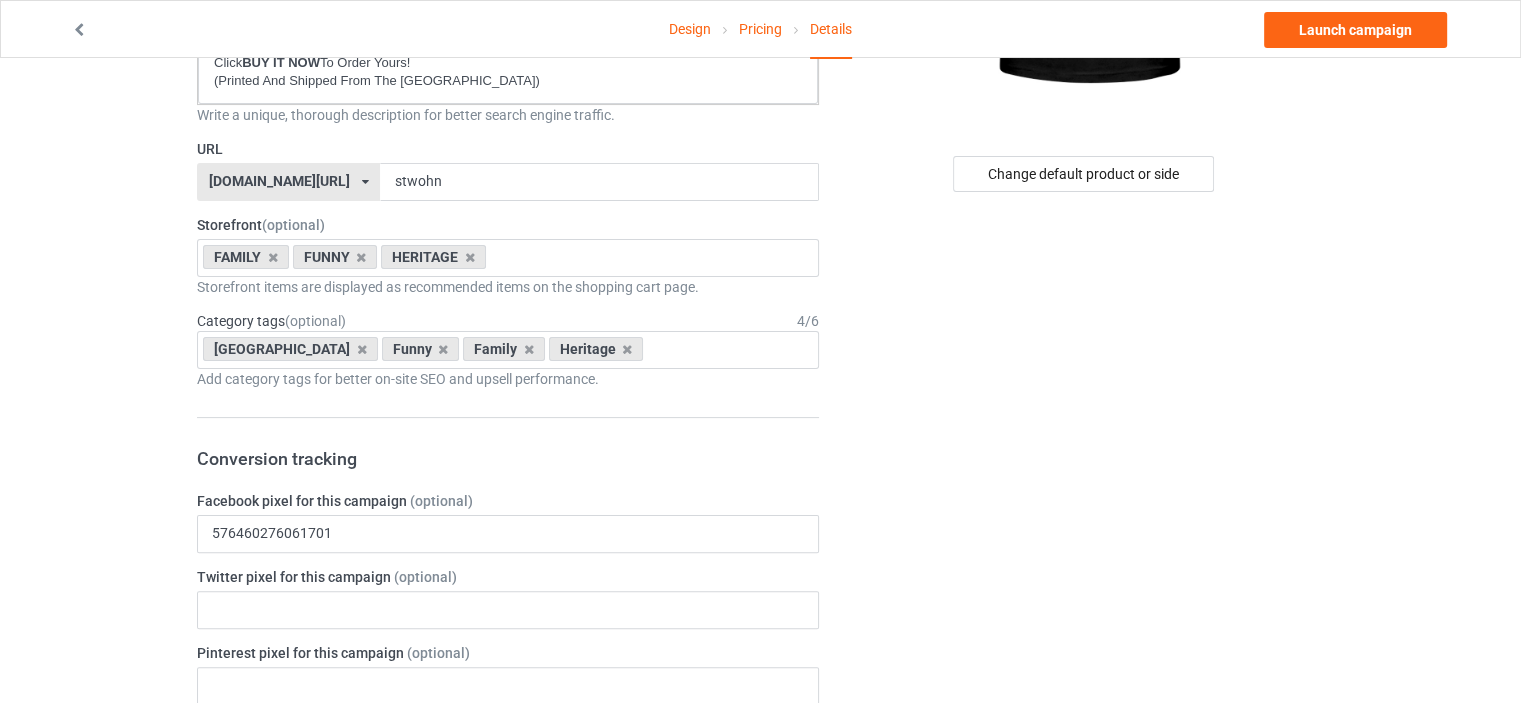 scroll, scrollTop: 300, scrollLeft: 0, axis: vertical 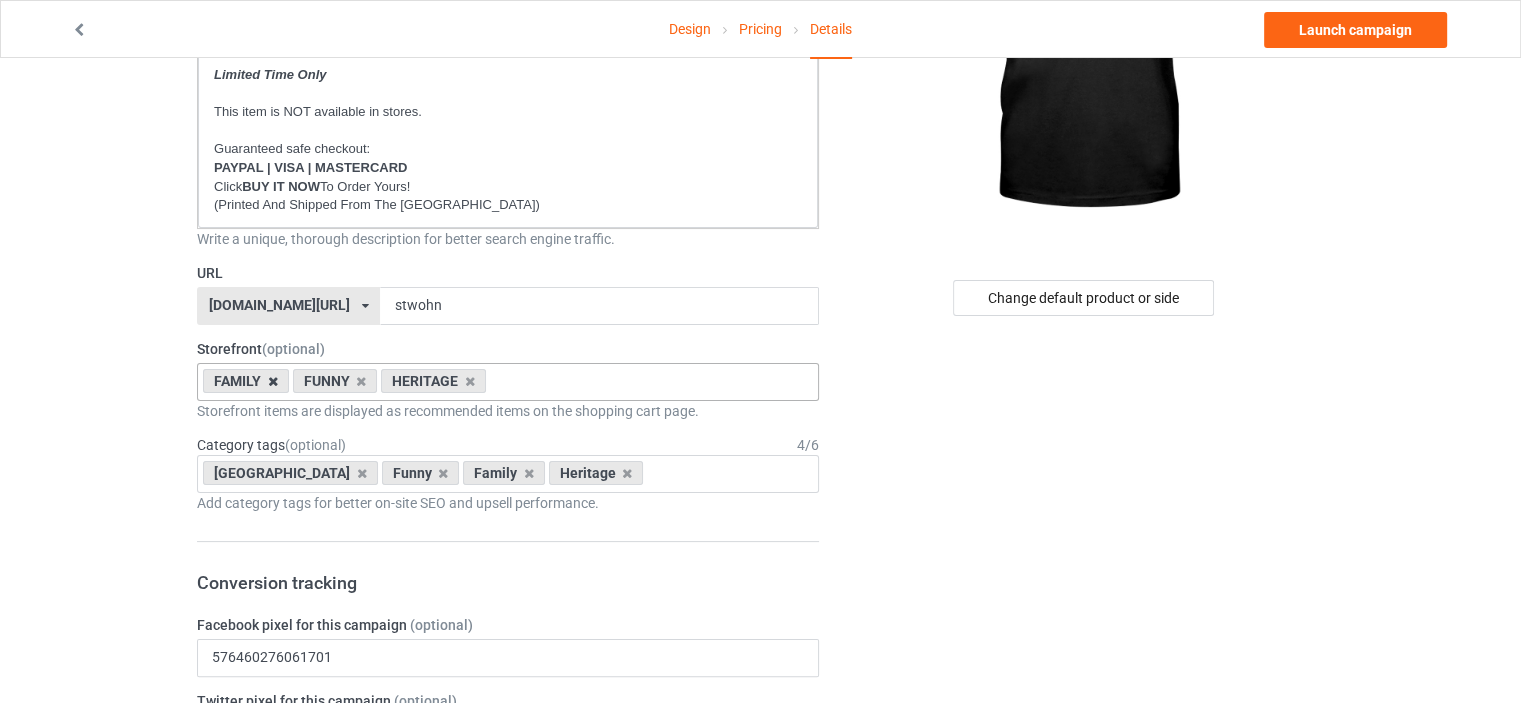 click at bounding box center [273, 381] 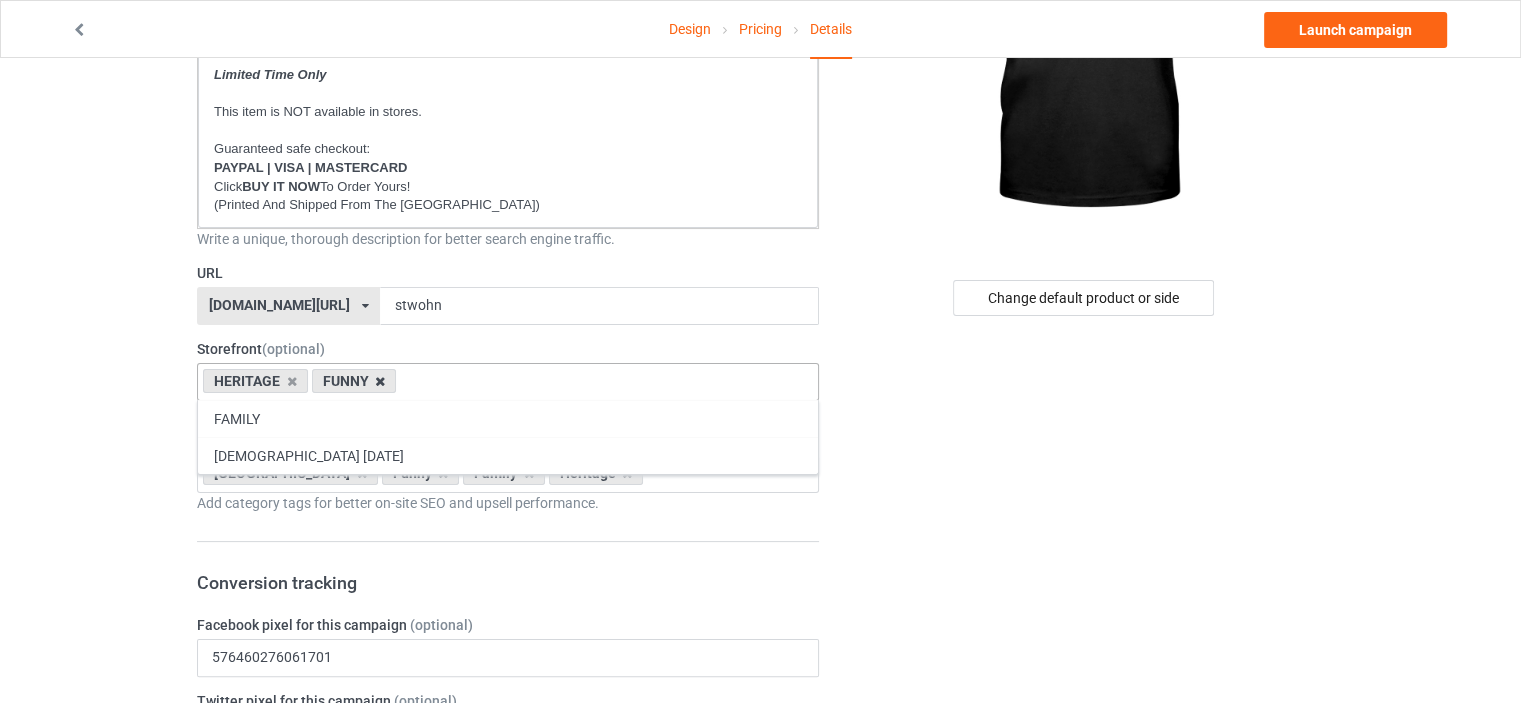 click at bounding box center (380, 381) 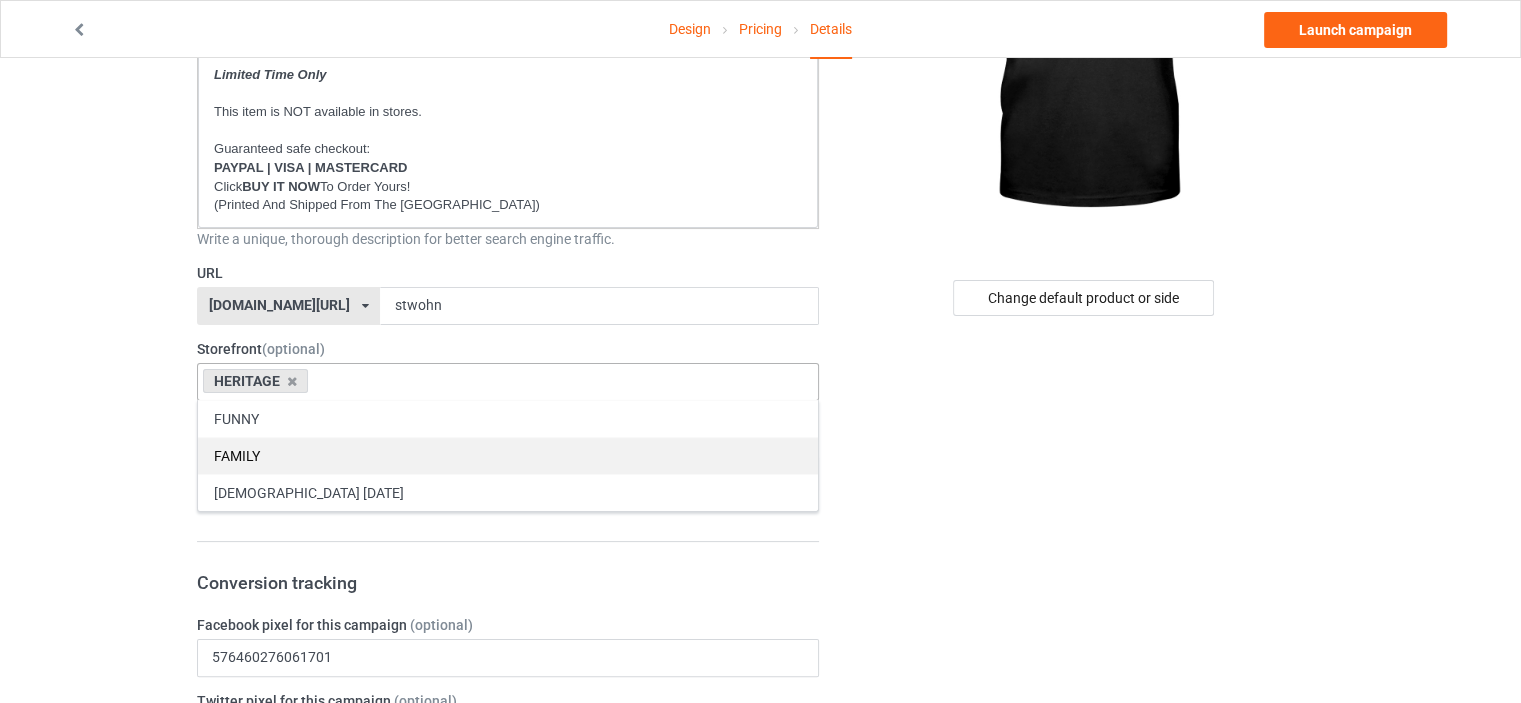click on "FAMILY" at bounding box center [508, 455] 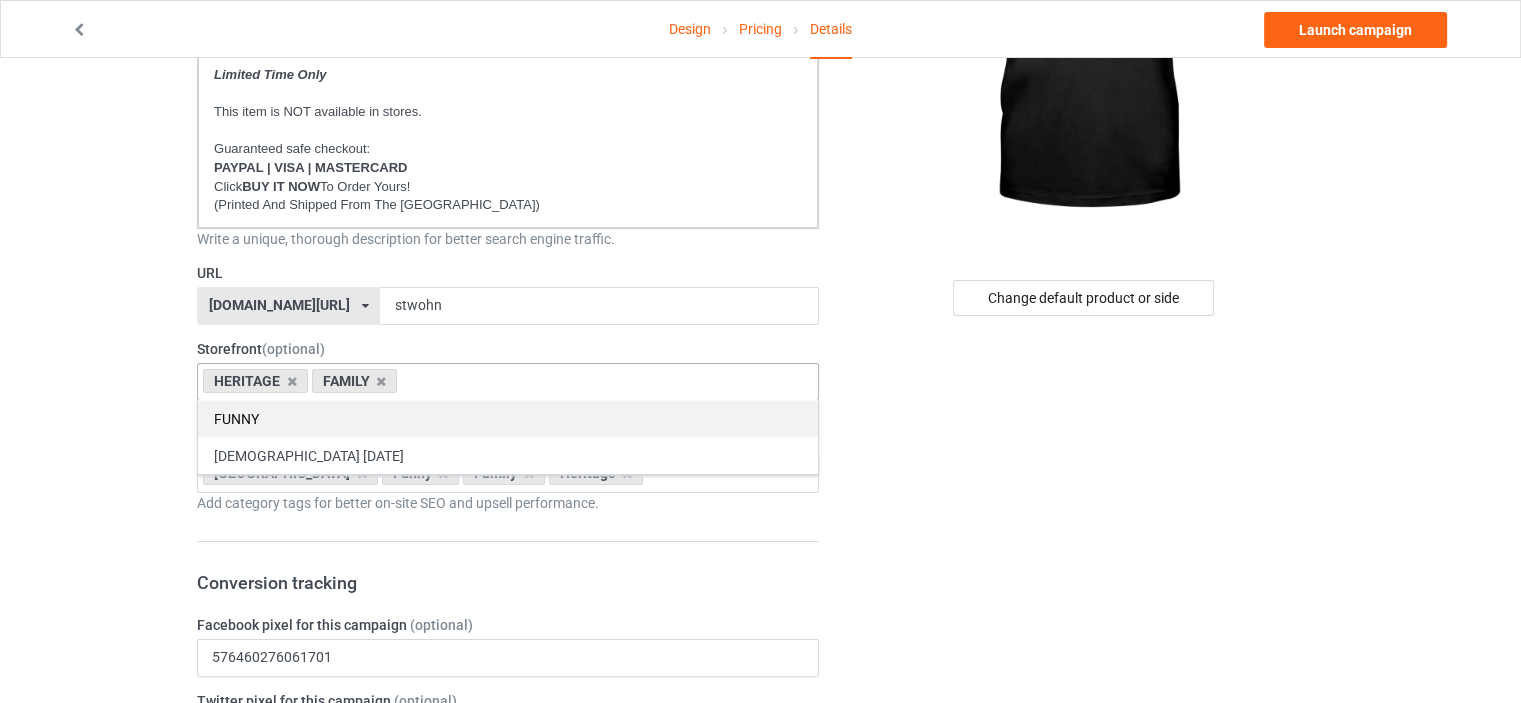 click on "FUNNY" at bounding box center [508, 418] 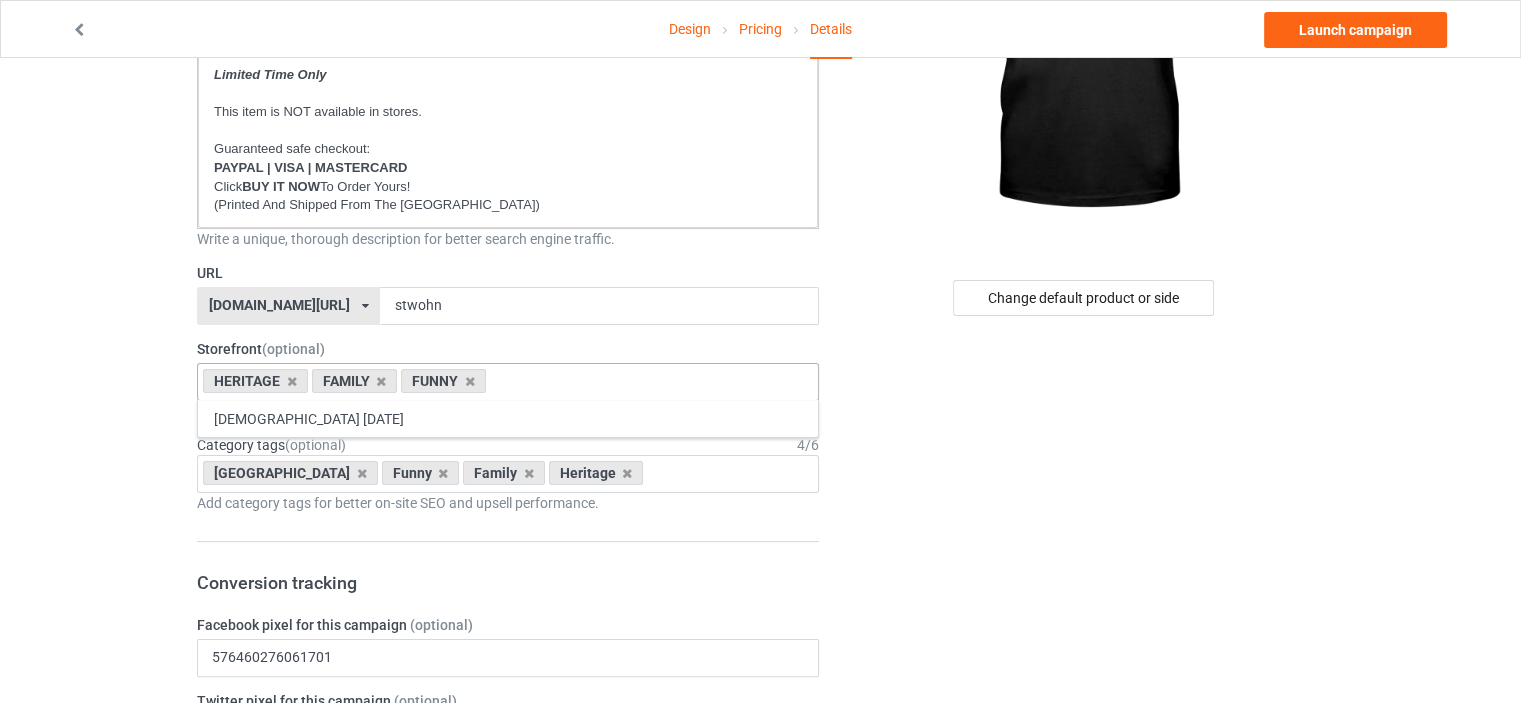 click on "Design Pricing Details Launch campaign Campaign Info Title (h1) 103   characters left STRENGHT OF THOR WISDOM OF ODIN HEART OF NORWAY Create a catchy, unique title for better search engine traffic. Description 1812   characters left       Small Normal Large Big Huge                                                                                     * JUST RELEASED * Limited Time Only This item is NOT available in stores. Guaranteed safe checkout: PAYPAL | VISA | MASTERCARD Click  BUY IT NOW  To Order Yours! (Printed And Shipped From The USA) Write a unique, thorough description for better search engine traffic. URL ilovemynorway.com/ britishlook.net/ danishlegends.com/ familyworldgifts.com/ finnishlegends.com/ funnyteeworld.com/ ilovemyaustralia.com/ ilovemycanada.net/ ilovemydenmark.com/ ilovemyfinland.com/ ilovemyfrance.com/ ilovemygermany.com/ ilovemygnomes.com/ ilovemyireland.com/ ilovemyitaly.com/ ilovemynetherlands.com/ ilovemynorway.com/ ilovemypoland.com/ ilovemyredhair.net/ ilovemyscotland.com/ 4" at bounding box center (760, 858) 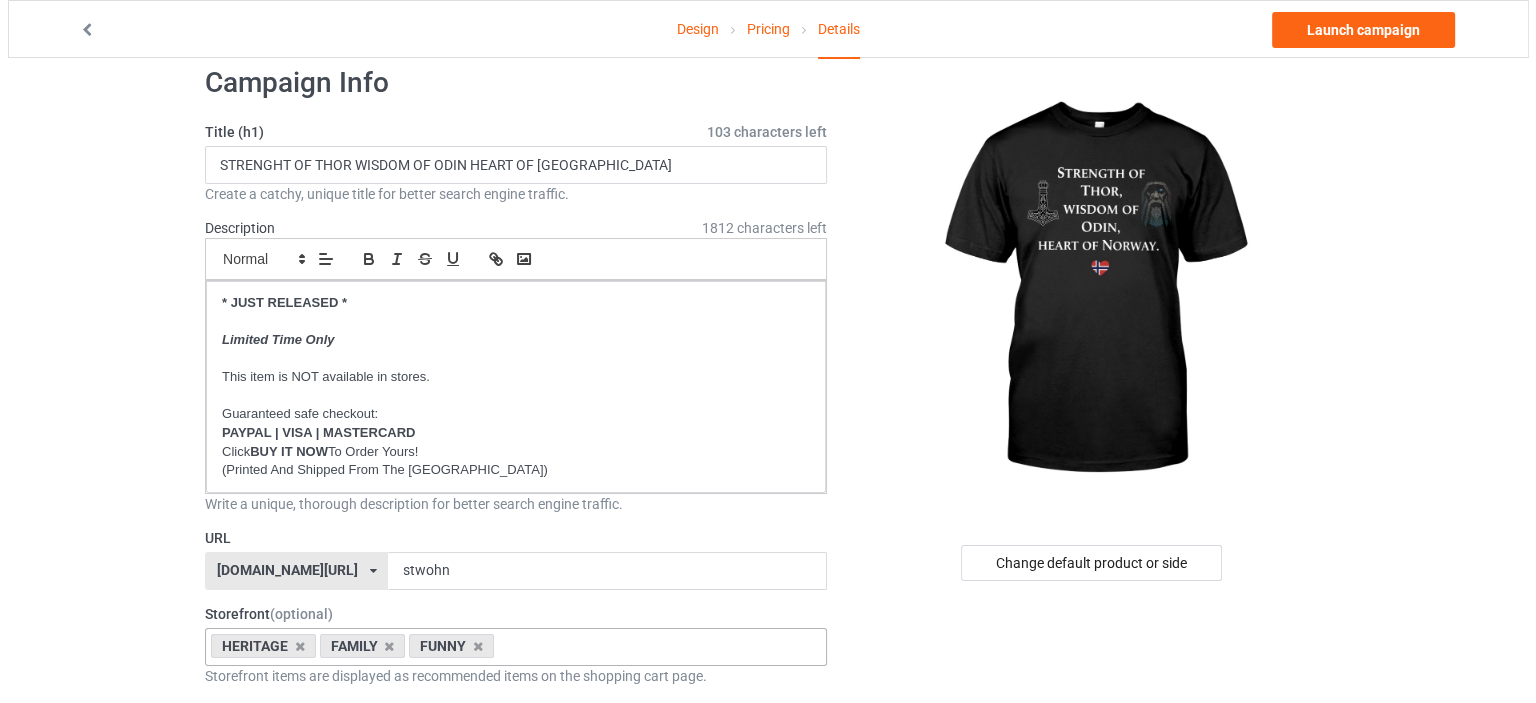 scroll, scrollTop: 0, scrollLeft: 0, axis: both 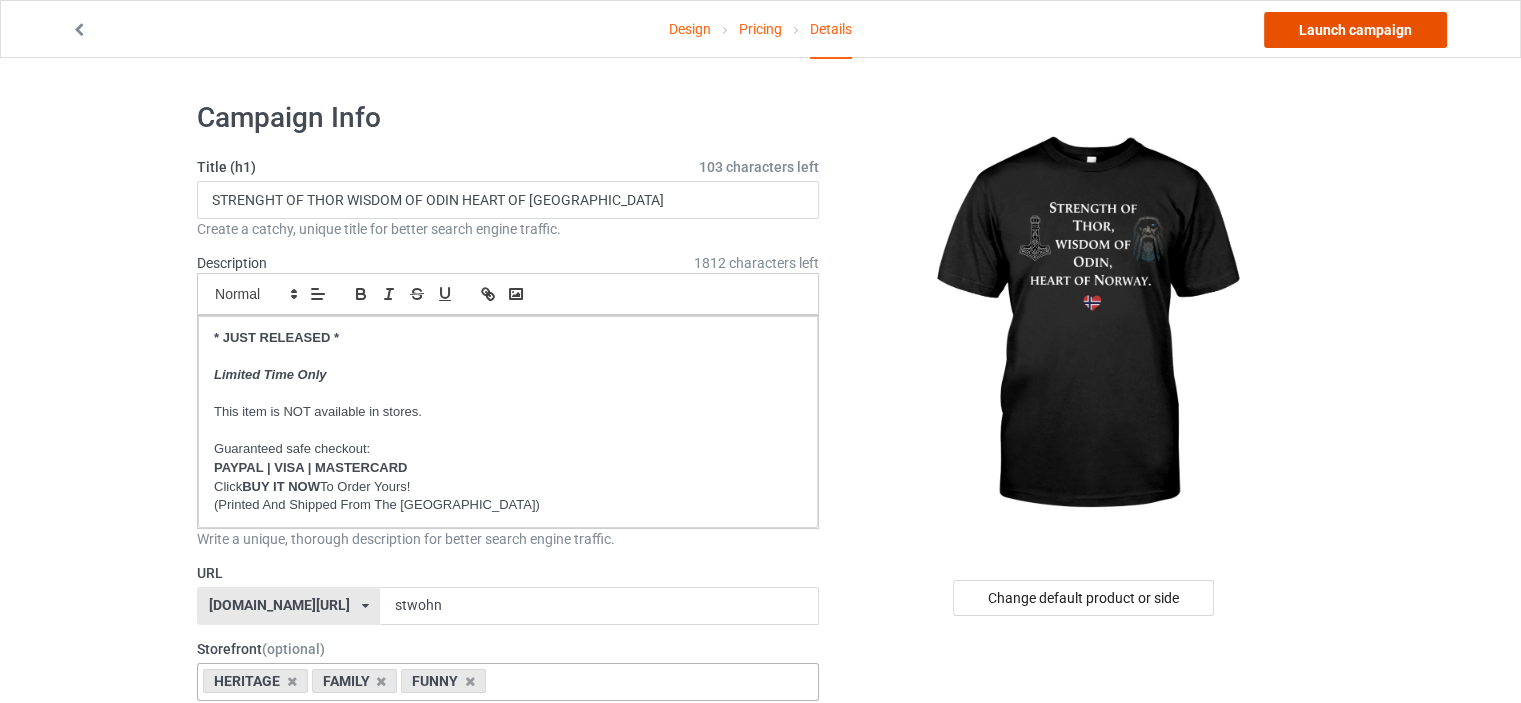click on "Launch campaign" at bounding box center [1355, 30] 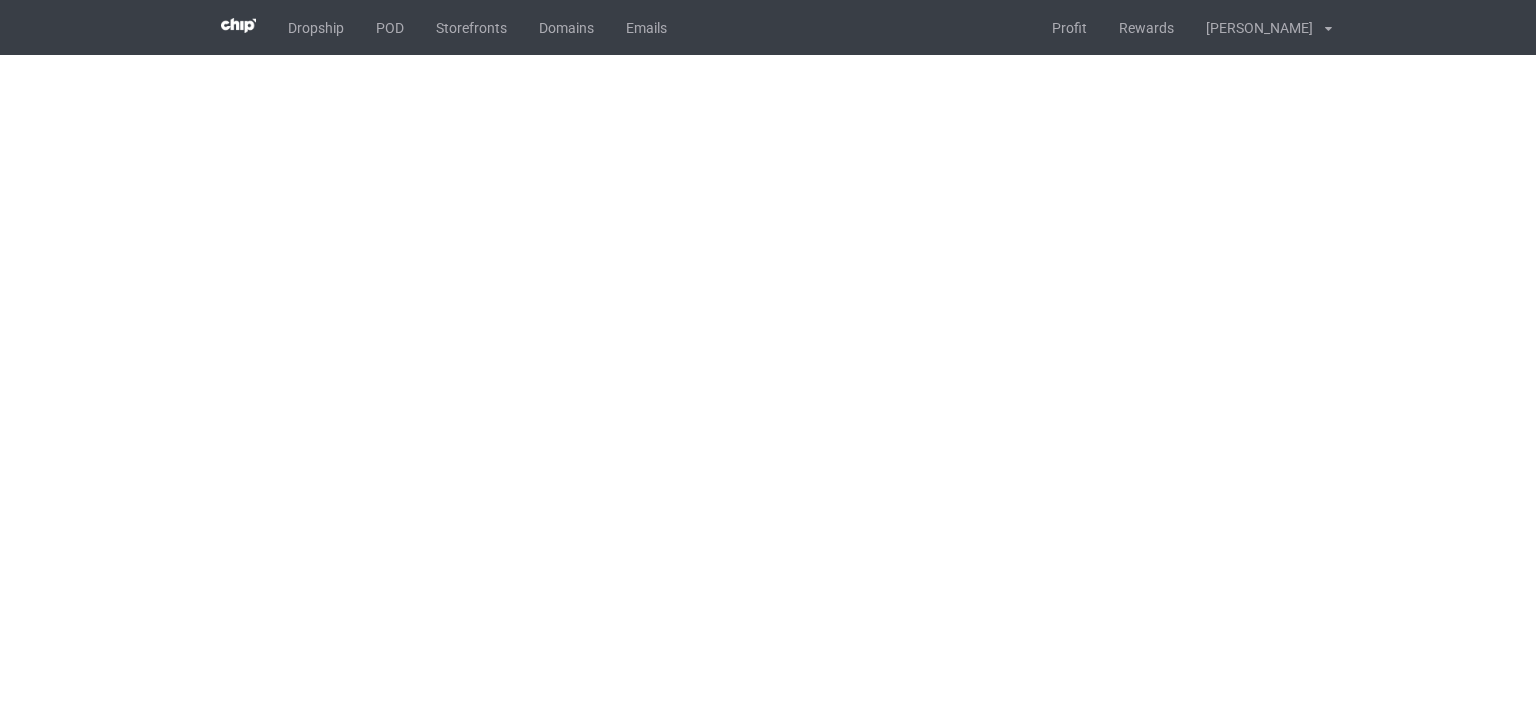 scroll, scrollTop: 0, scrollLeft: 0, axis: both 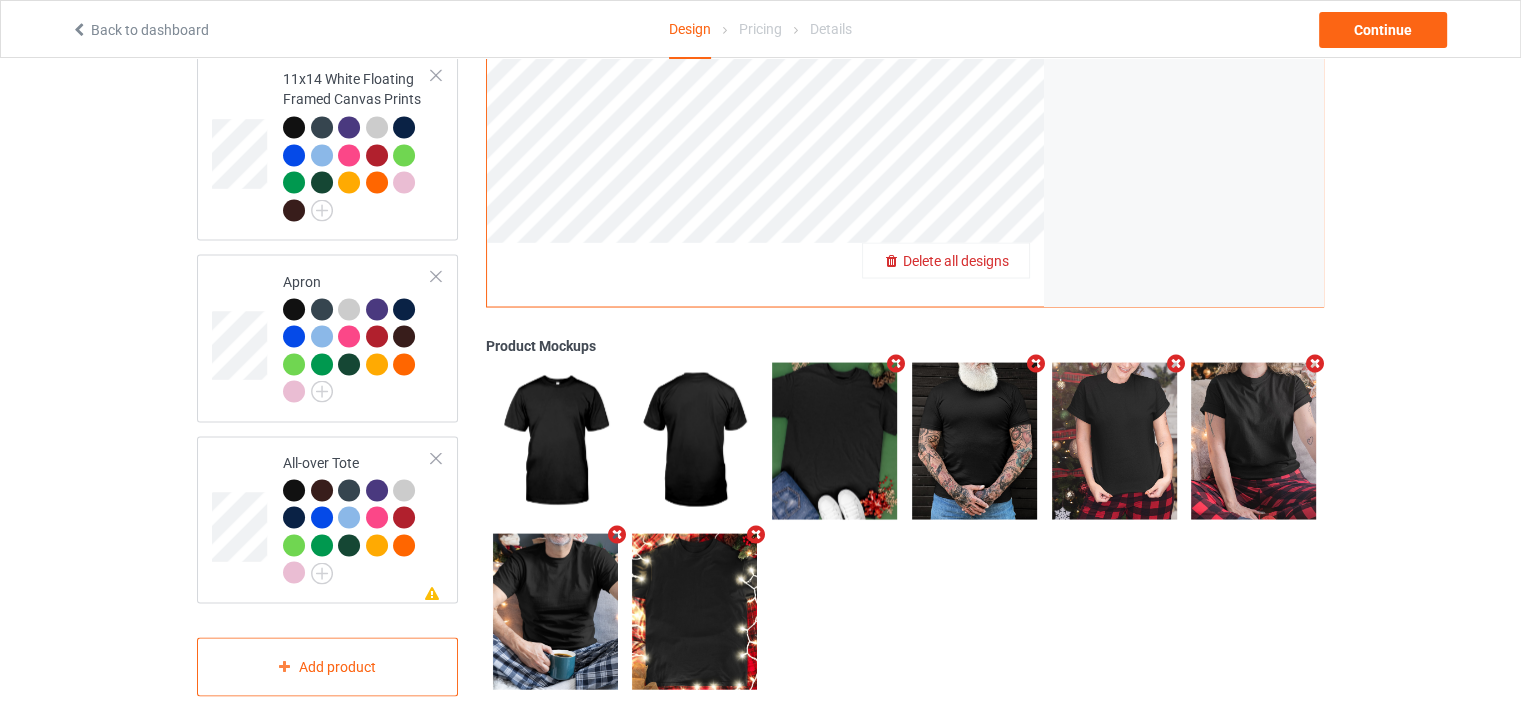 click on "Delete all designs" at bounding box center (956, 260) 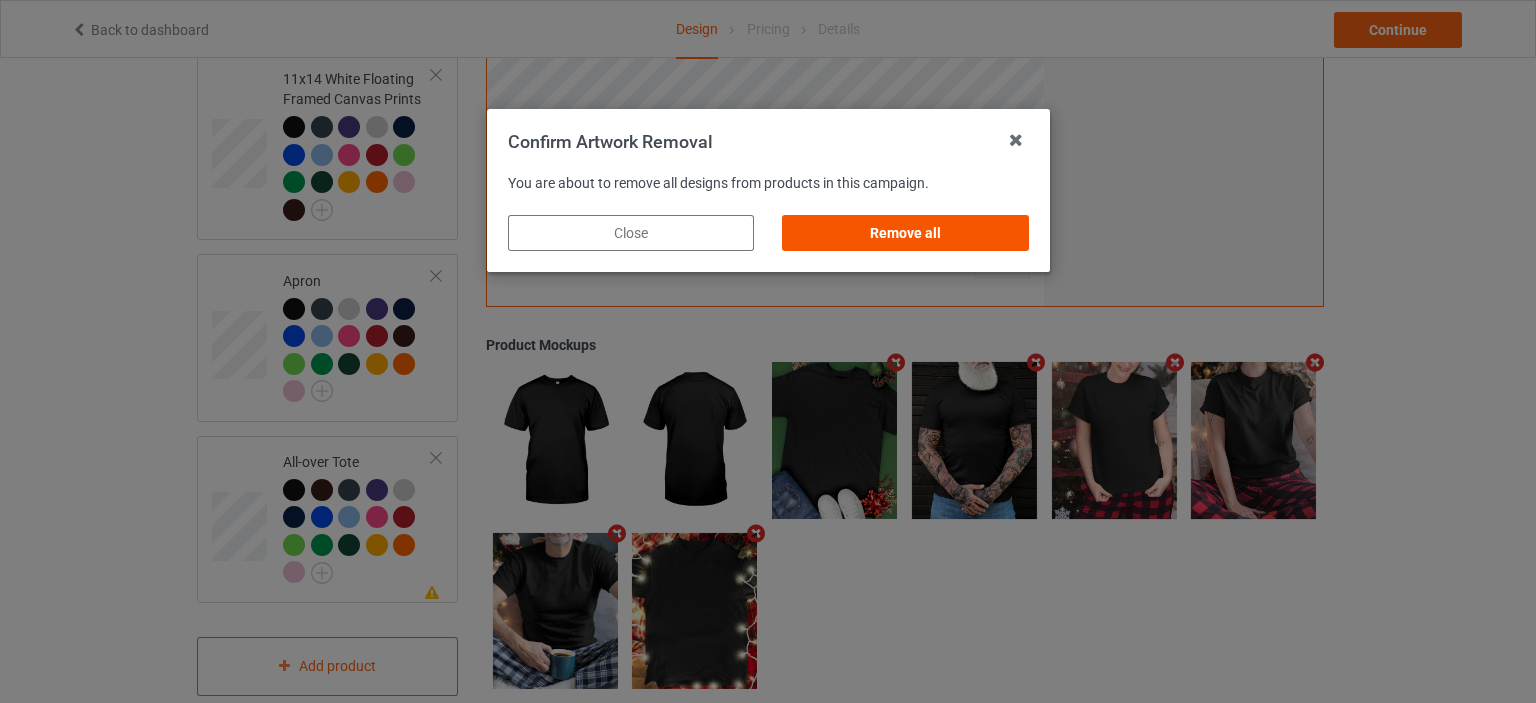 click on "Remove all" at bounding box center [905, 233] 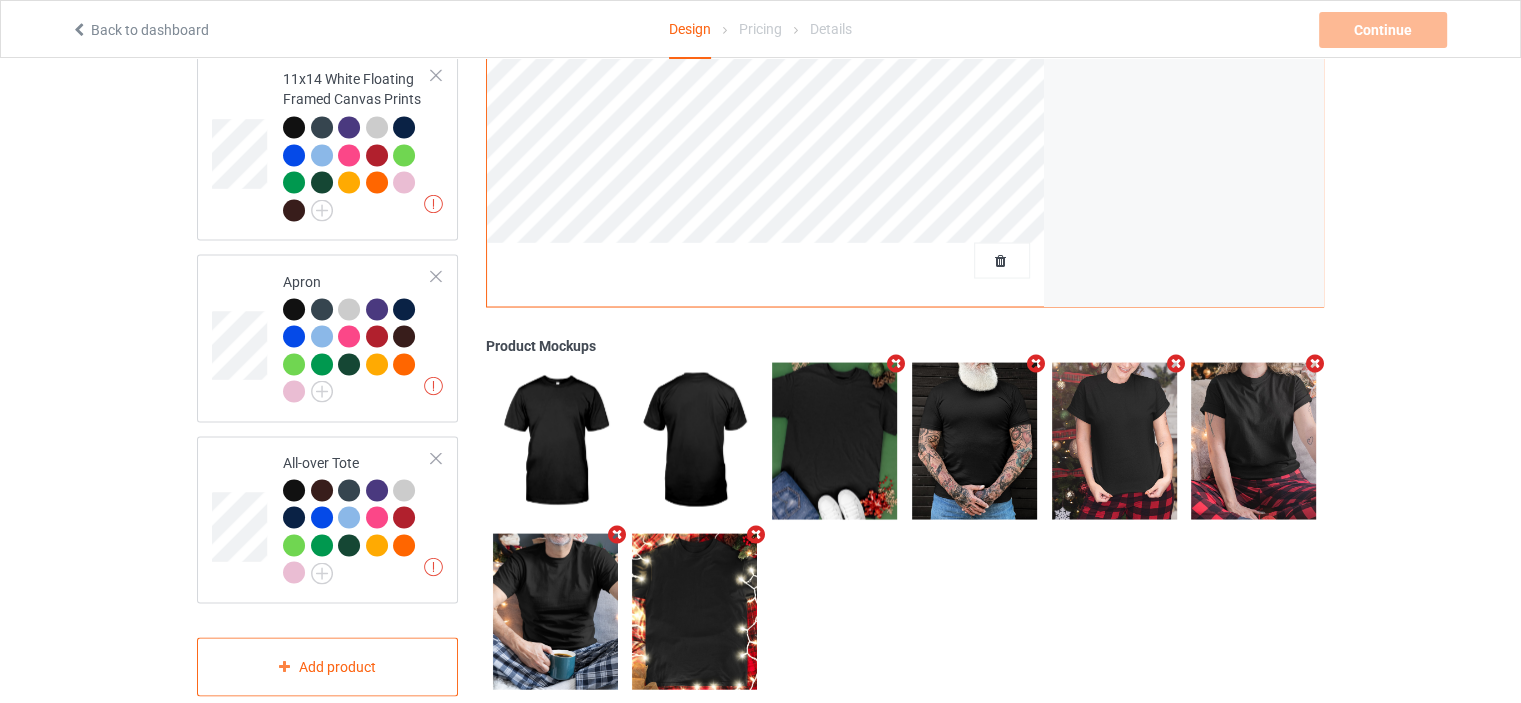 scroll, scrollTop: 0, scrollLeft: 0, axis: both 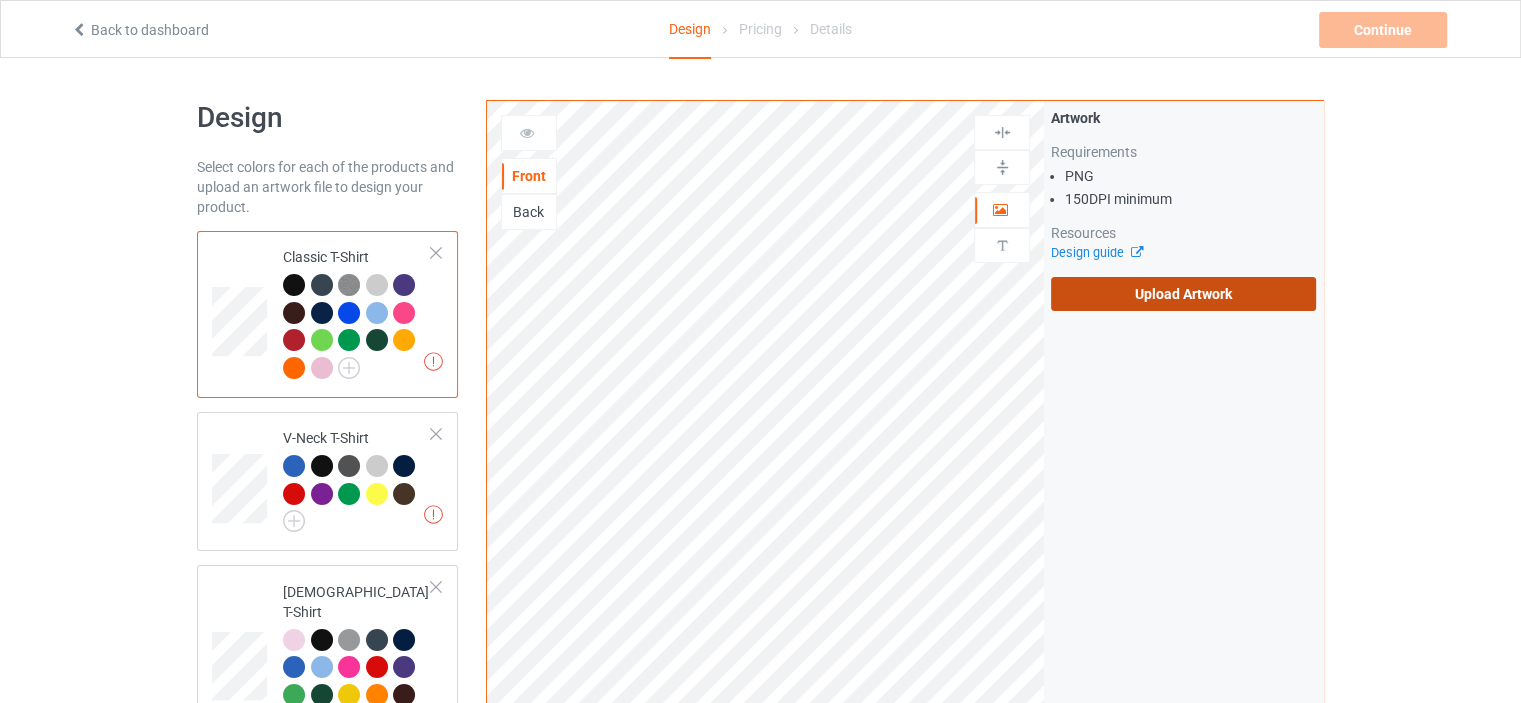 click on "Upload Artwork" at bounding box center (1183, 294) 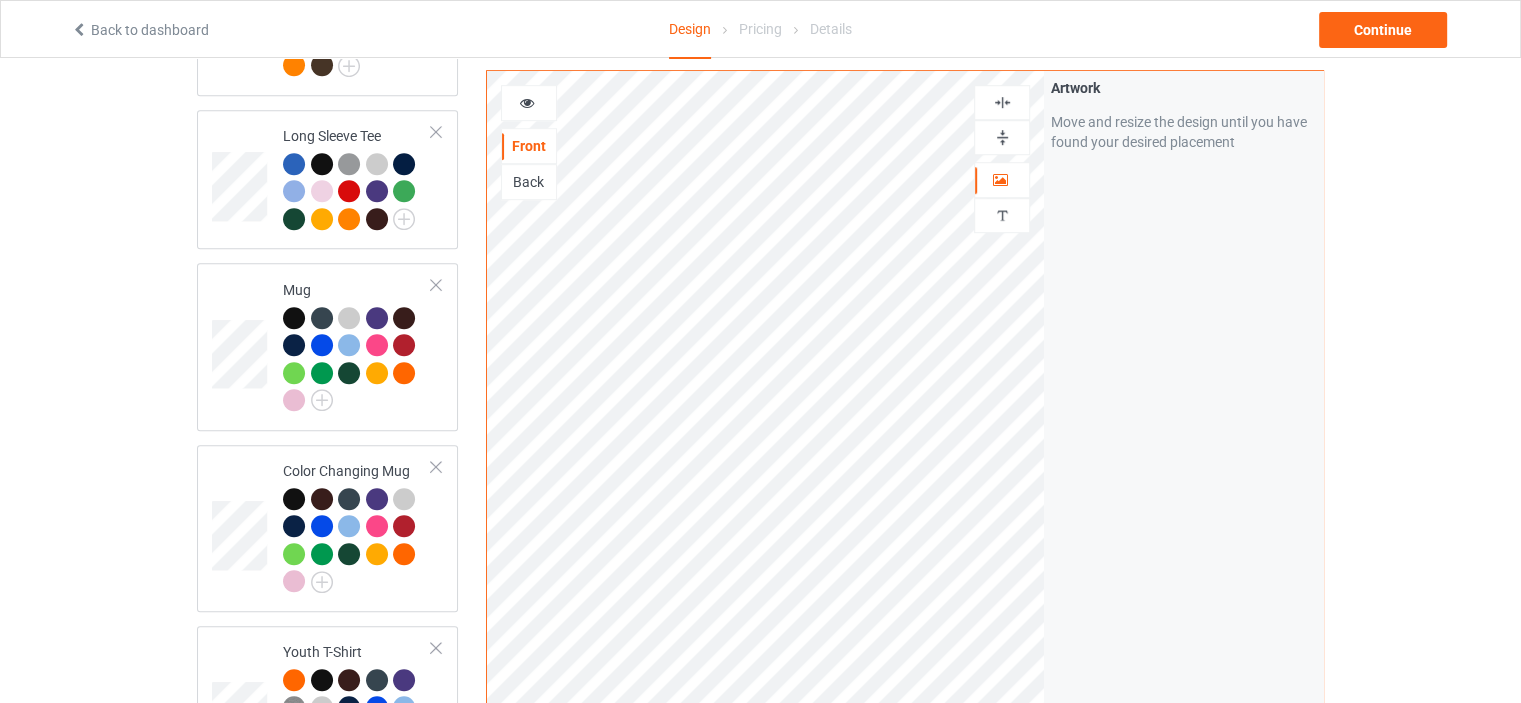 scroll, scrollTop: 1400, scrollLeft: 0, axis: vertical 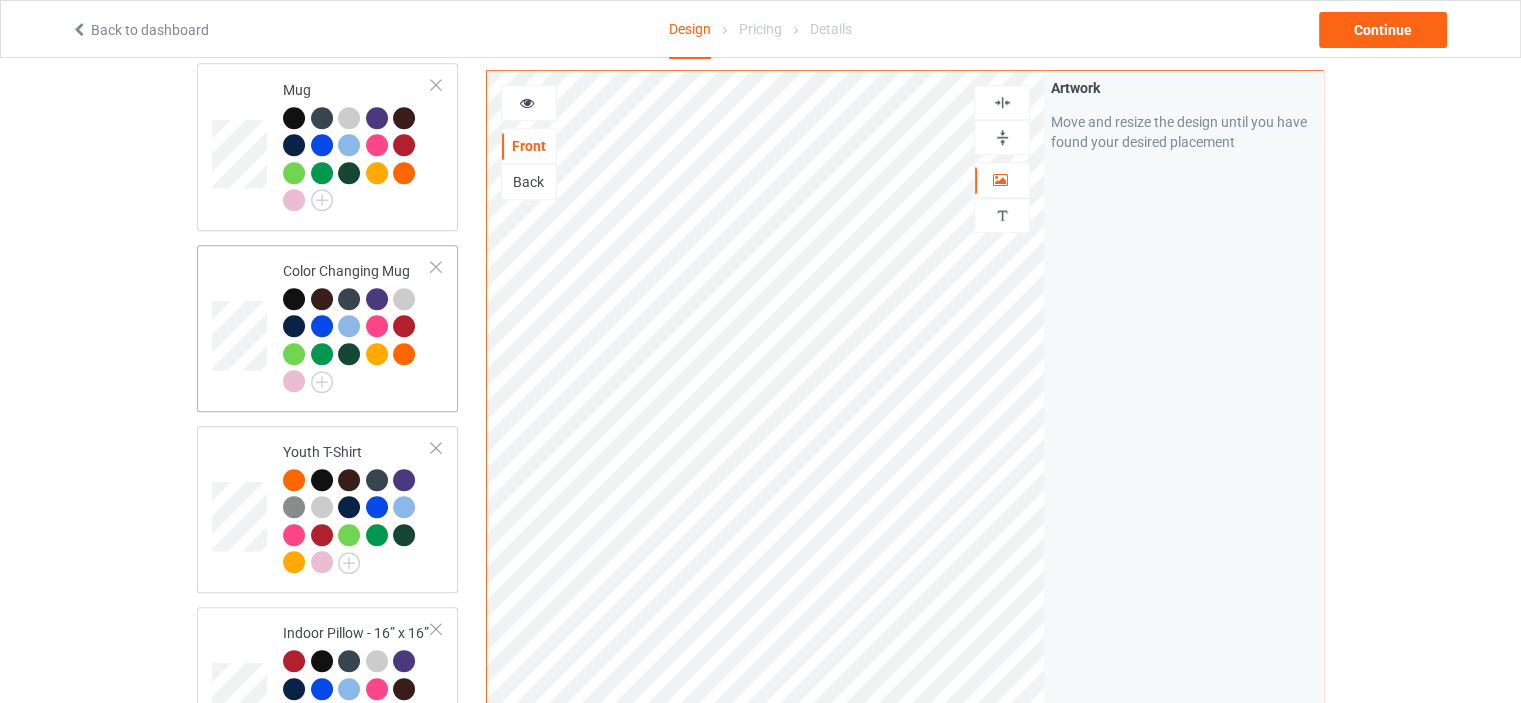 click on "Color Changing Mug" at bounding box center [357, 328] 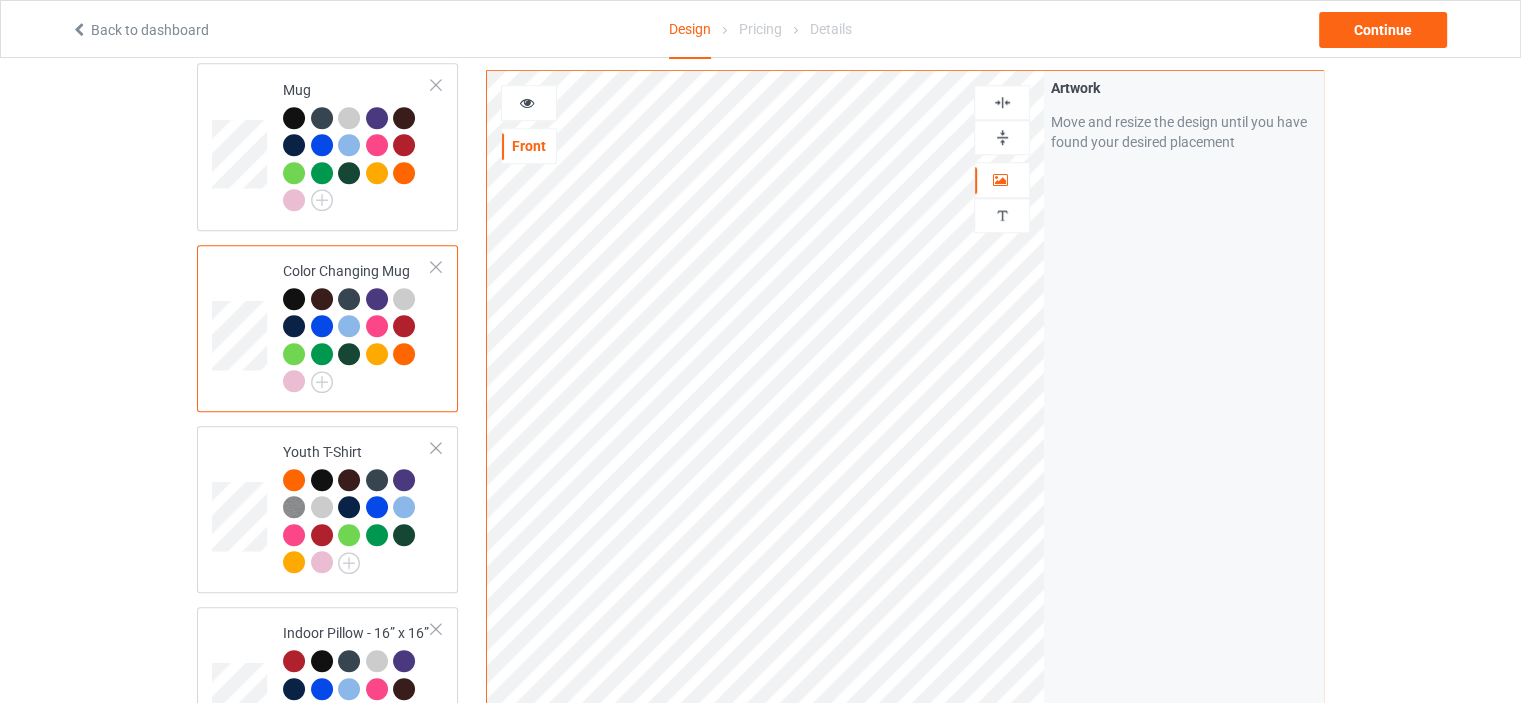 click at bounding box center [1002, 137] 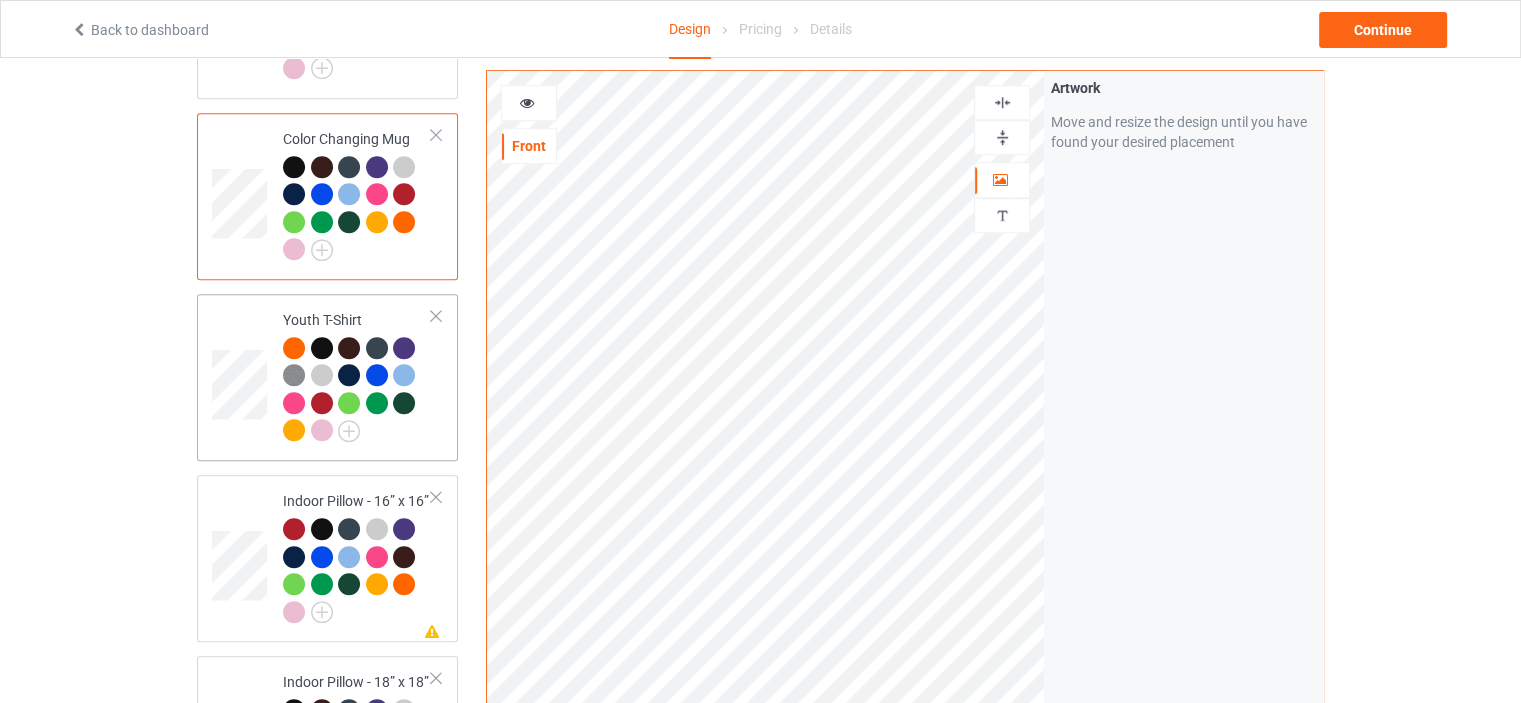 scroll, scrollTop: 1600, scrollLeft: 0, axis: vertical 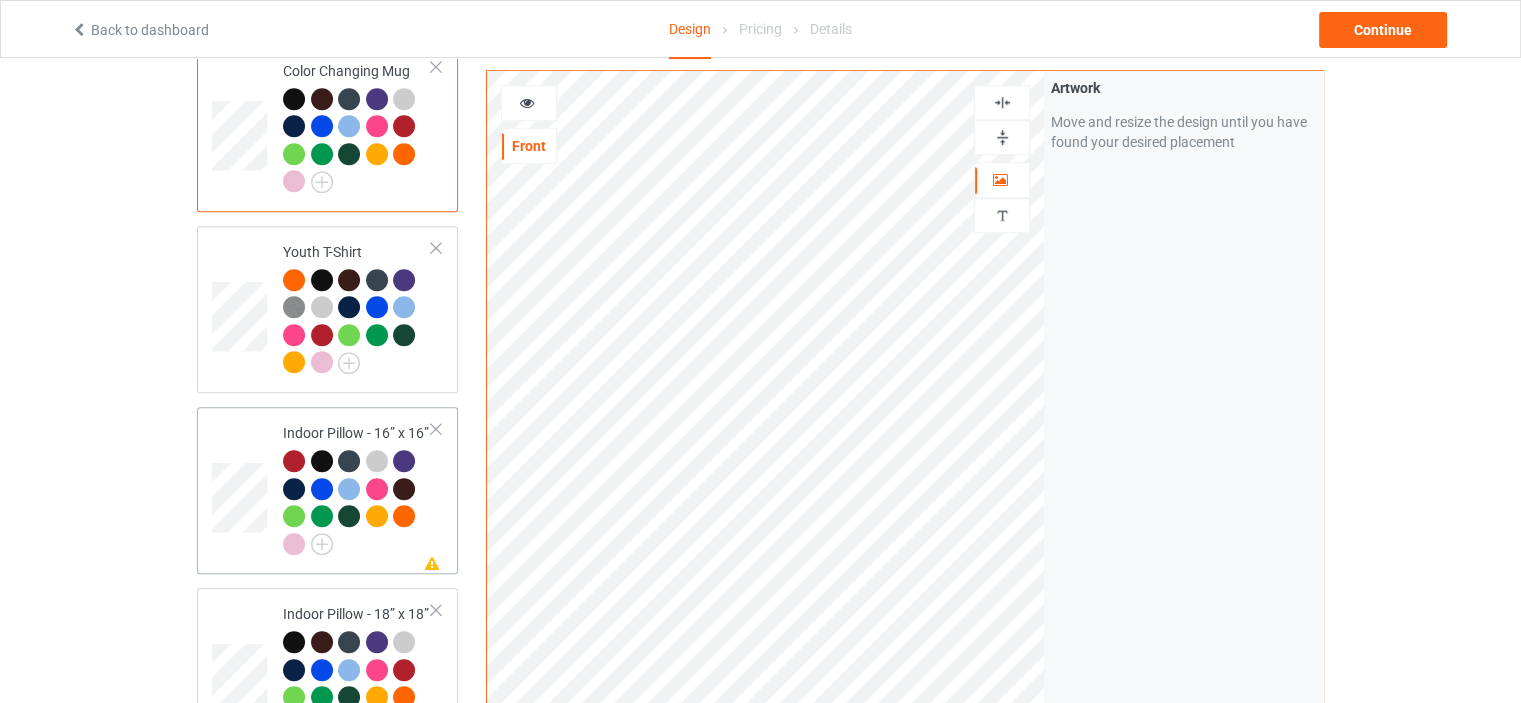 click on "Indoor Pillow - 16” x 16”" at bounding box center [357, 488] 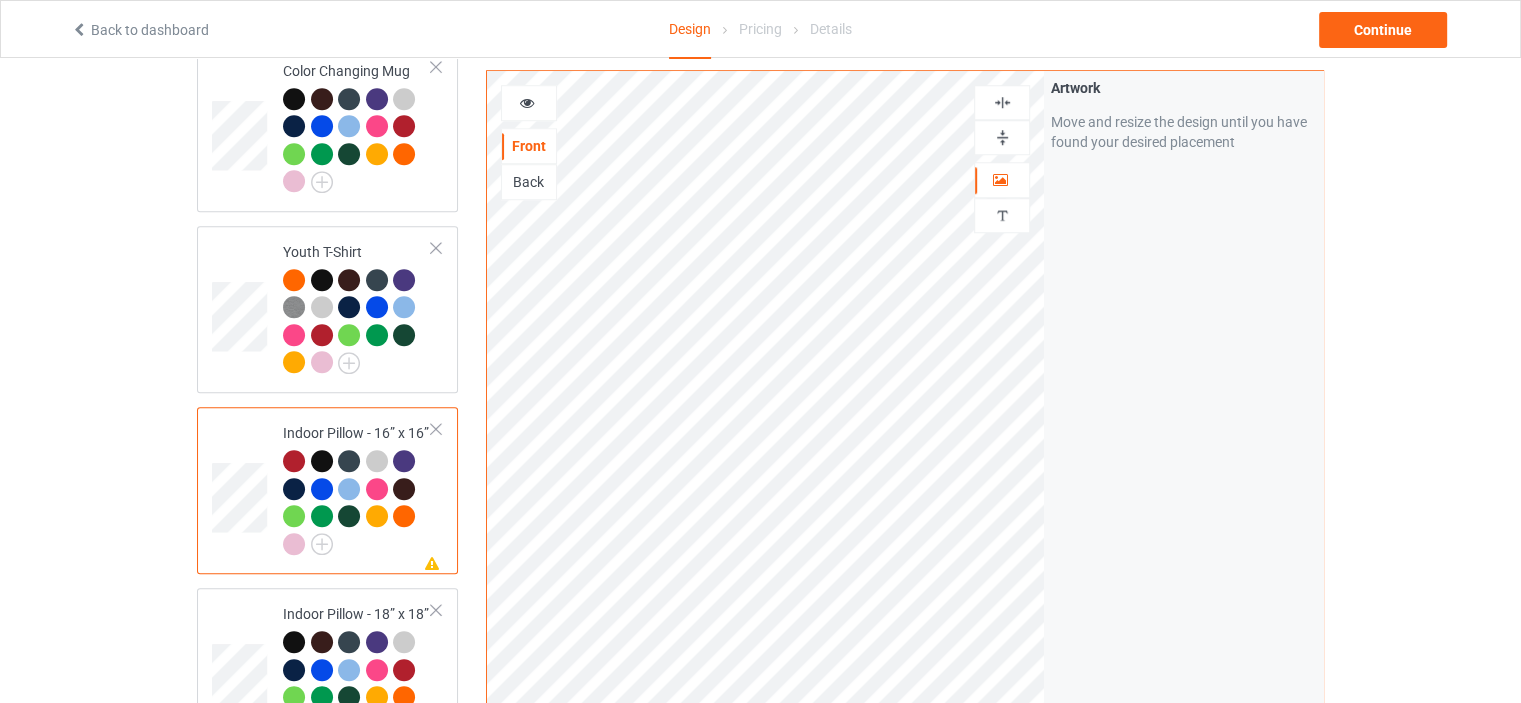 click at bounding box center [1002, 137] 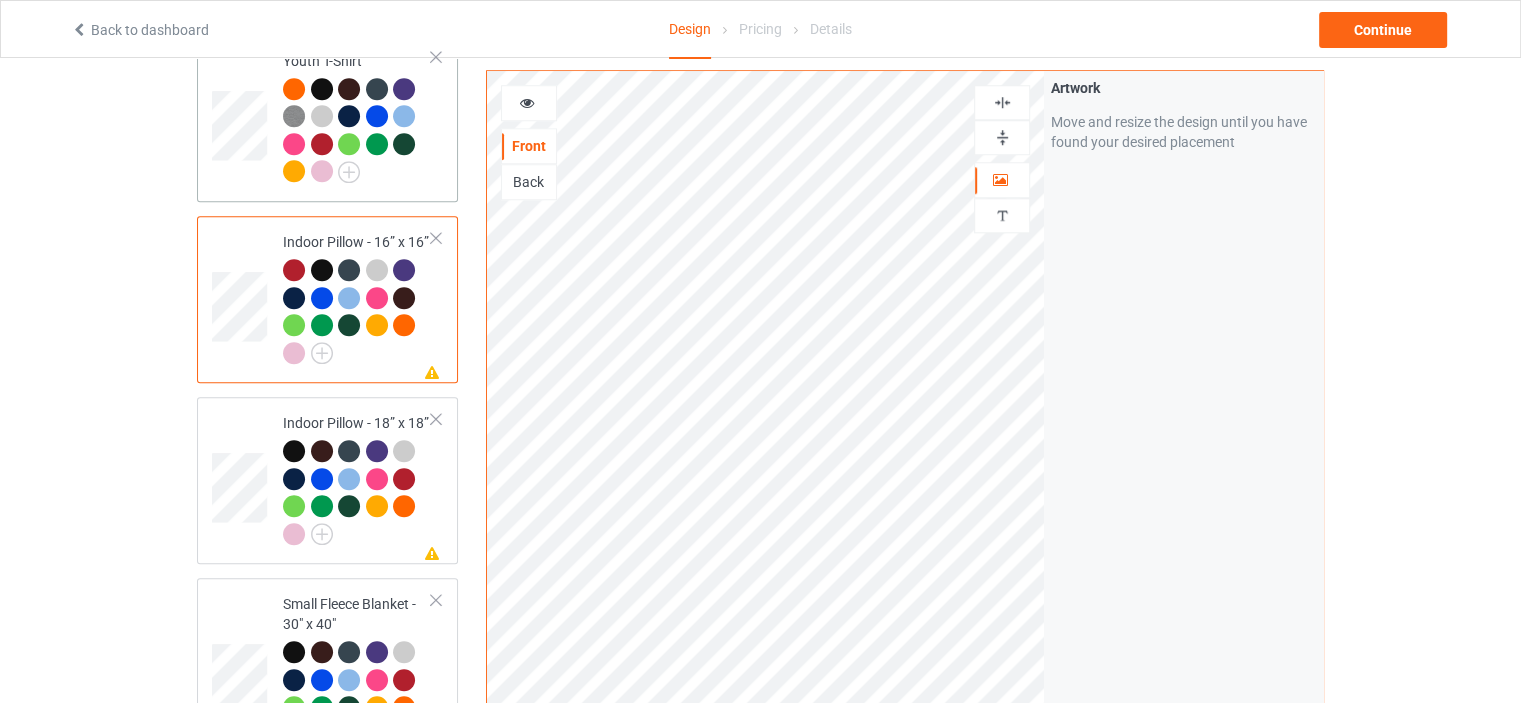 scroll, scrollTop: 1800, scrollLeft: 0, axis: vertical 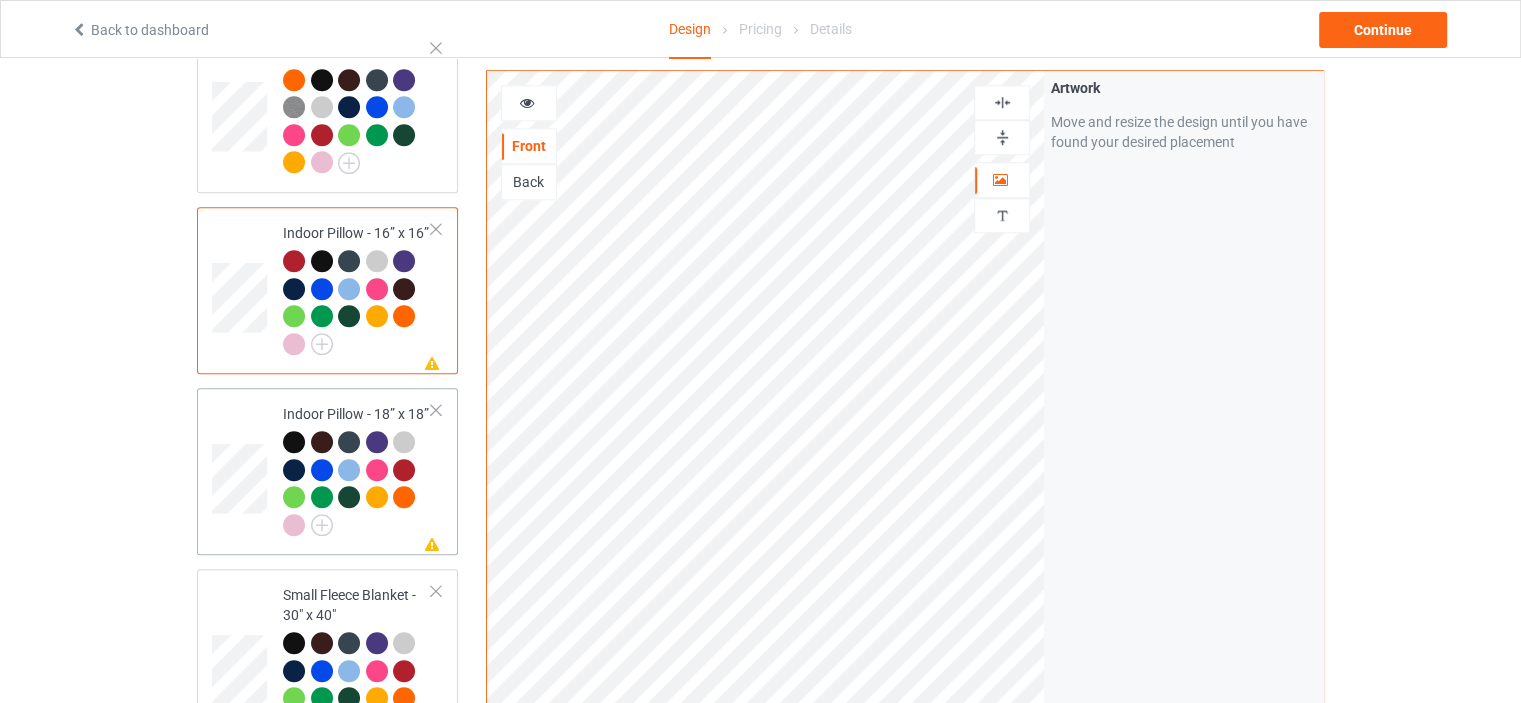 click on "Missing artwork on 1 side(s) Indoor Pillow - 18” x 18”" at bounding box center (357, 471) 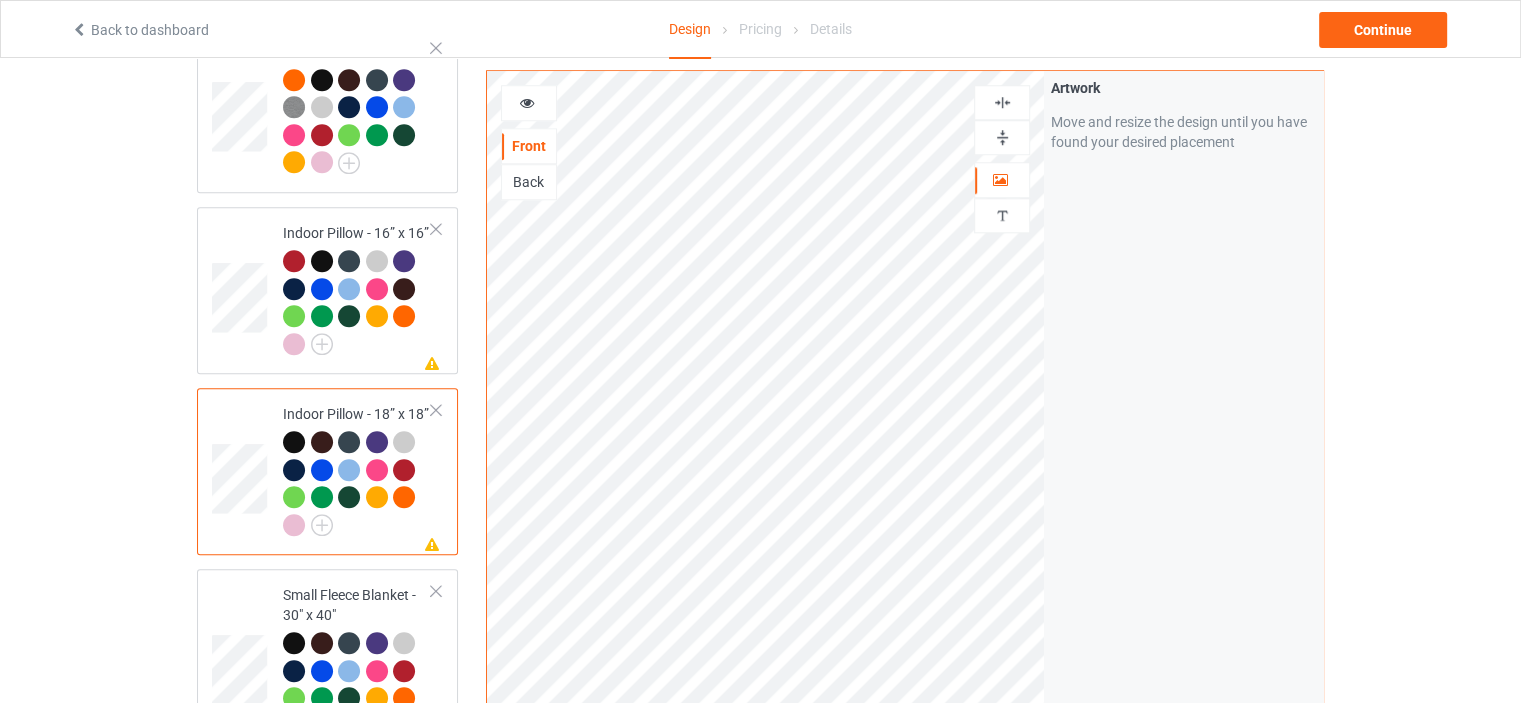 click at bounding box center (1002, 137) 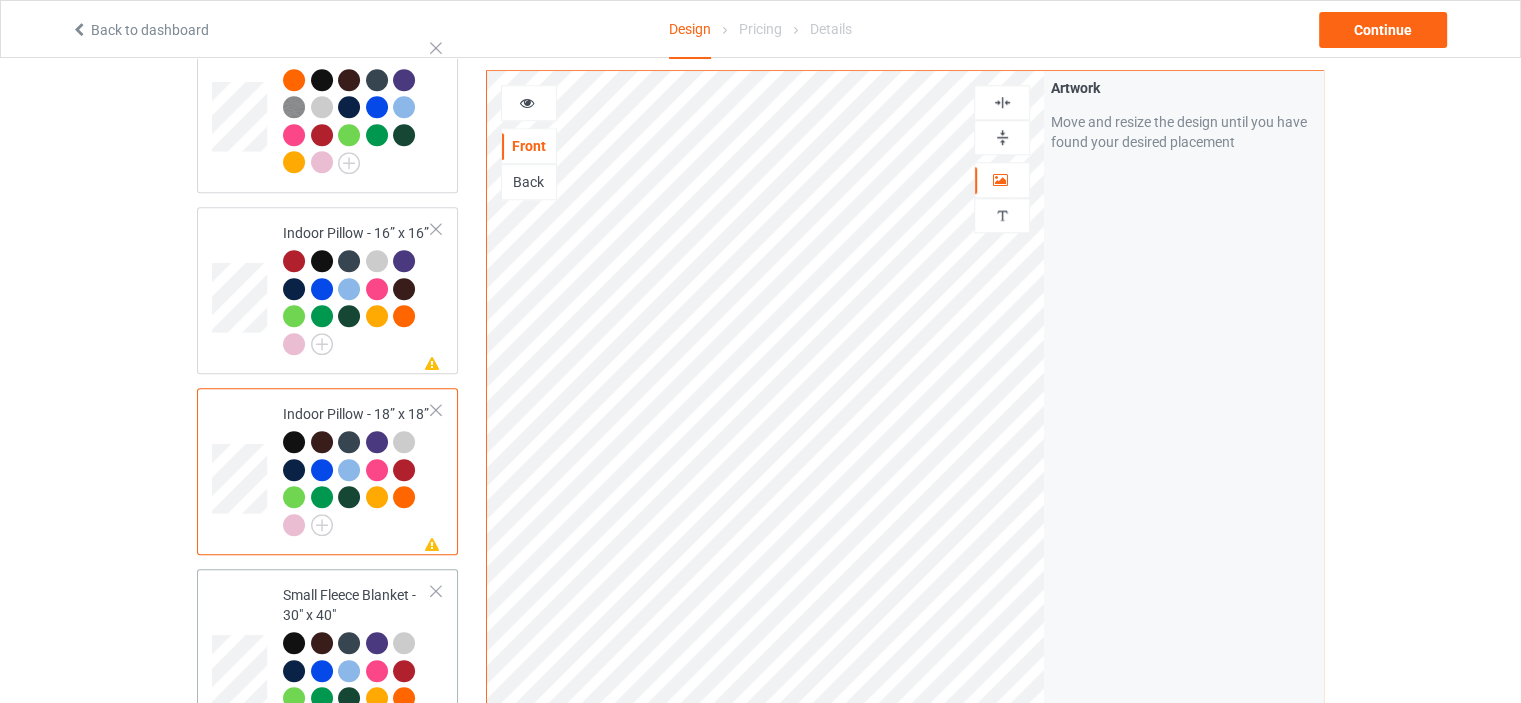 click on "Small Fleece Blanket - 30" x 40"" at bounding box center (357, 660) 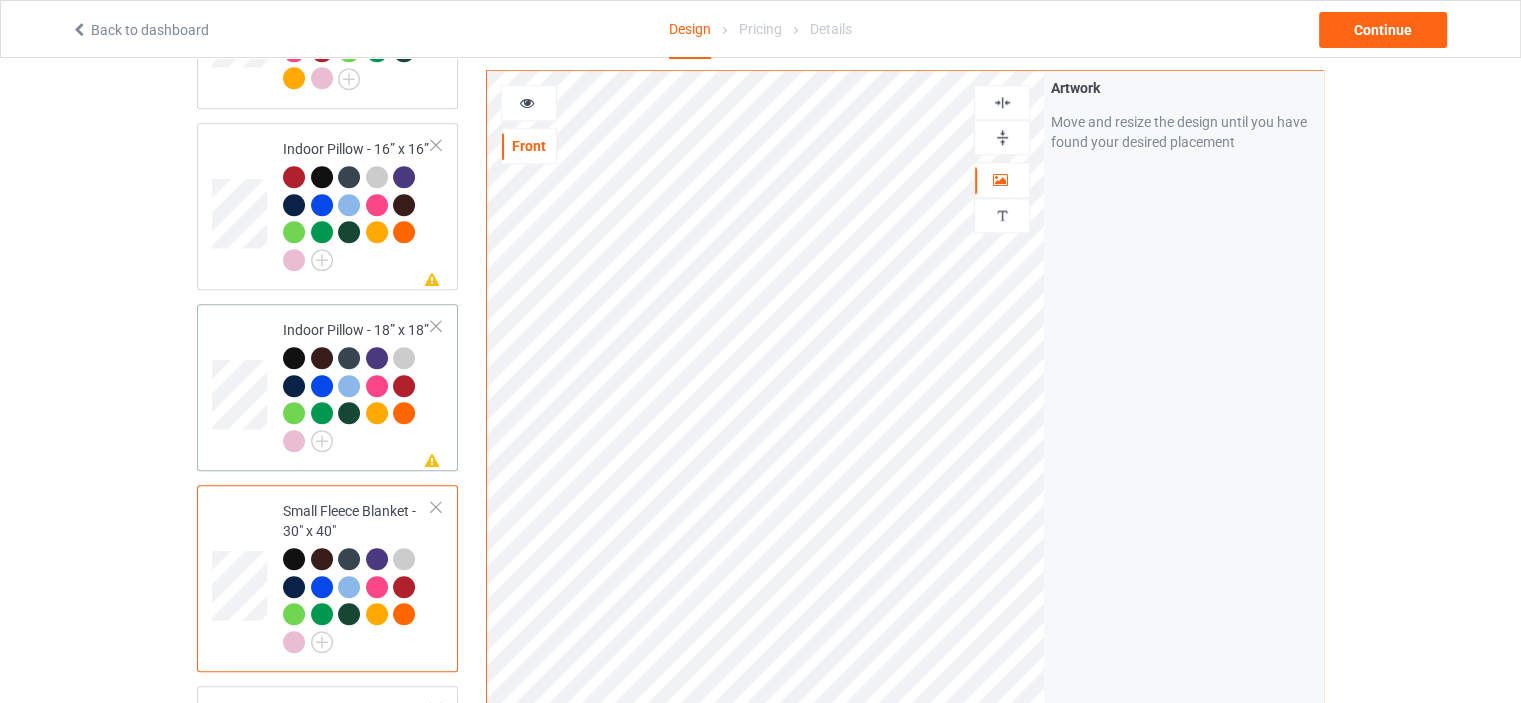 scroll, scrollTop: 2000, scrollLeft: 0, axis: vertical 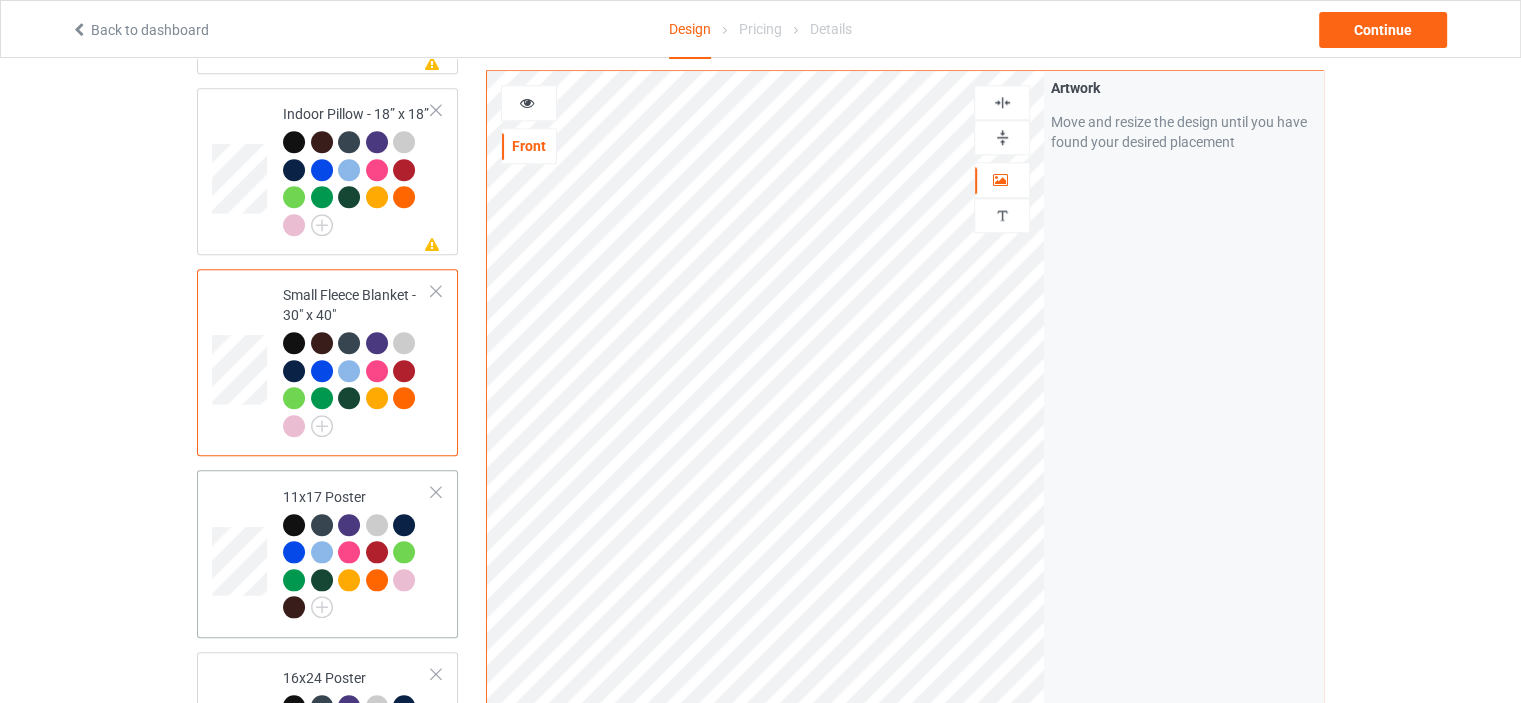 click on "11x17 Poster" at bounding box center (357, 552) 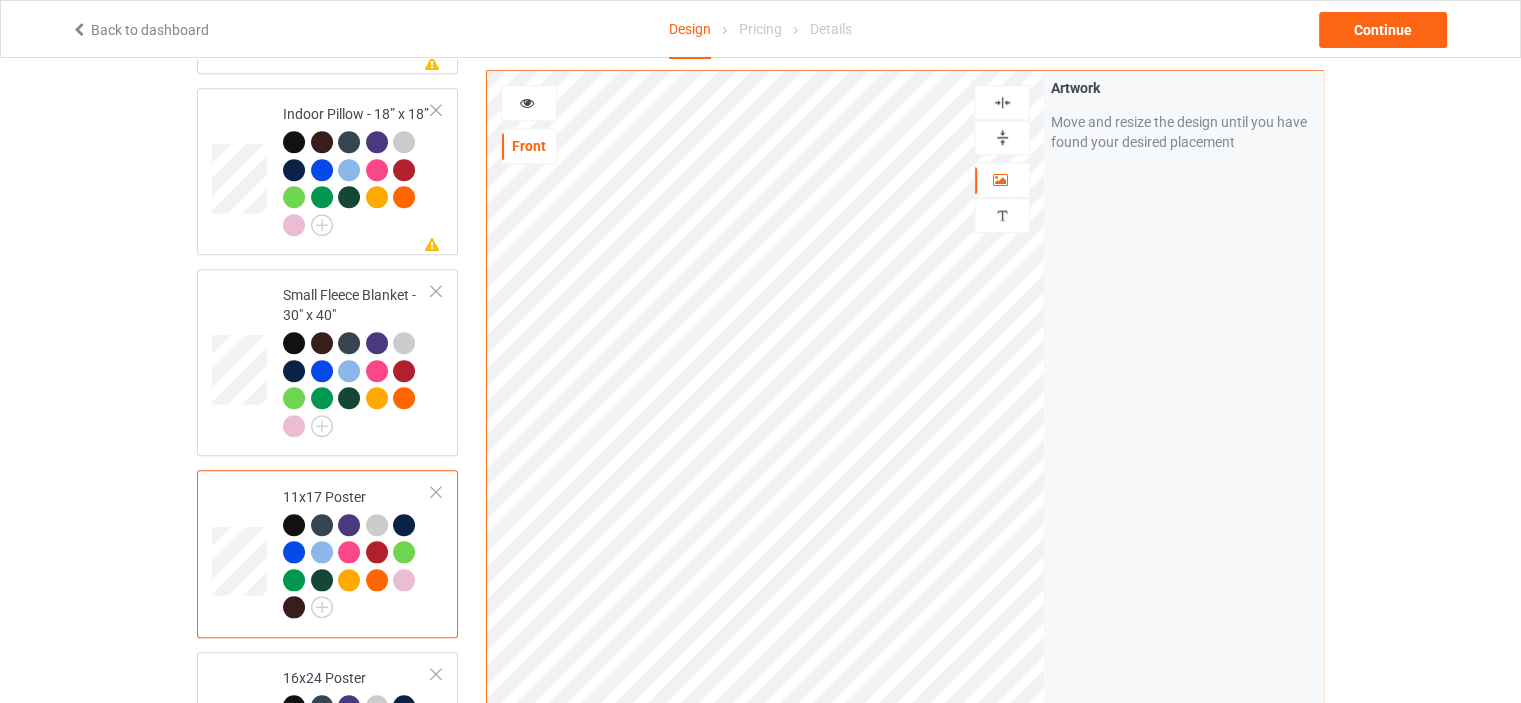 click at bounding box center [1002, 137] 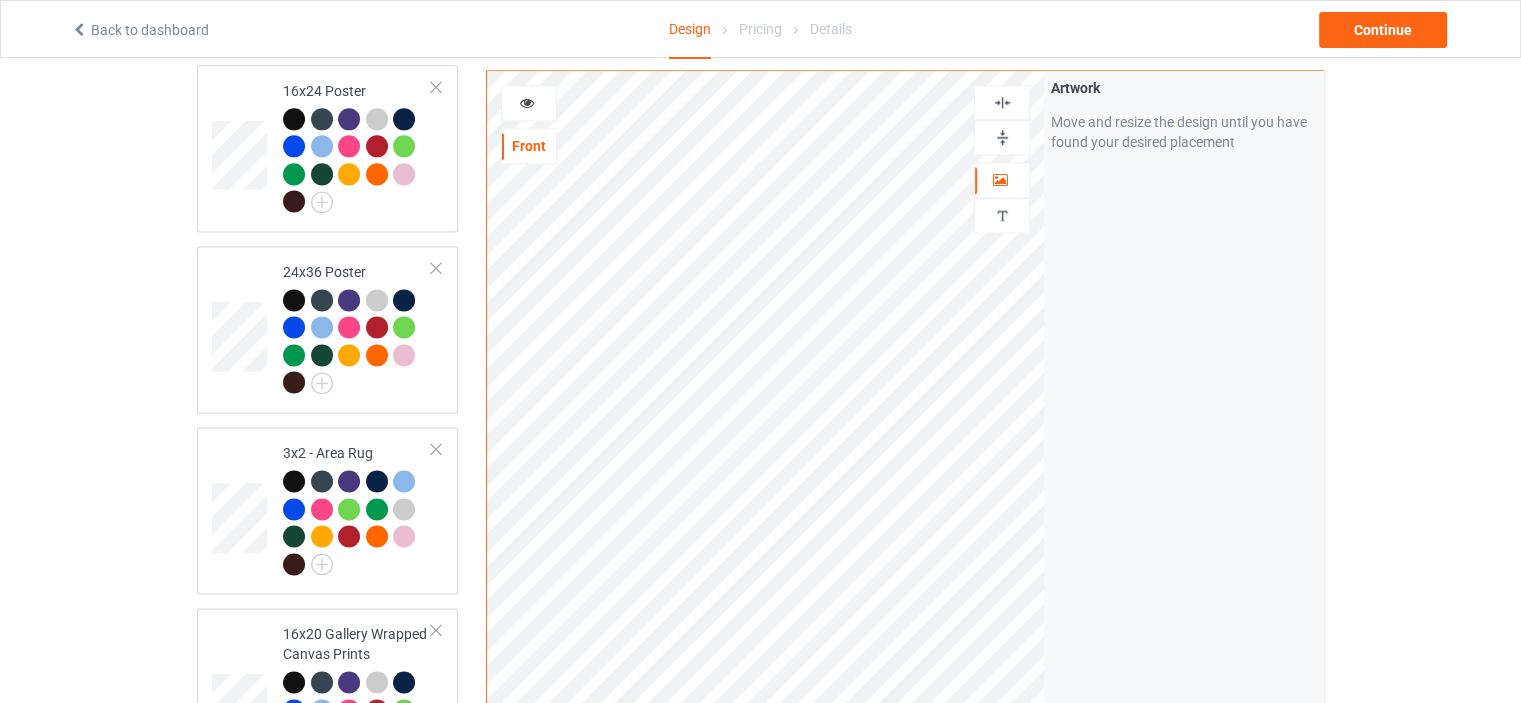 scroll, scrollTop: 2700, scrollLeft: 0, axis: vertical 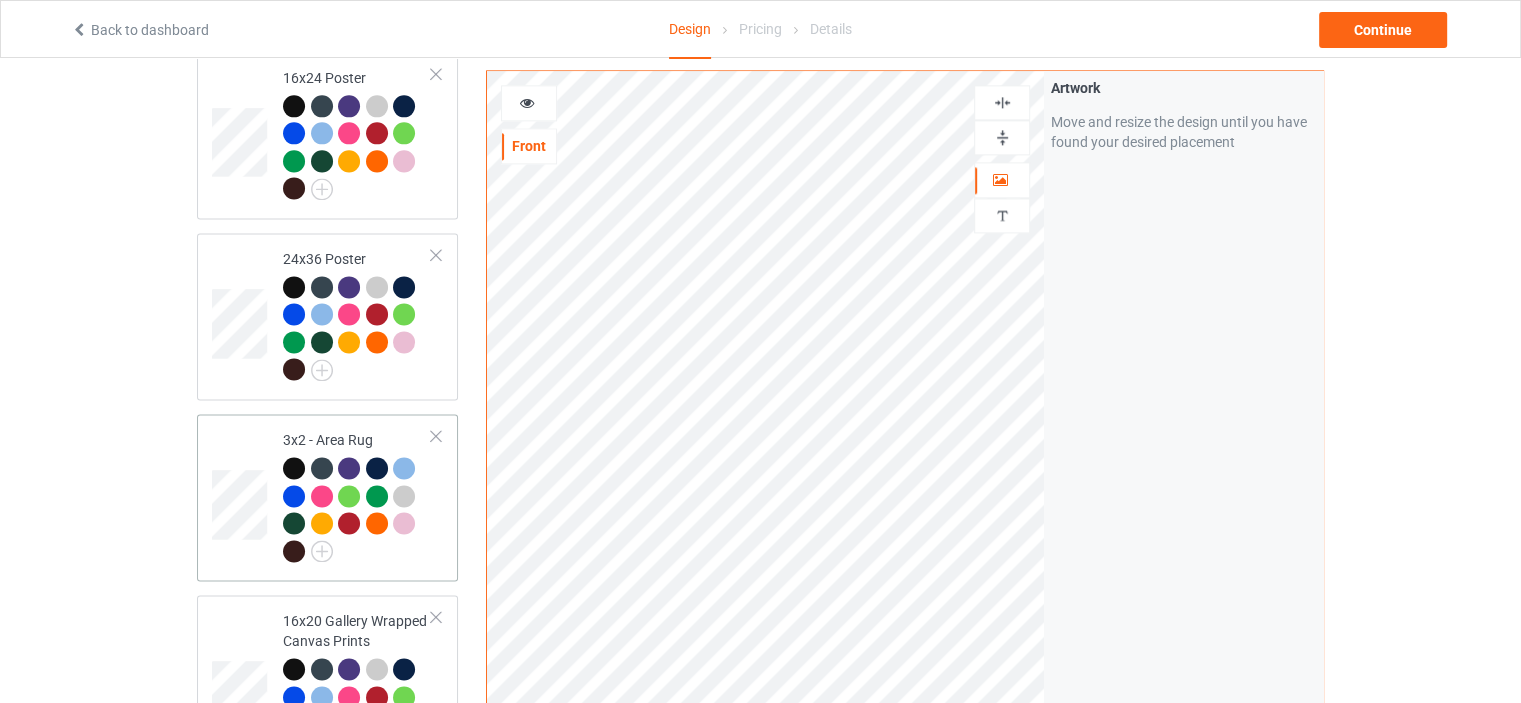 click on "3x2 - Area Rug" at bounding box center (357, 495) 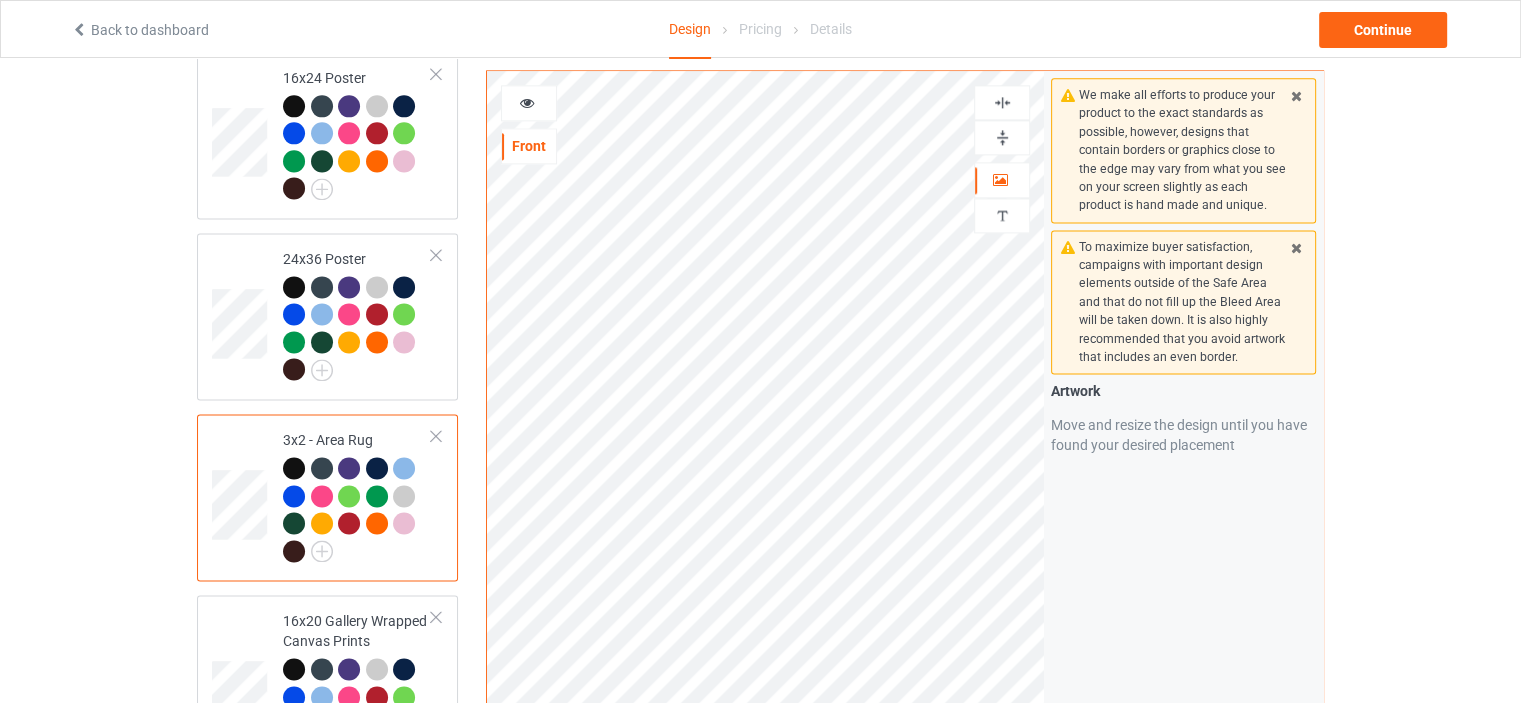 click at bounding box center [1002, 137] 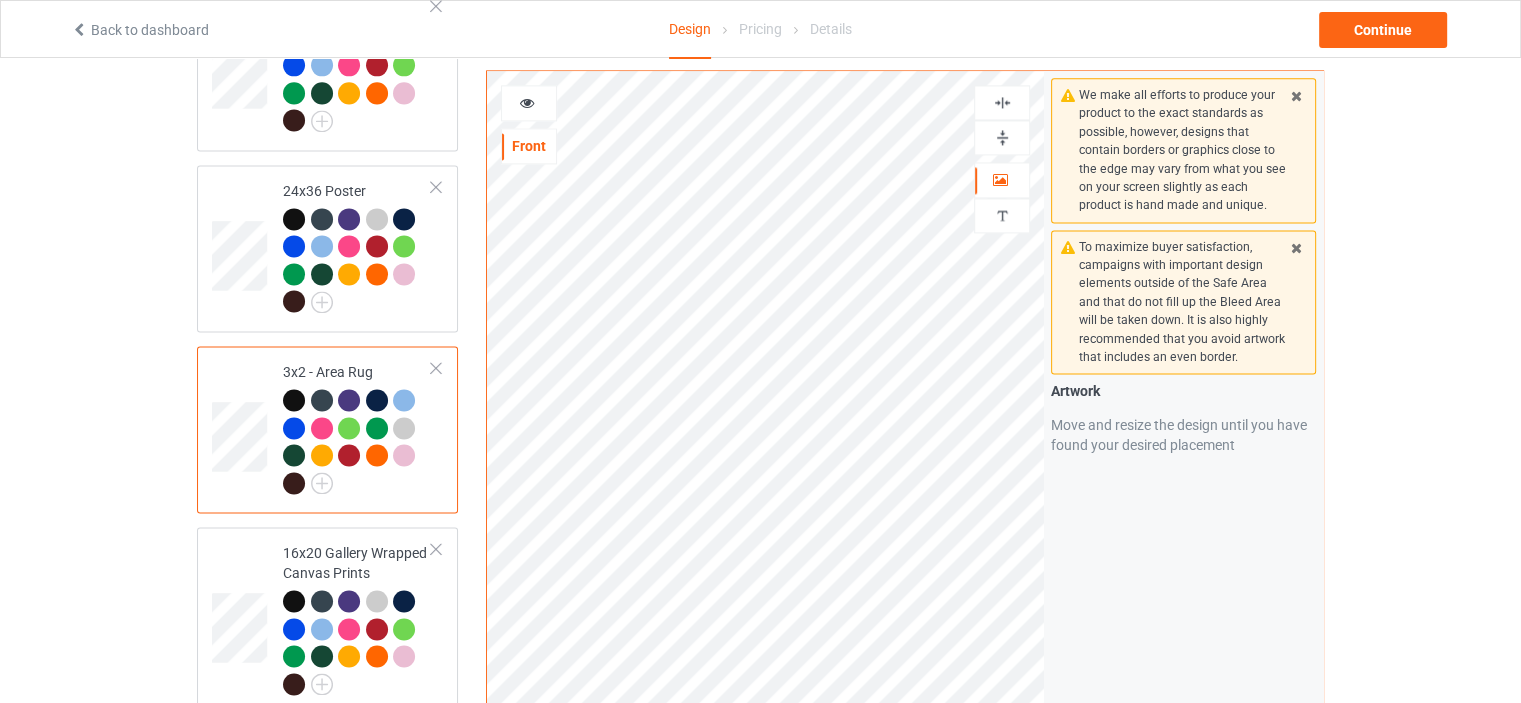 scroll, scrollTop: 2800, scrollLeft: 0, axis: vertical 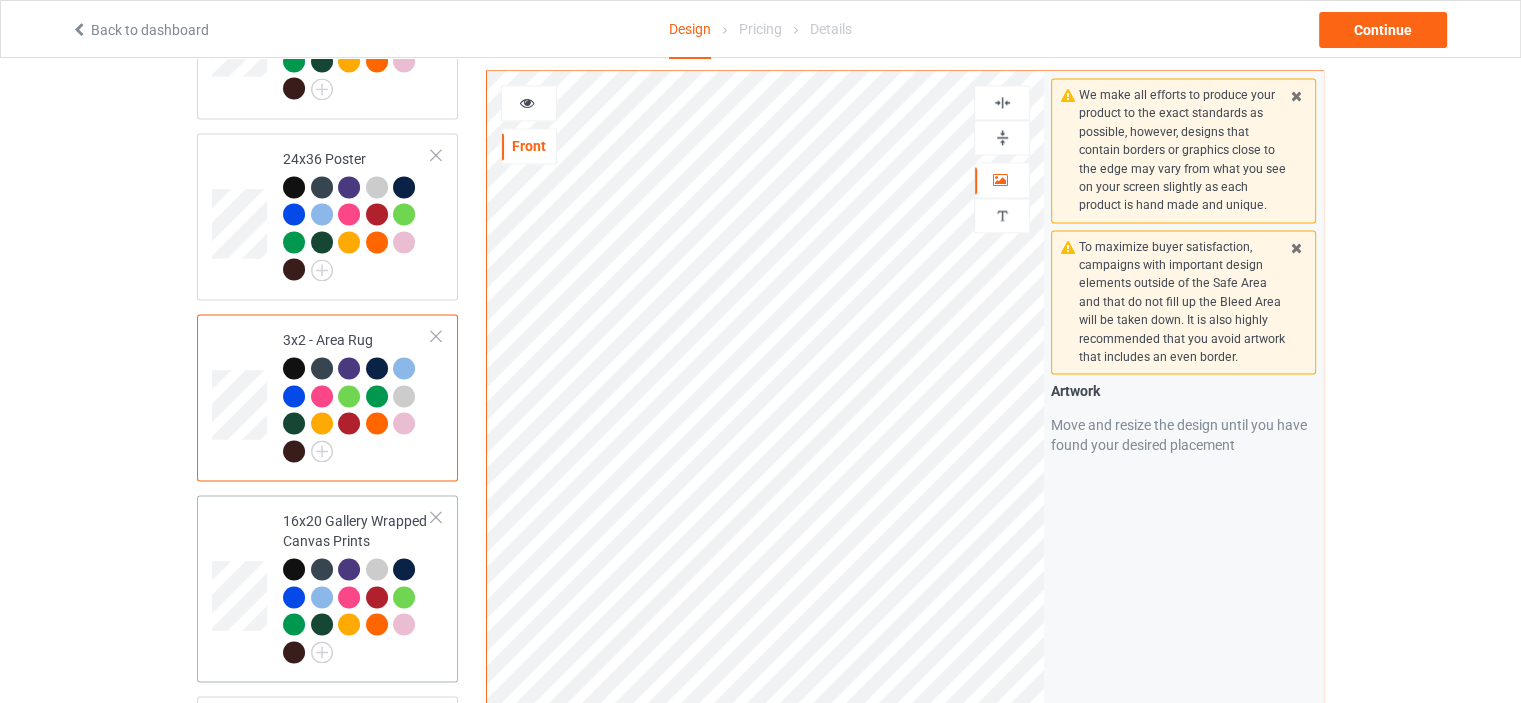 click on "16x20 Gallery Wrapped Canvas Prints" at bounding box center [357, 588] 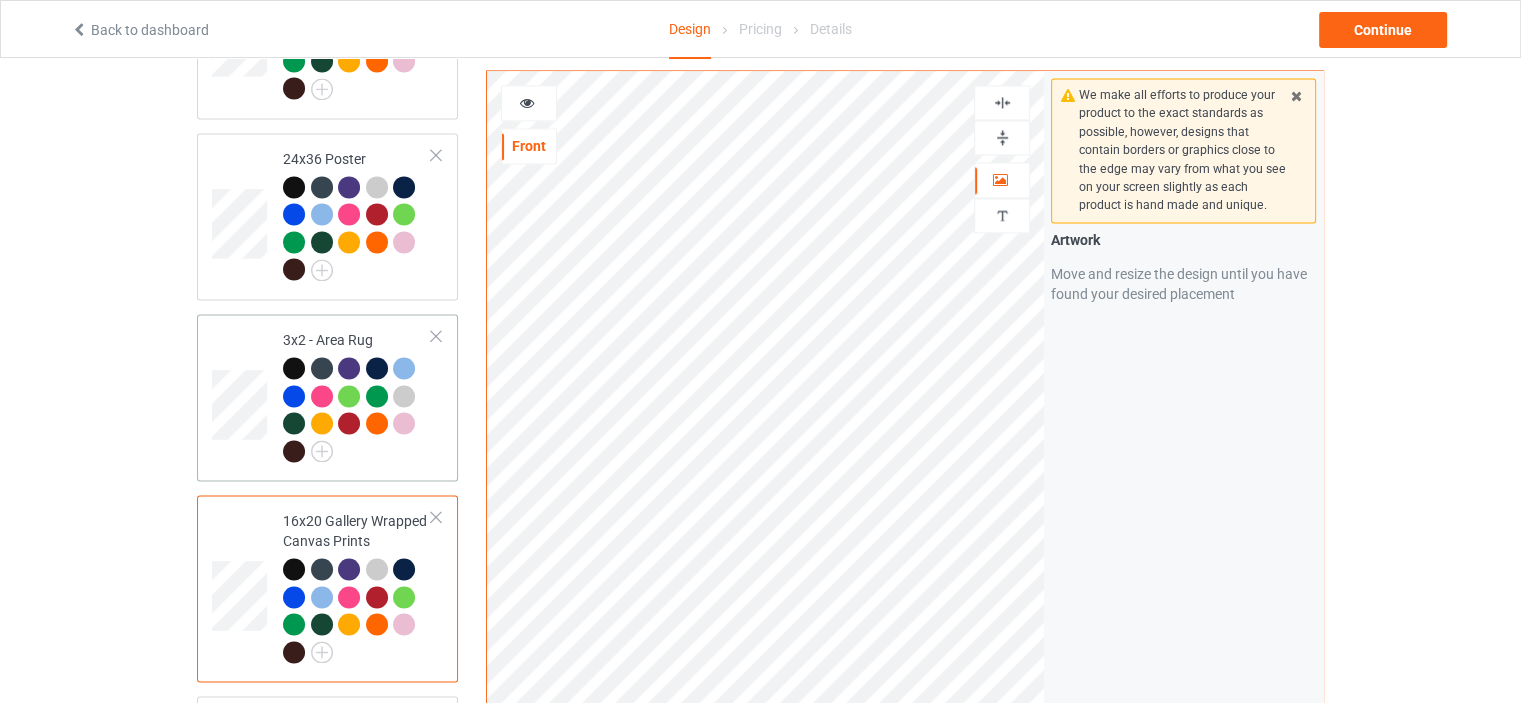 scroll, scrollTop: 3000, scrollLeft: 0, axis: vertical 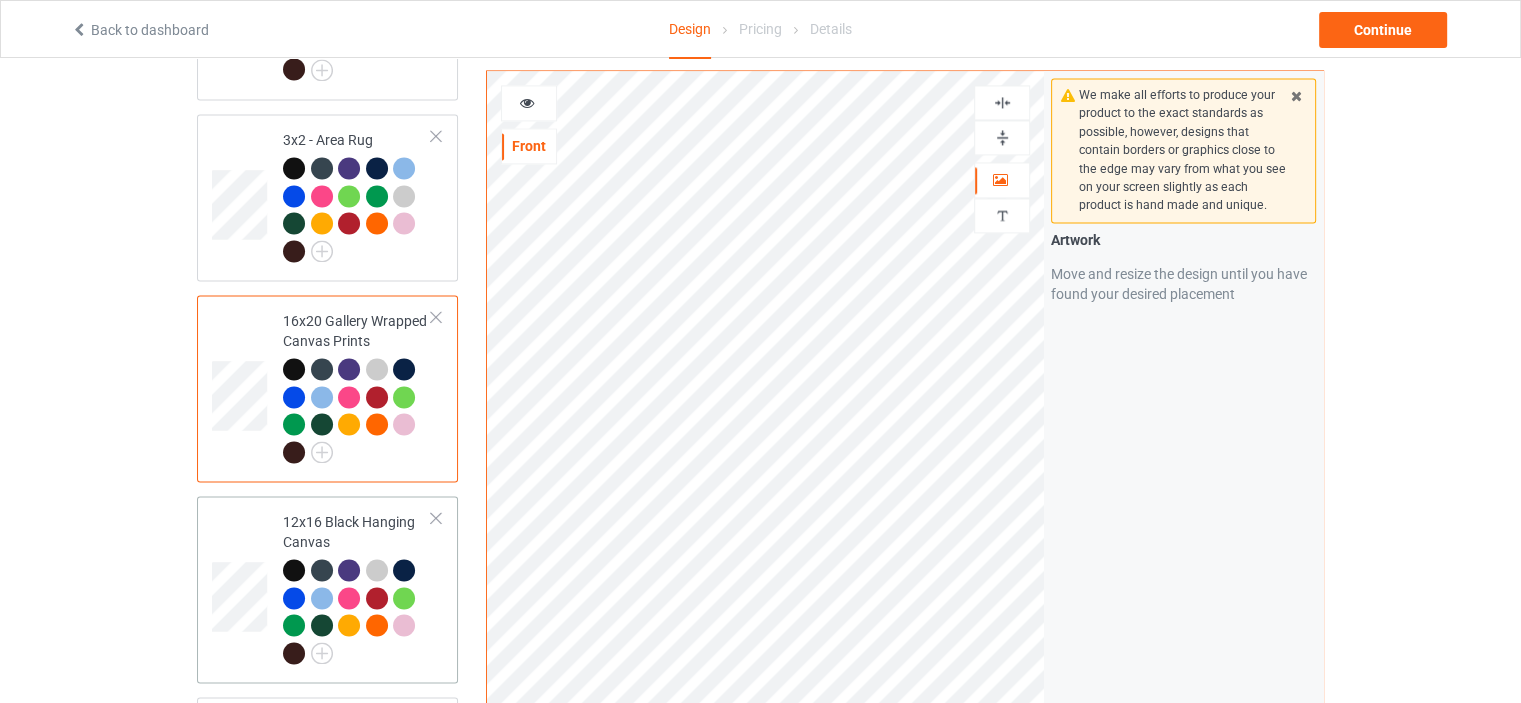 click on "12x16 Black Hanging Canvas" at bounding box center (357, 587) 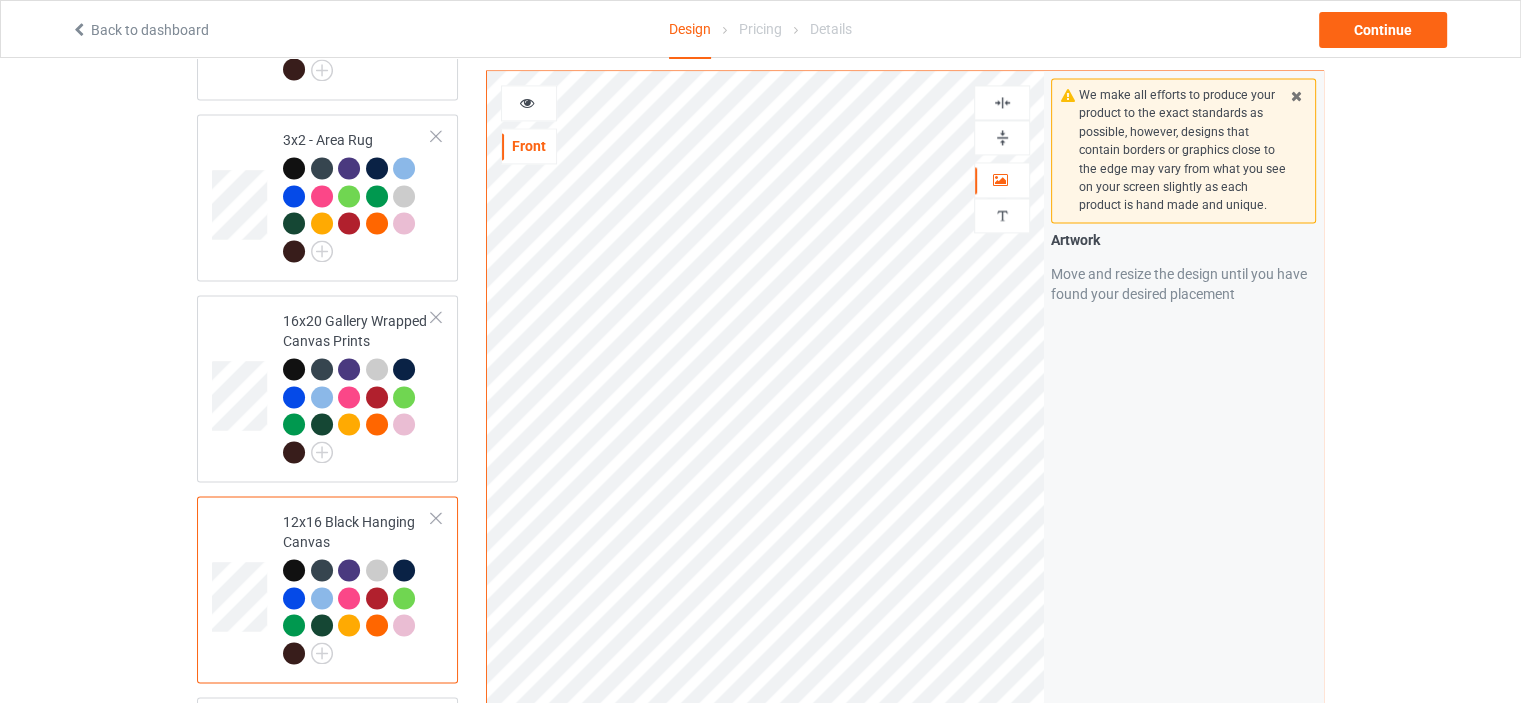 click at bounding box center (1002, 137) 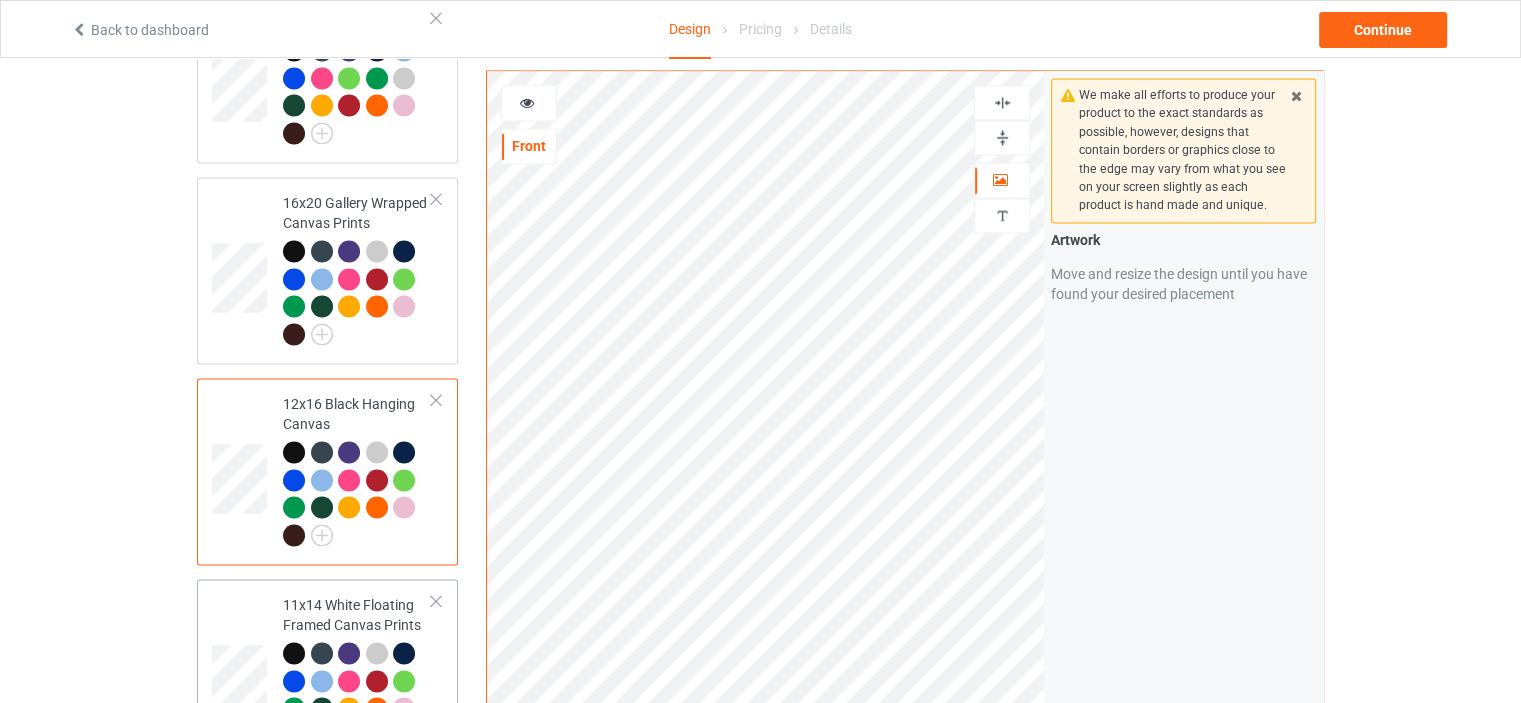 scroll, scrollTop: 3200, scrollLeft: 0, axis: vertical 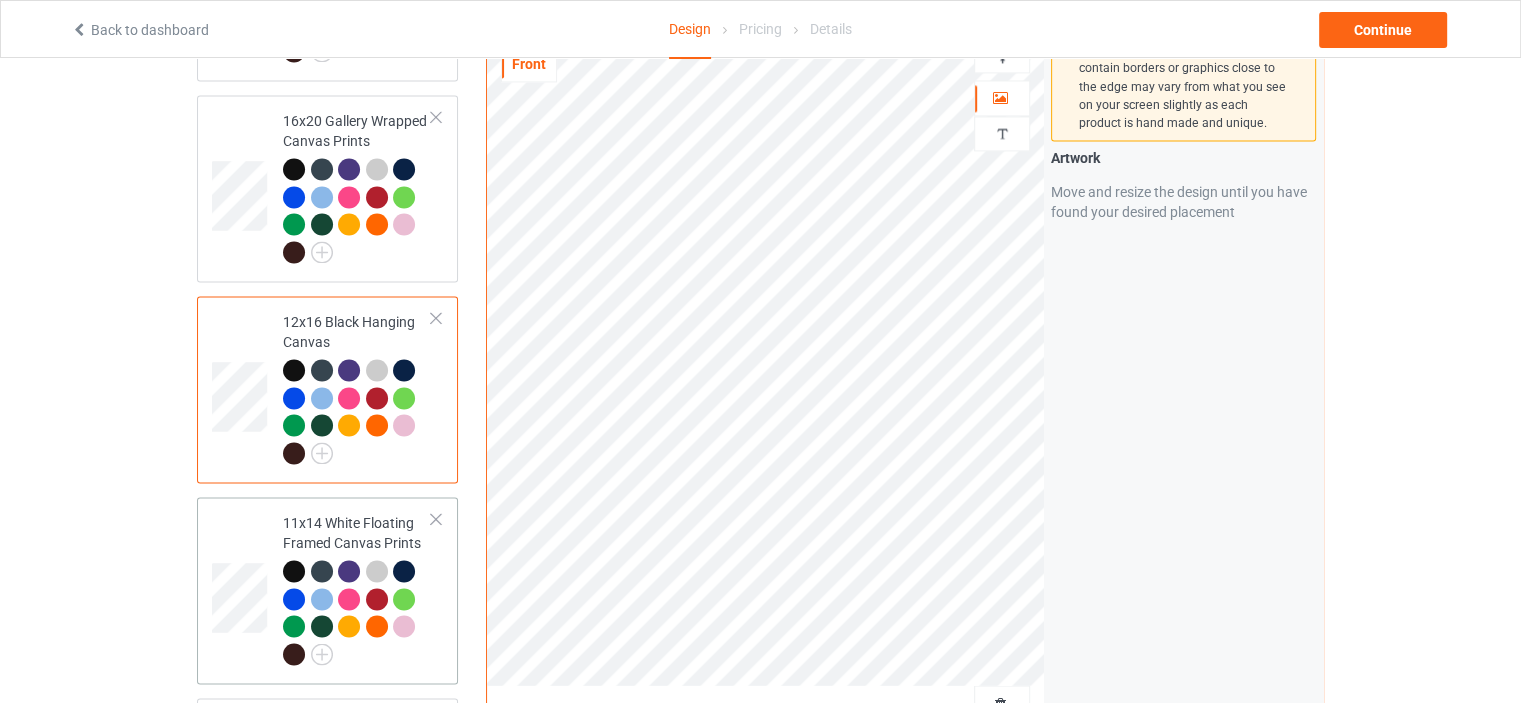 click on "11x14 White Floating Framed Canvas Prints" at bounding box center [357, 588] 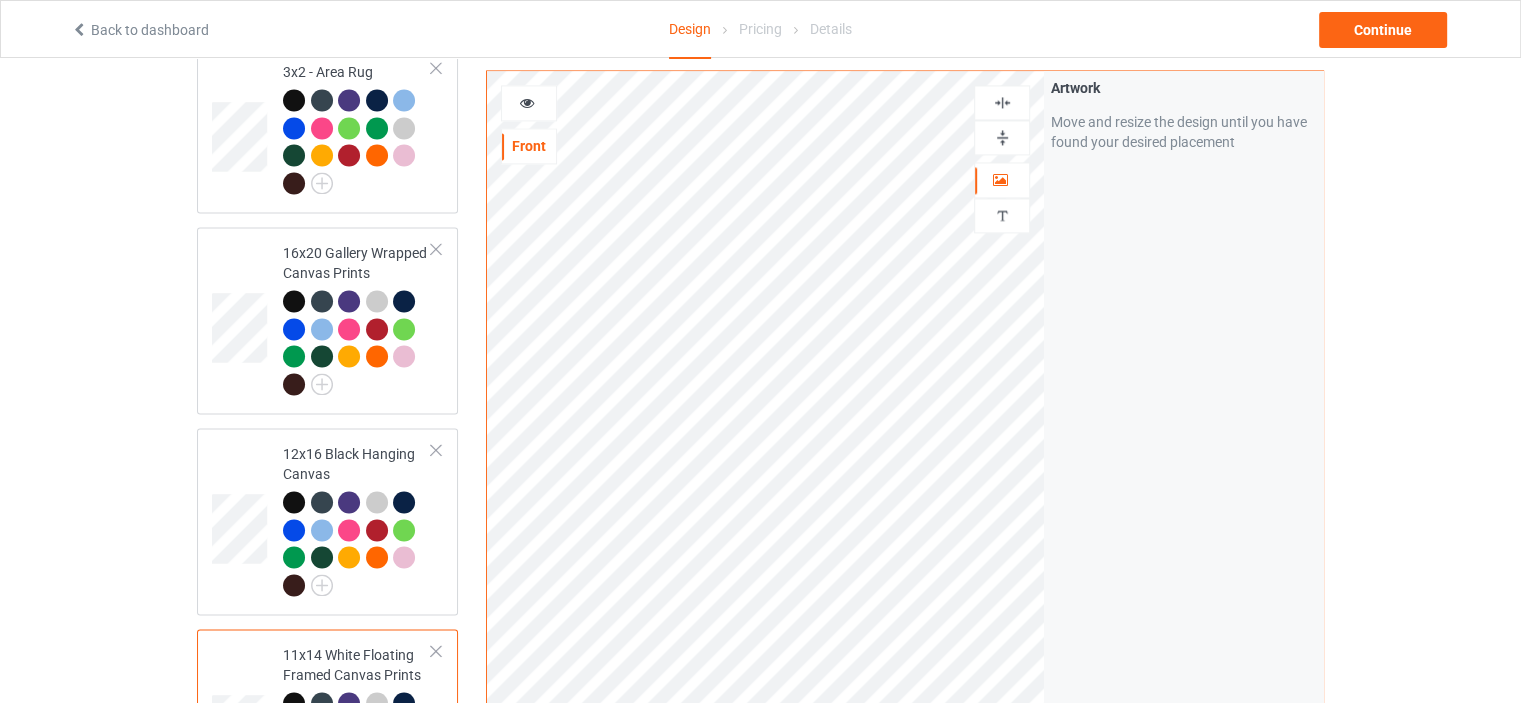 scroll, scrollTop: 3000, scrollLeft: 0, axis: vertical 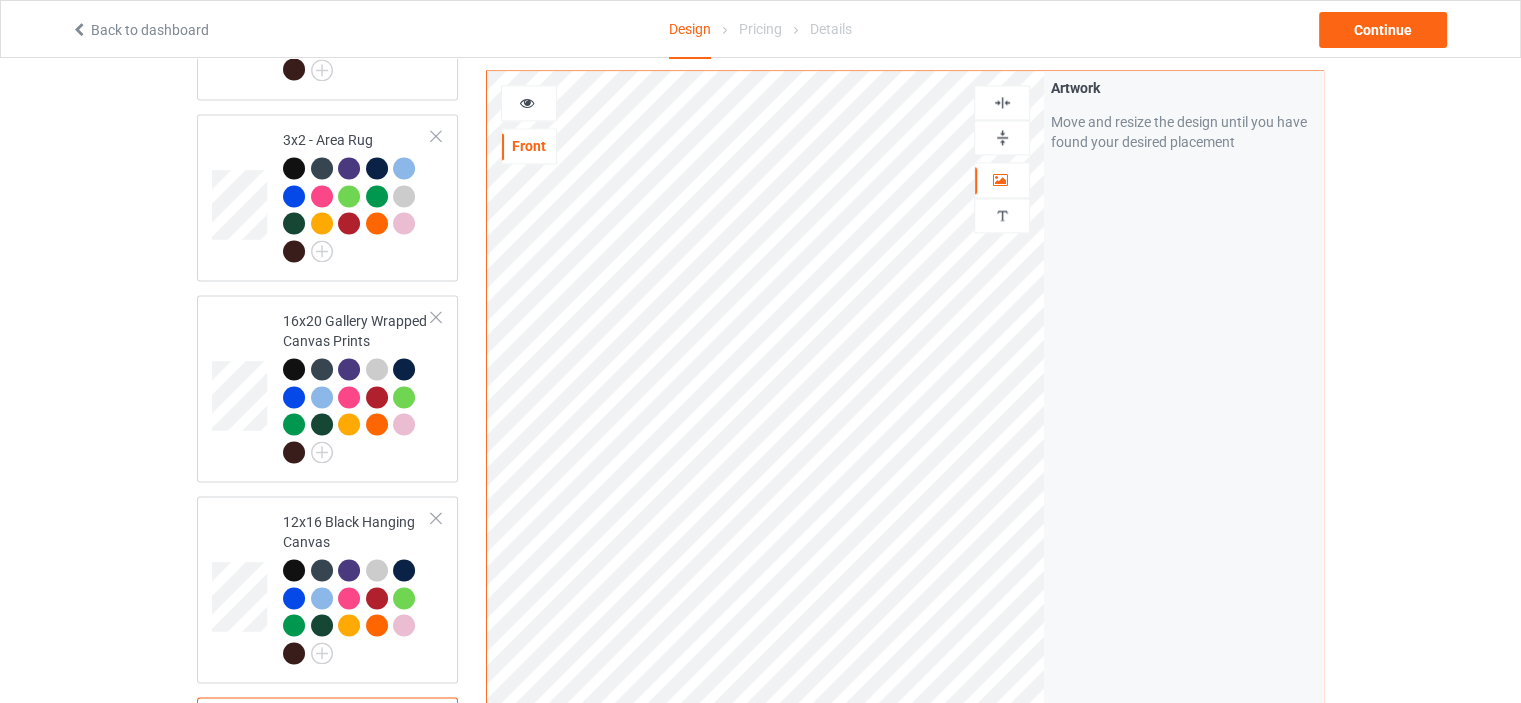 click at bounding box center (1002, 137) 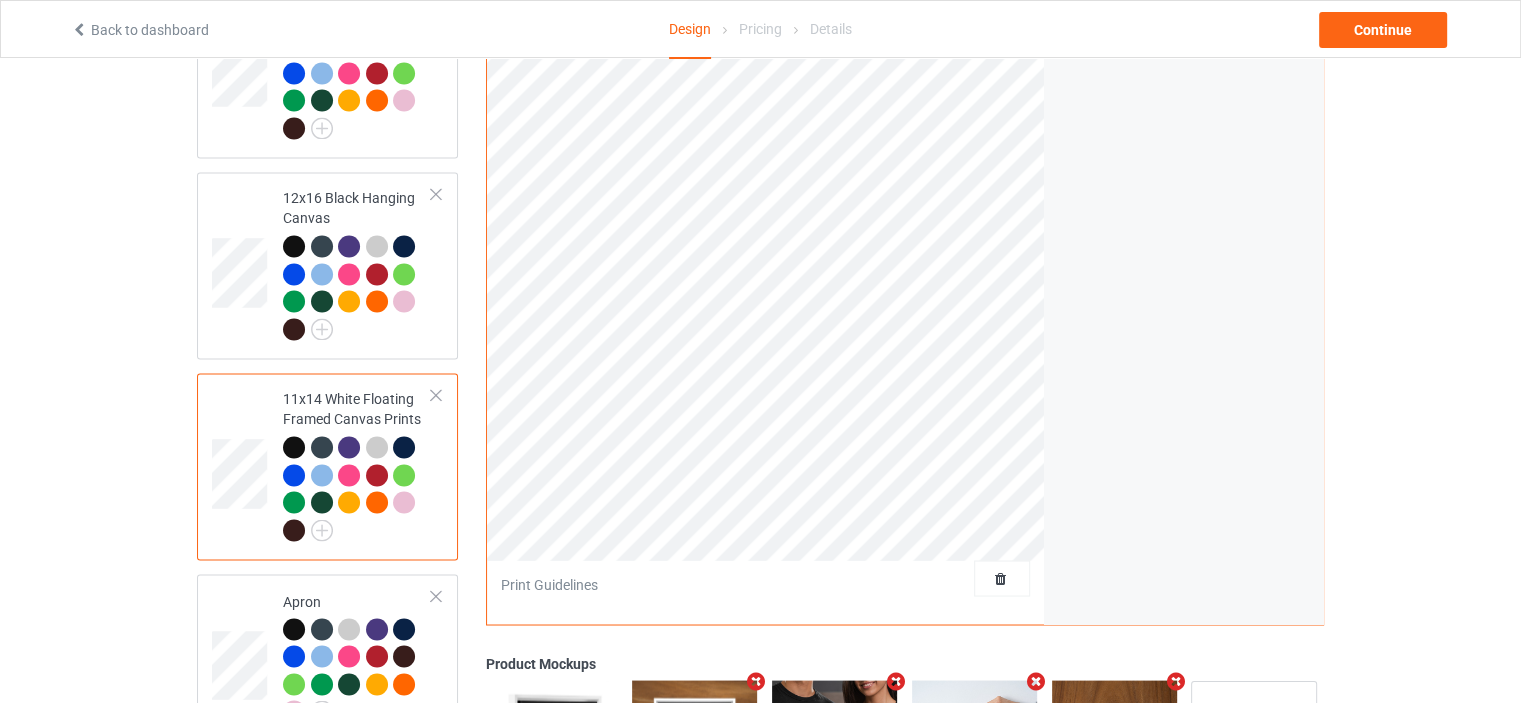scroll, scrollTop: 3500, scrollLeft: 0, axis: vertical 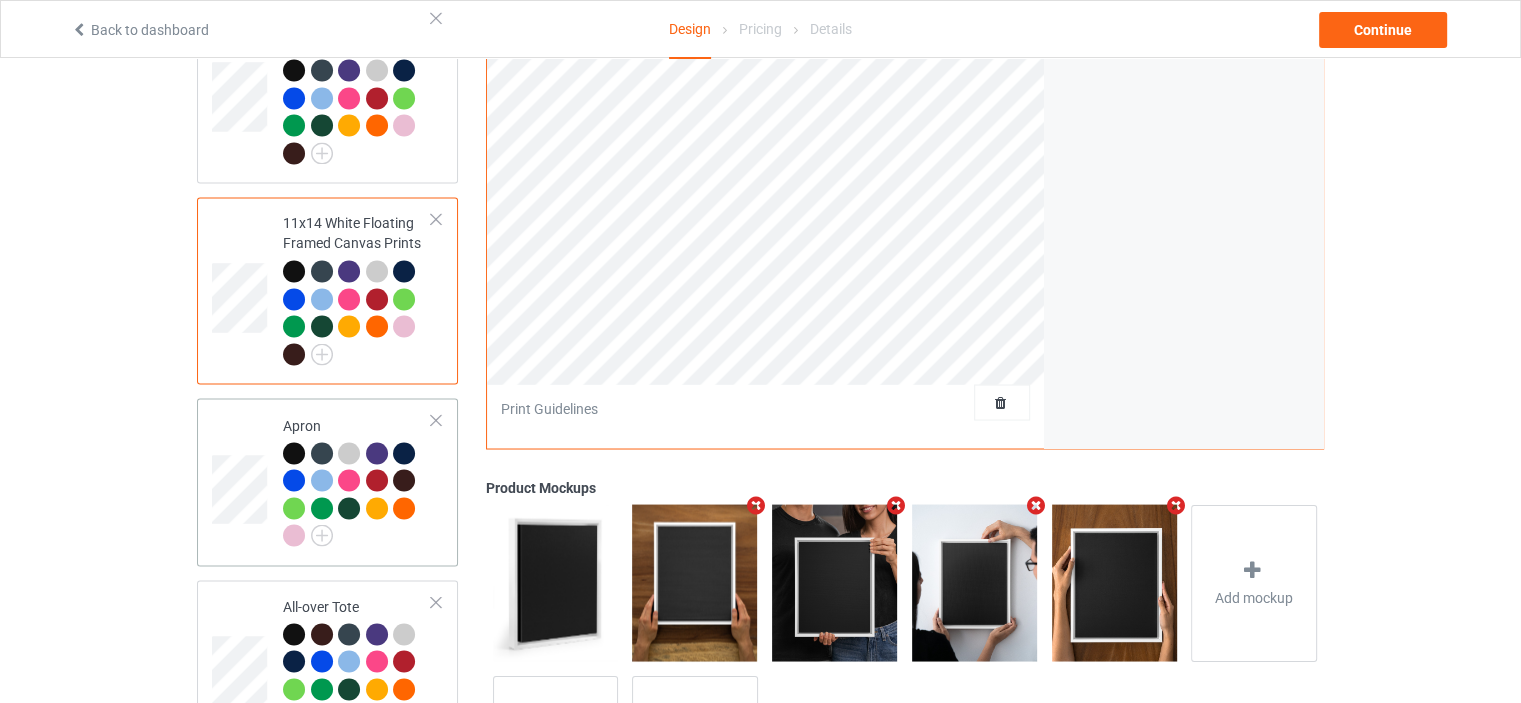 click on "Apron" at bounding box center (357, 480) 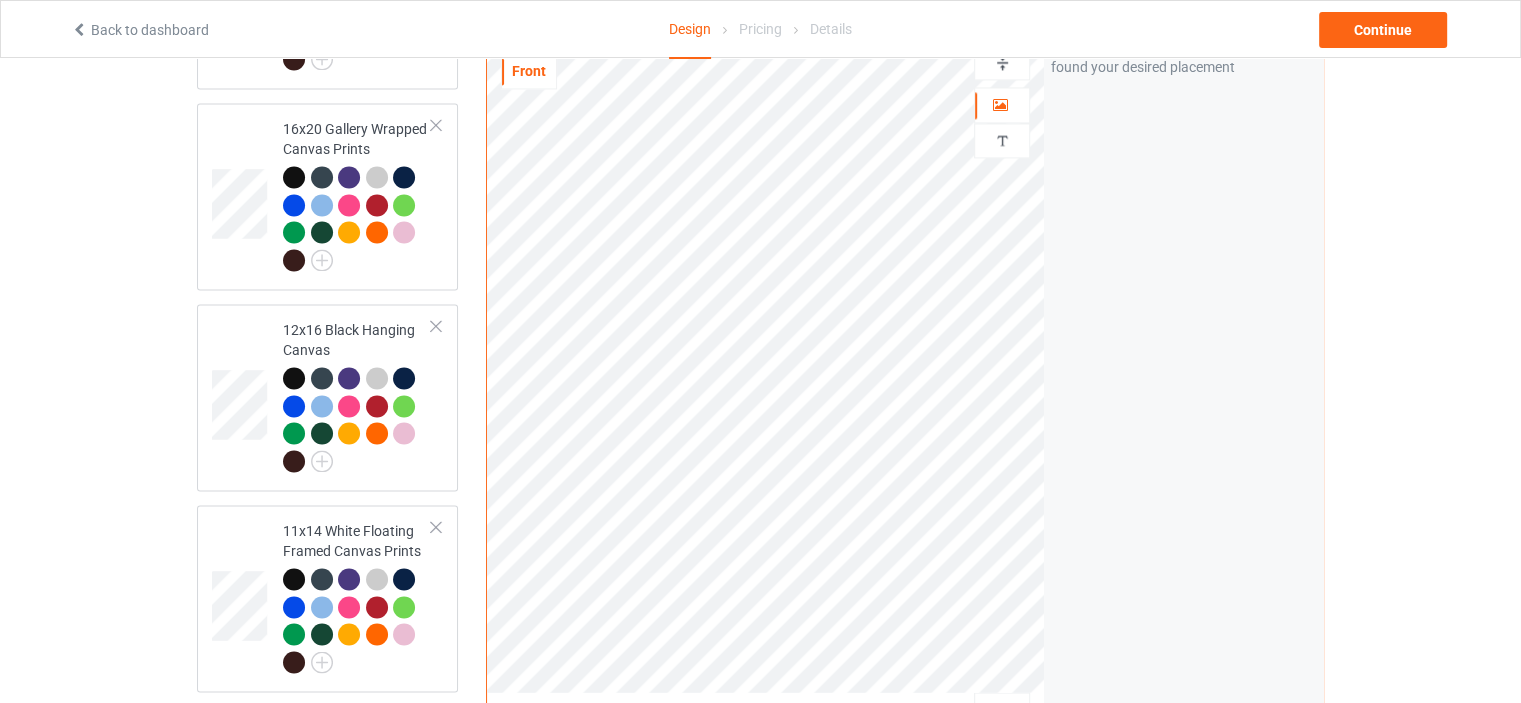 scroll, scrollTop: 3000, scrollLeft: 0, axis: vertical 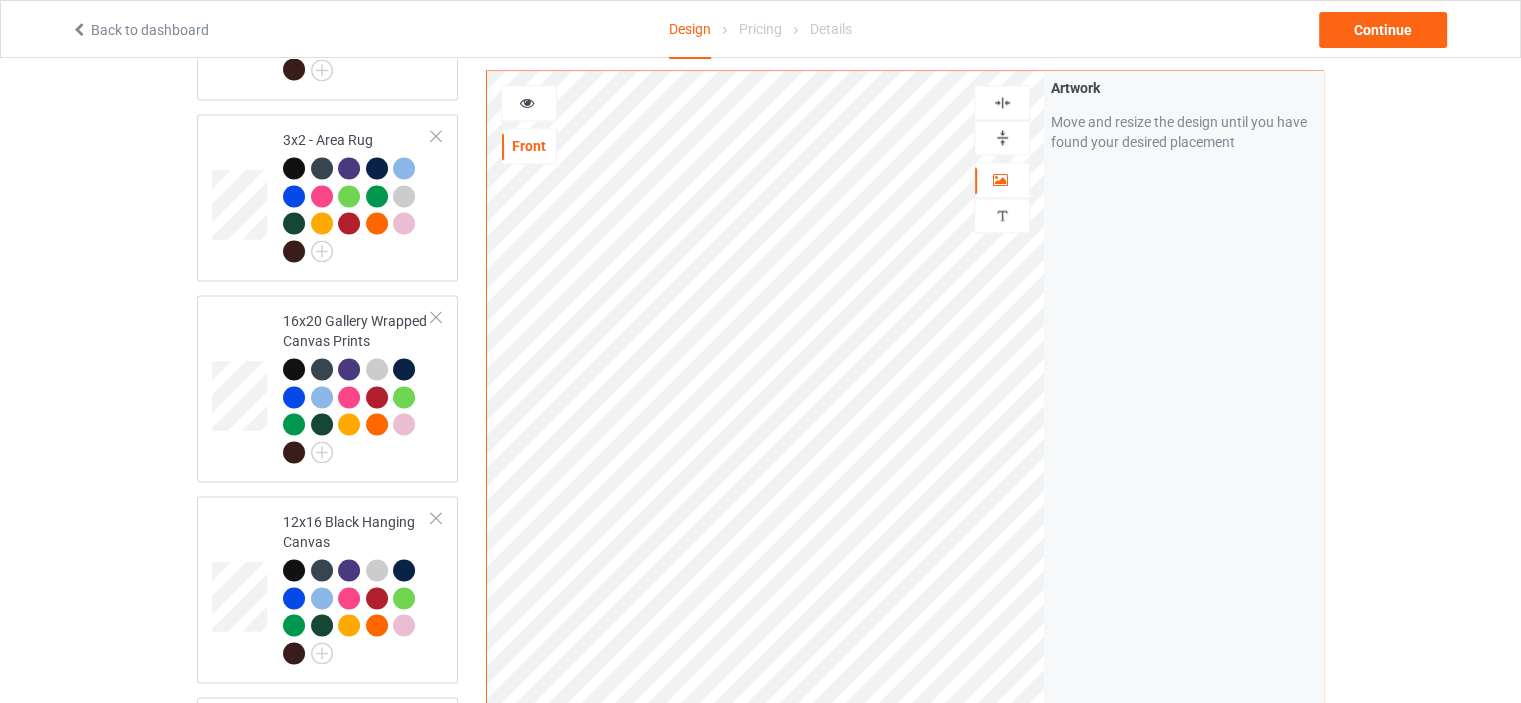 click at bounding box center [1002, 102] 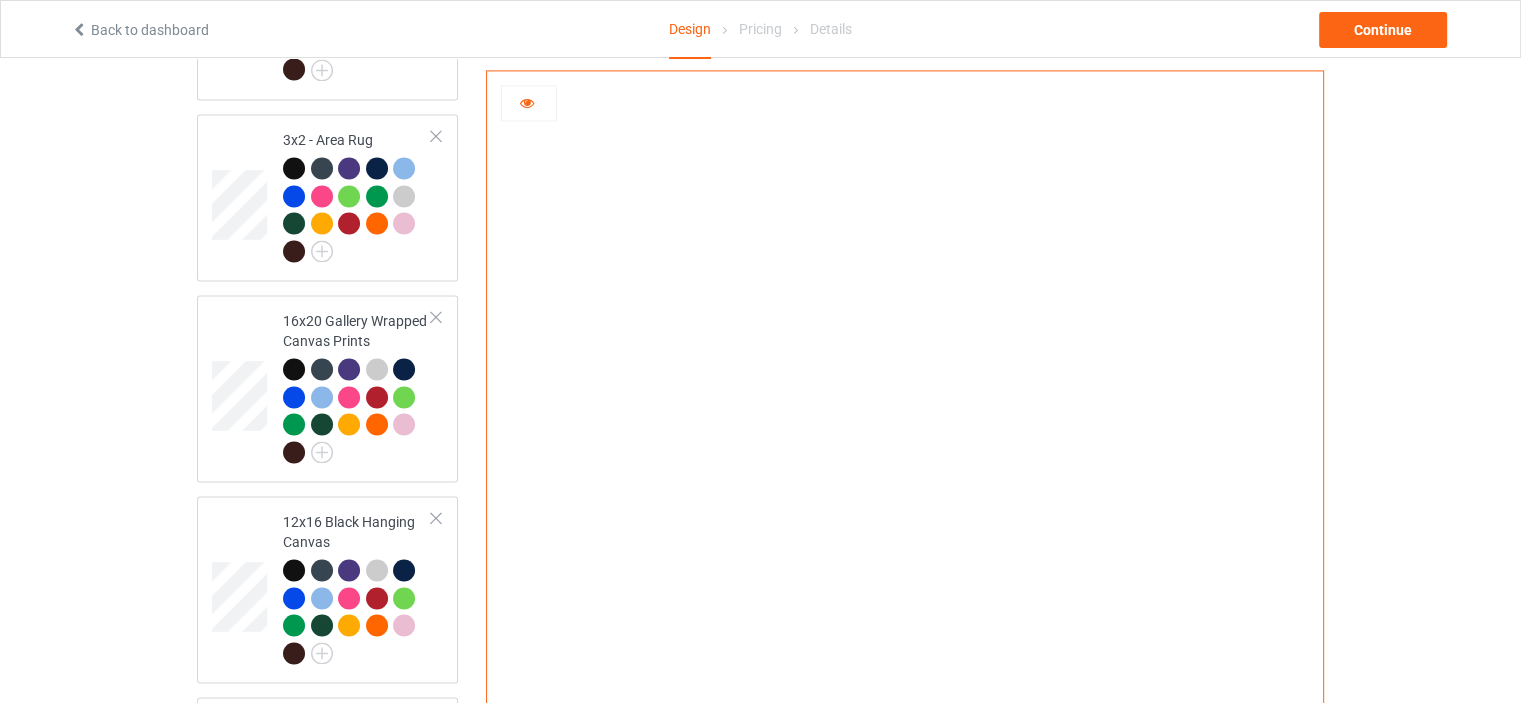 scroll, scrollTop: 3100, scrollLeft: 0, axis: vertical 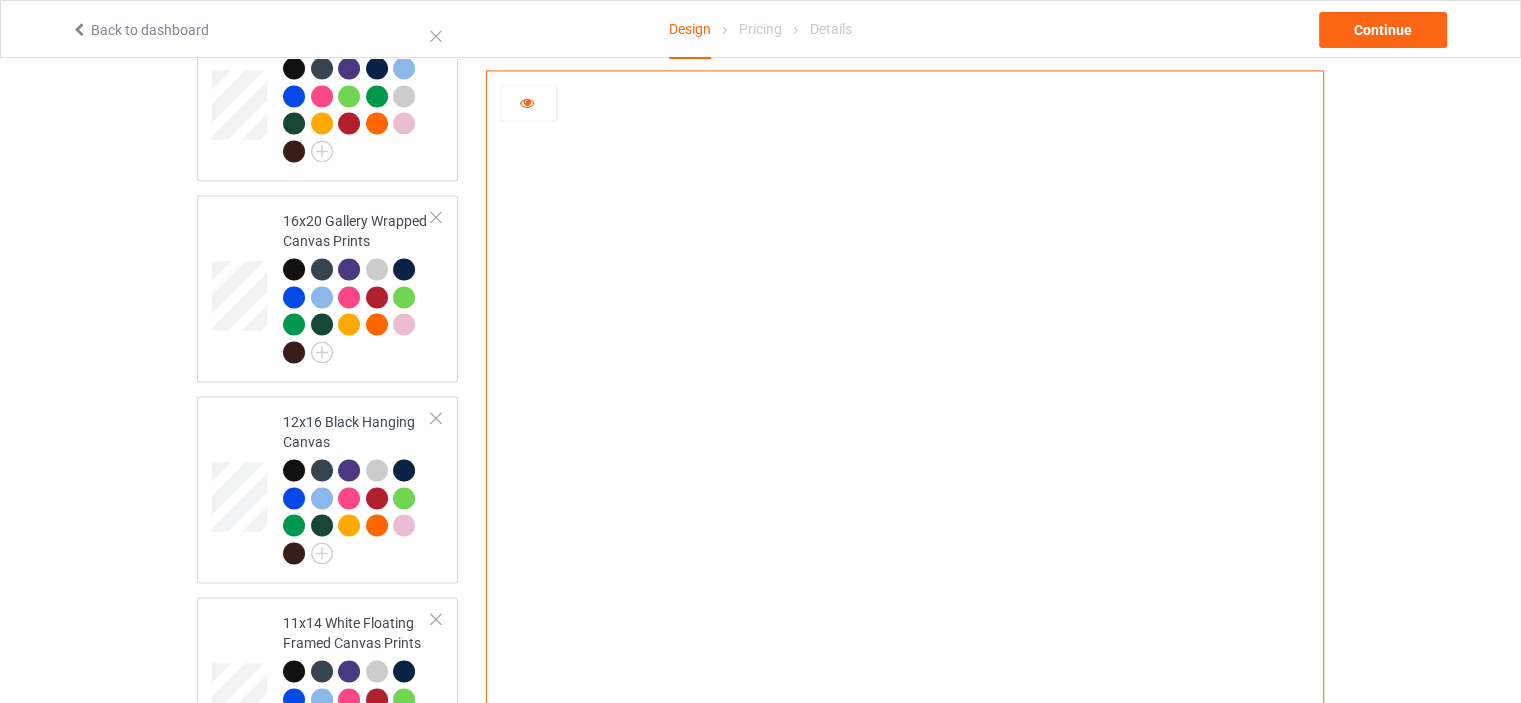 click at bounding box center [529, 103] 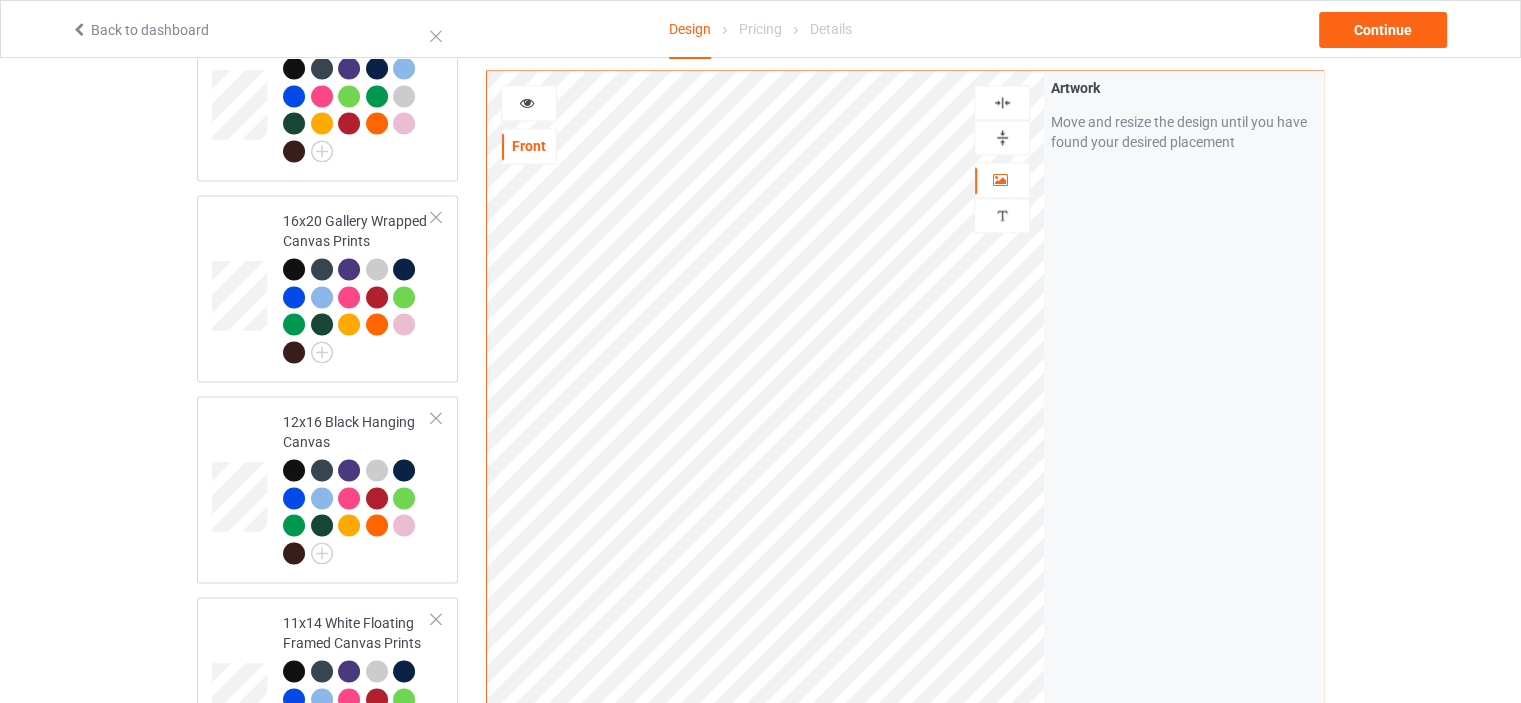 click at bounding box center (527, 100) 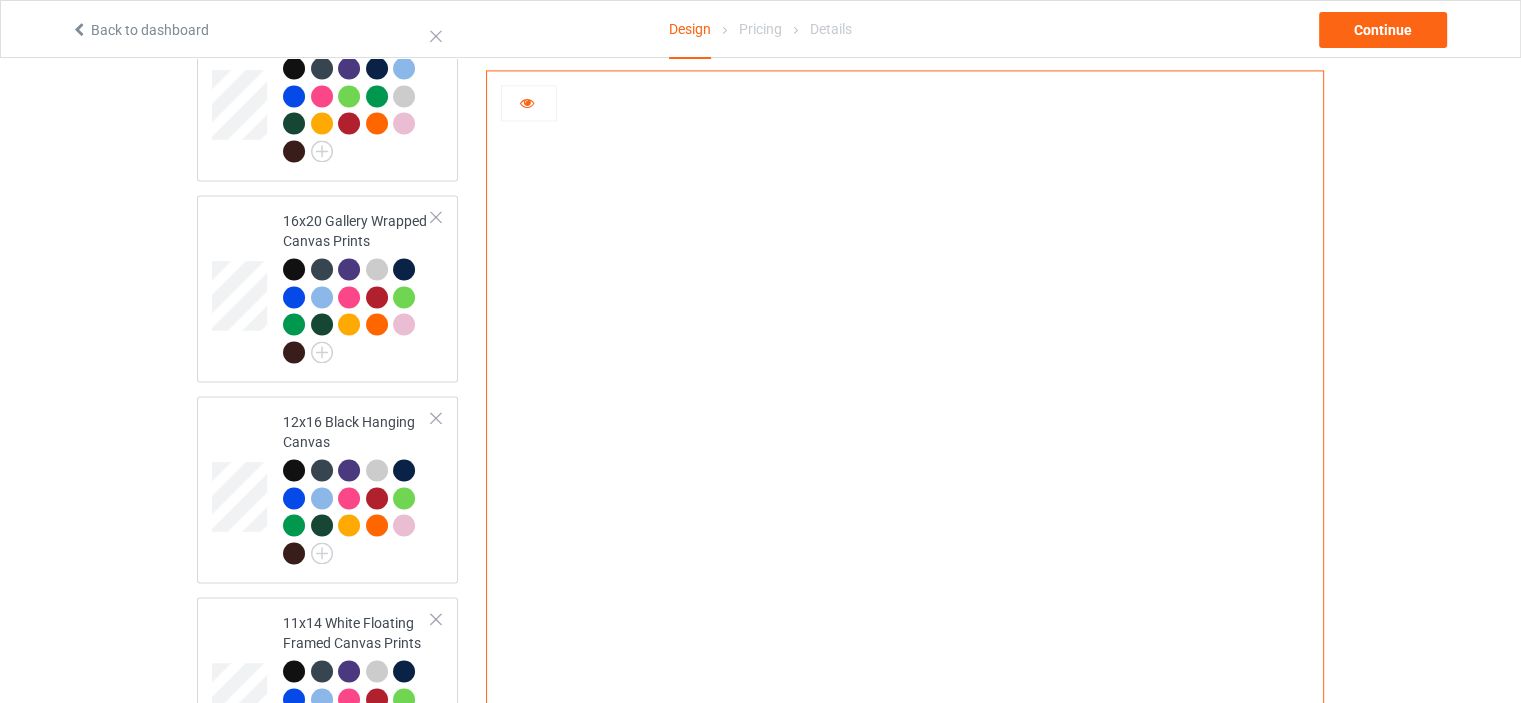 click at bounding box center [529, 103] 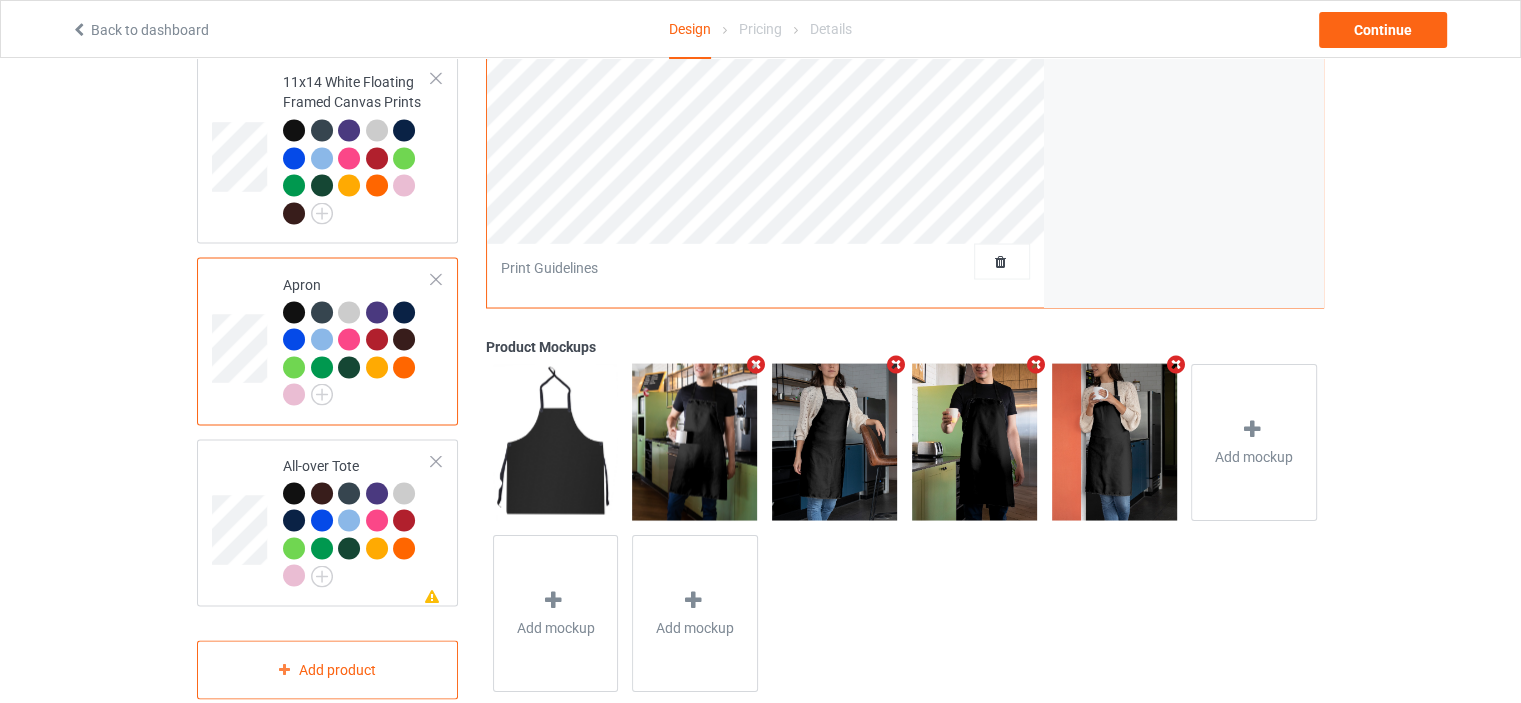 scroll, scrollTop: 3644, scrollLeft: 0, axis: vertical 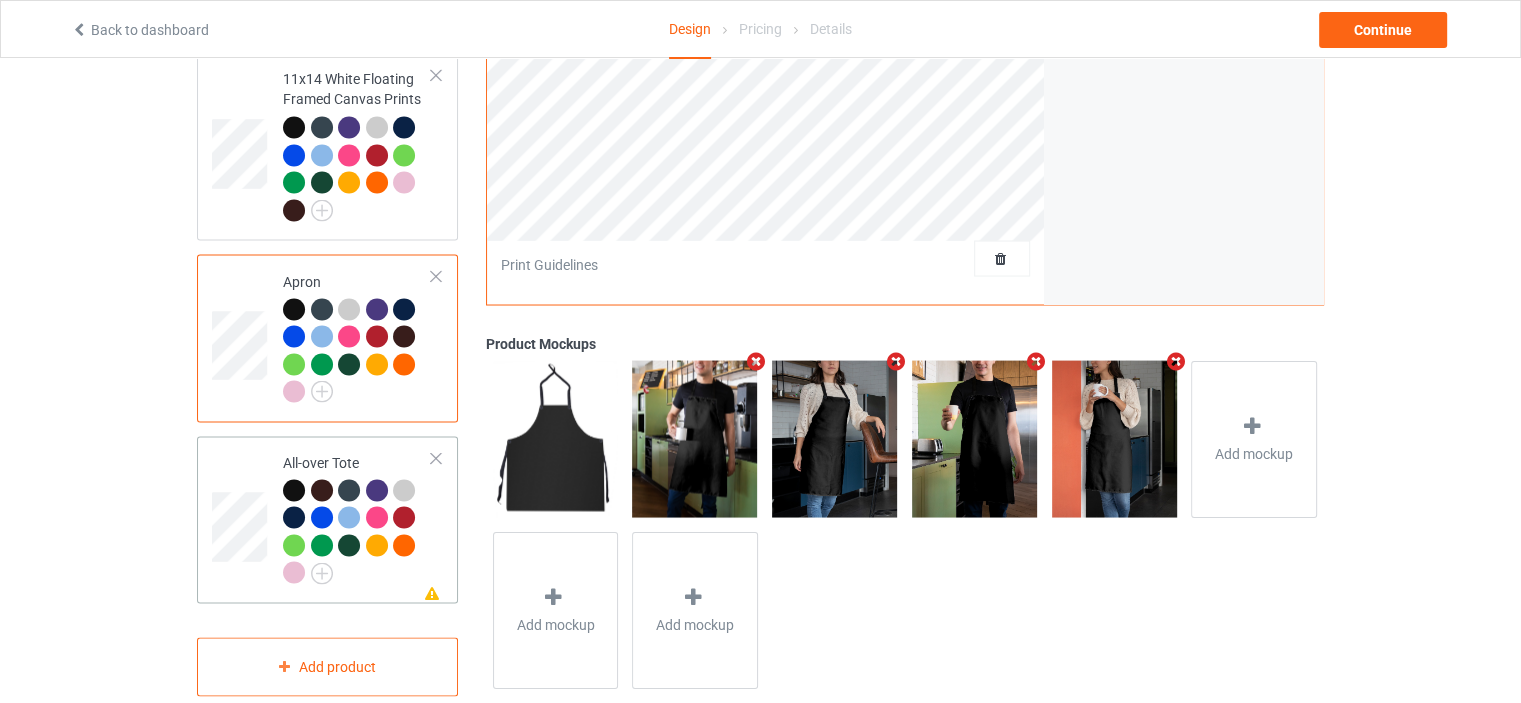 click on "All-over Tote" at bounding box center (357, 517) 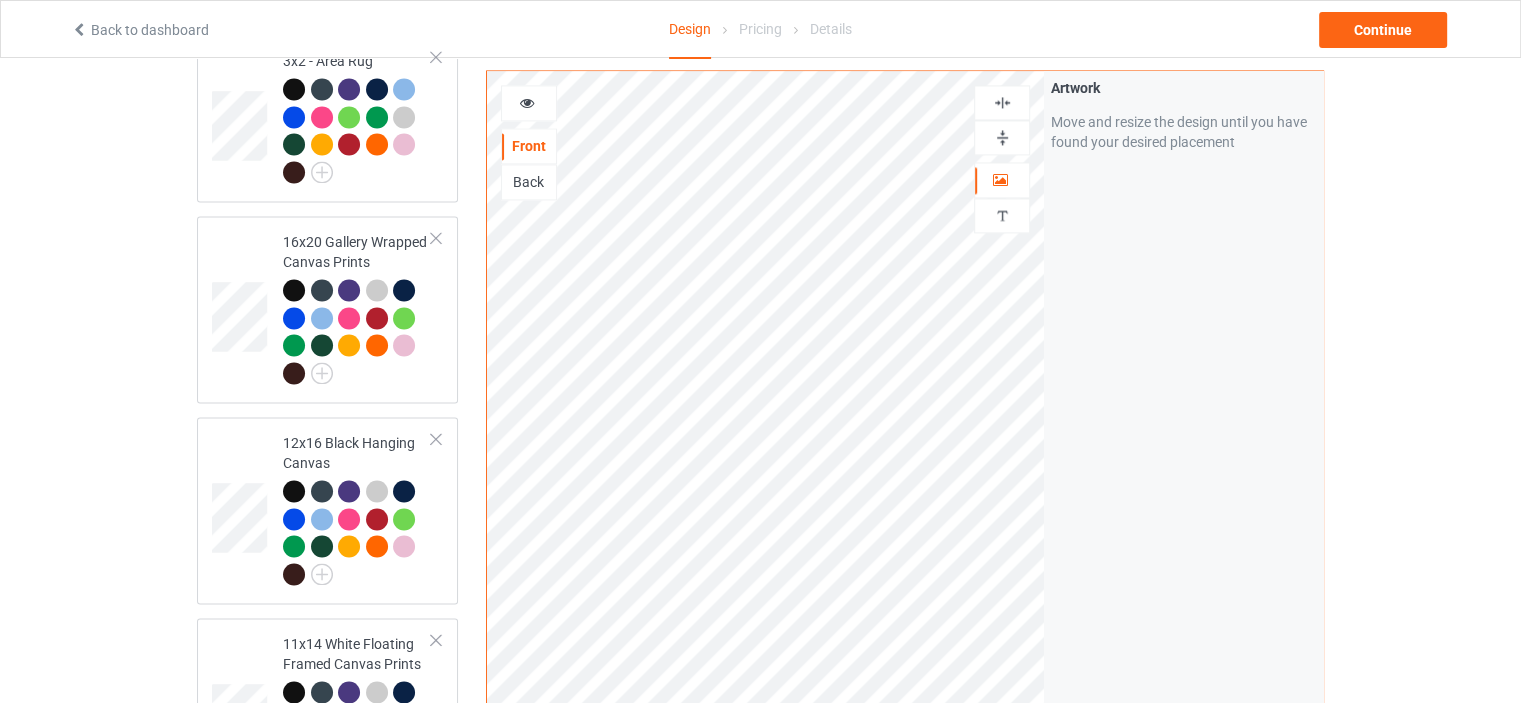 scroll, scrollTop: 3044, scrollLeft: 0, axis: vertical 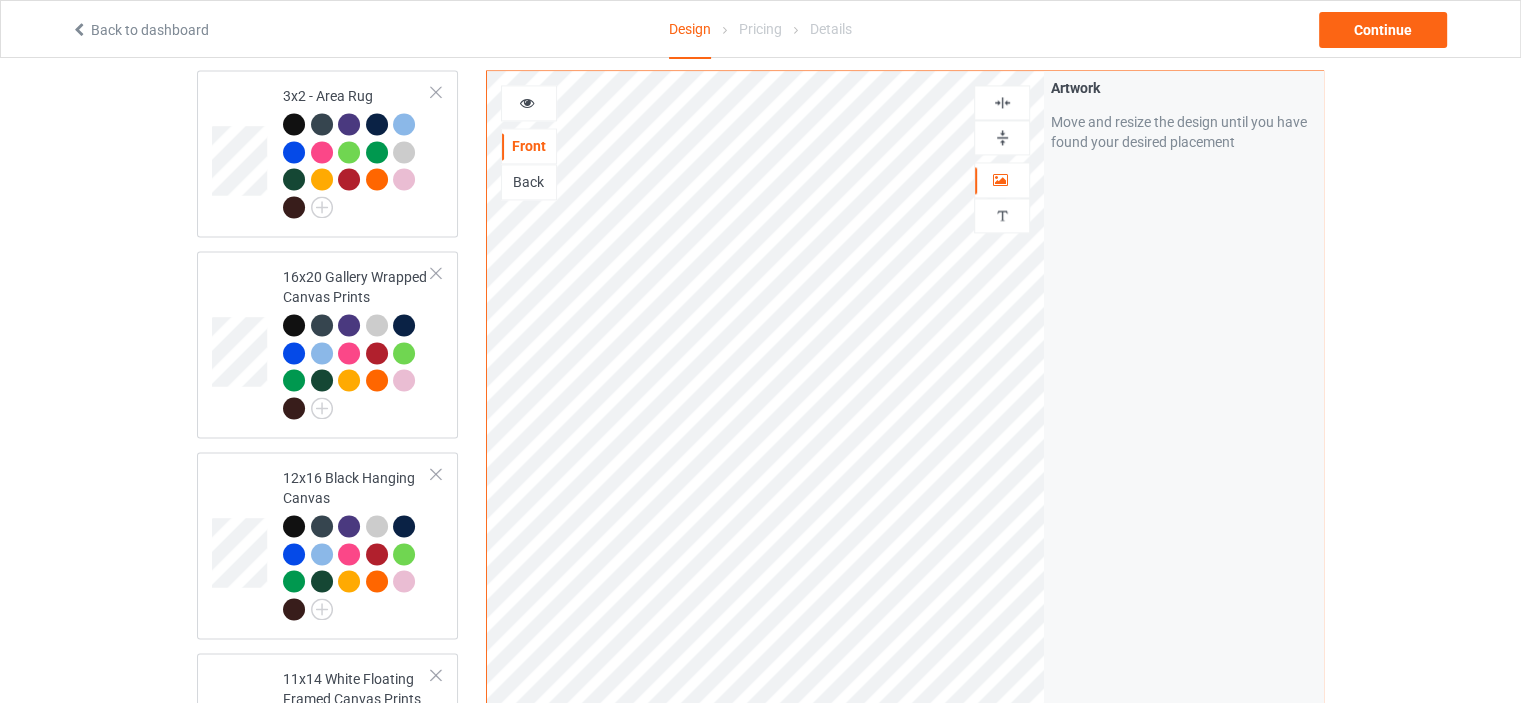 click at bounding box center (1002, 137) 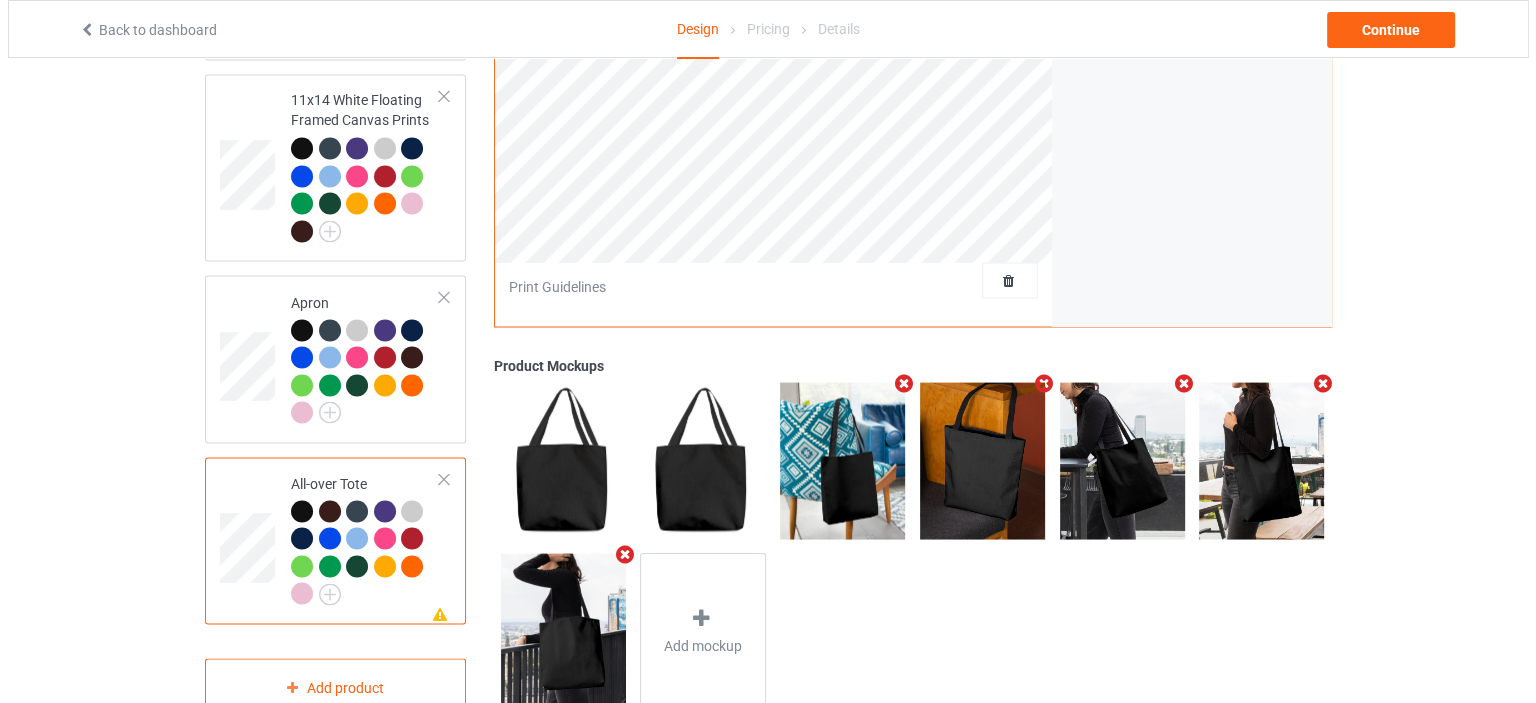 scroll, scrollTop: 3644, scrollLeft: 0, axis: vertical 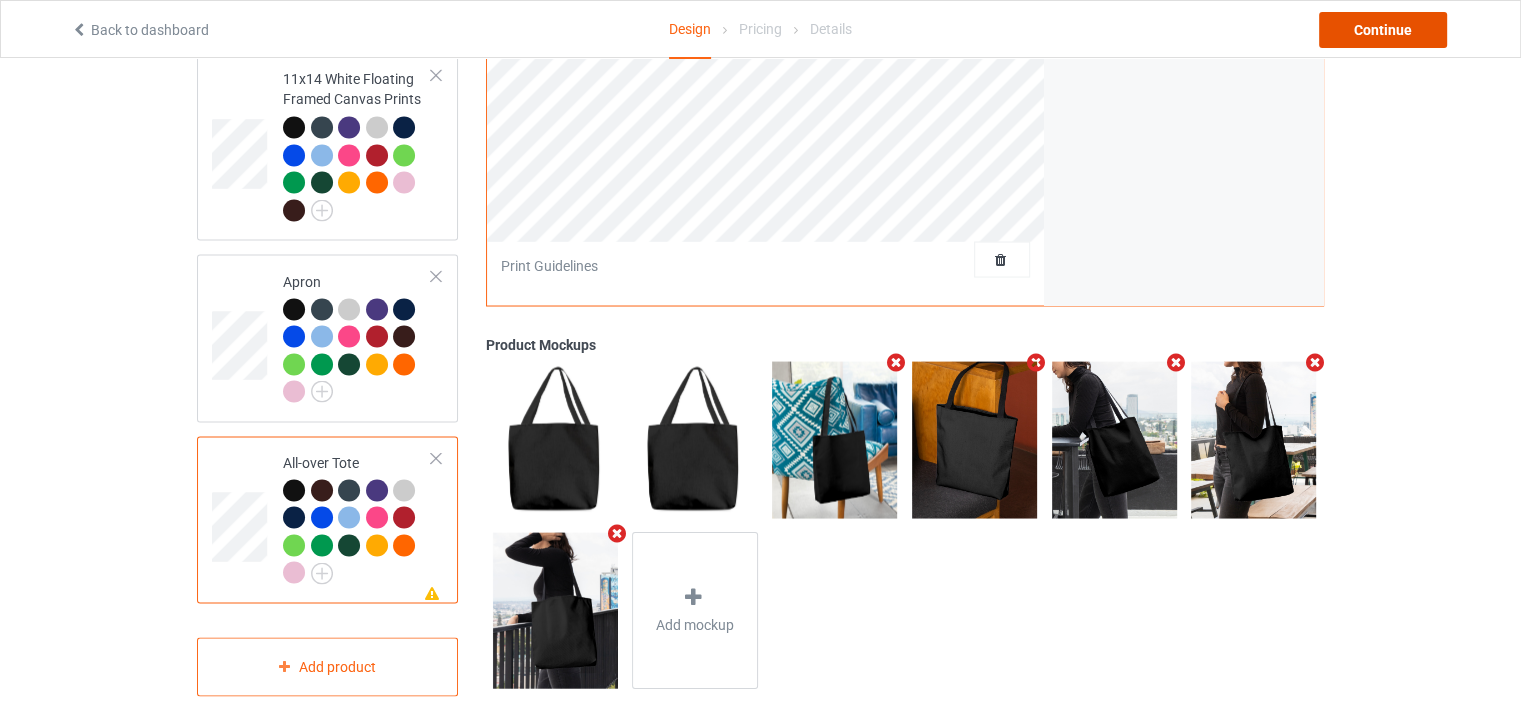 click on "Continue" at bounding box center (1383, 30) 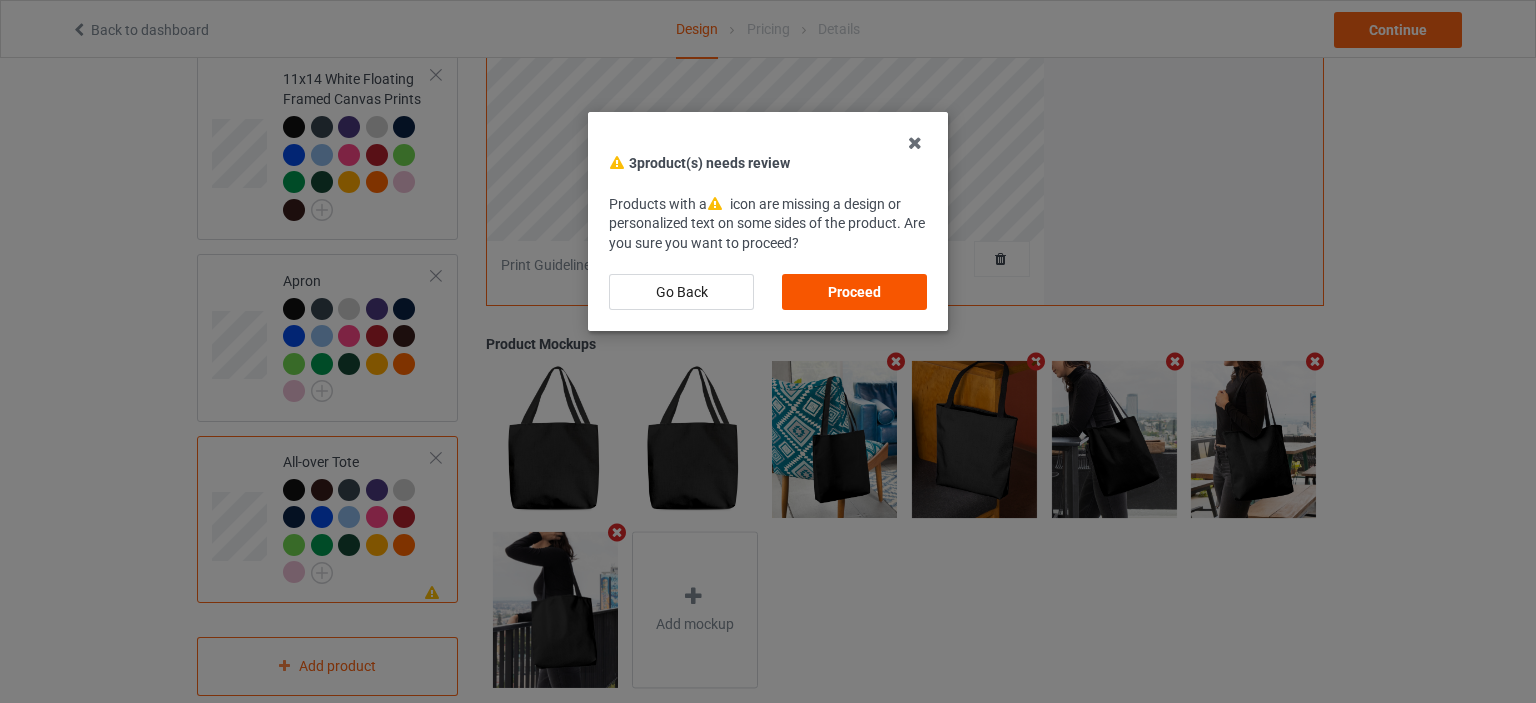 click on "Proceed" at bounding box center (854, 292) 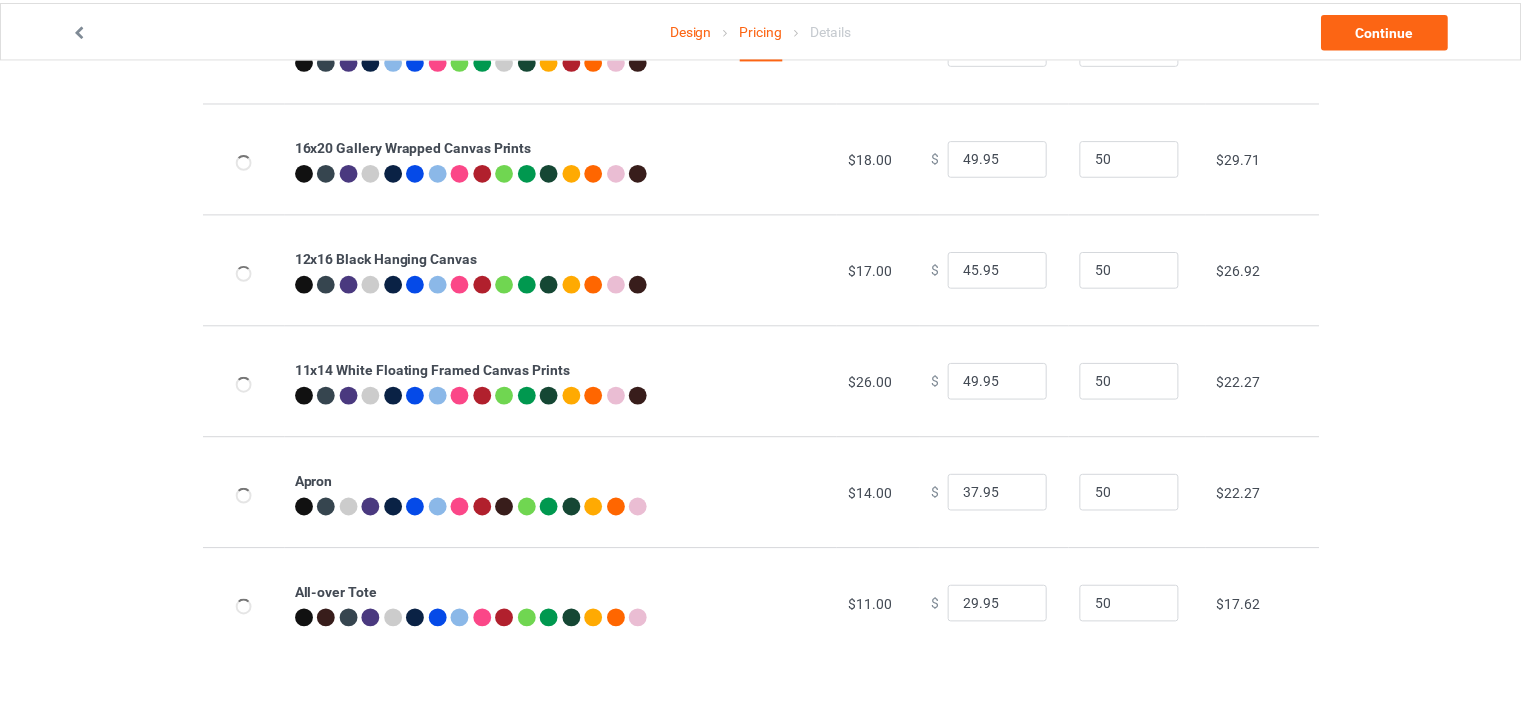 scroll, scrollTop: 0, scrollLeft: 0, axis: both 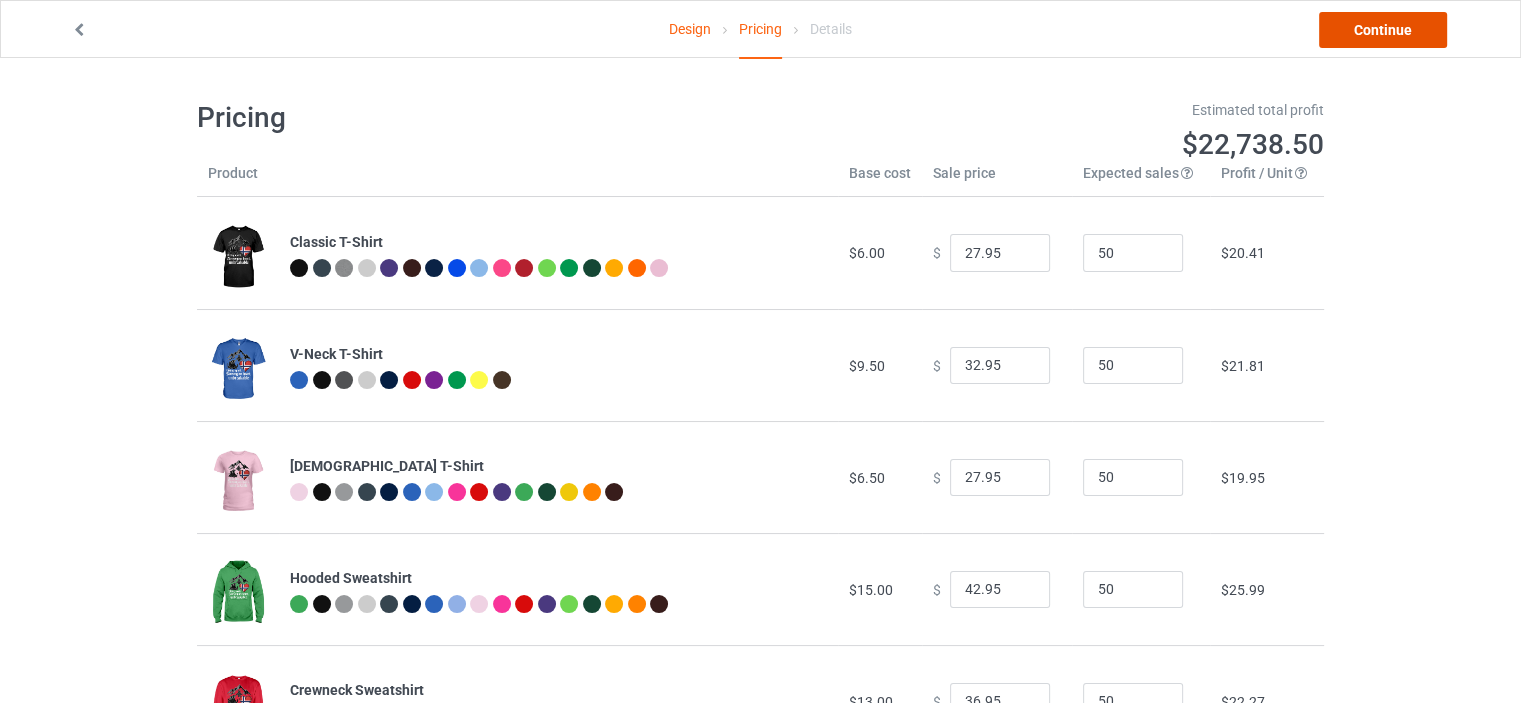 click on "Continue" at bounding box center (1383, 30) 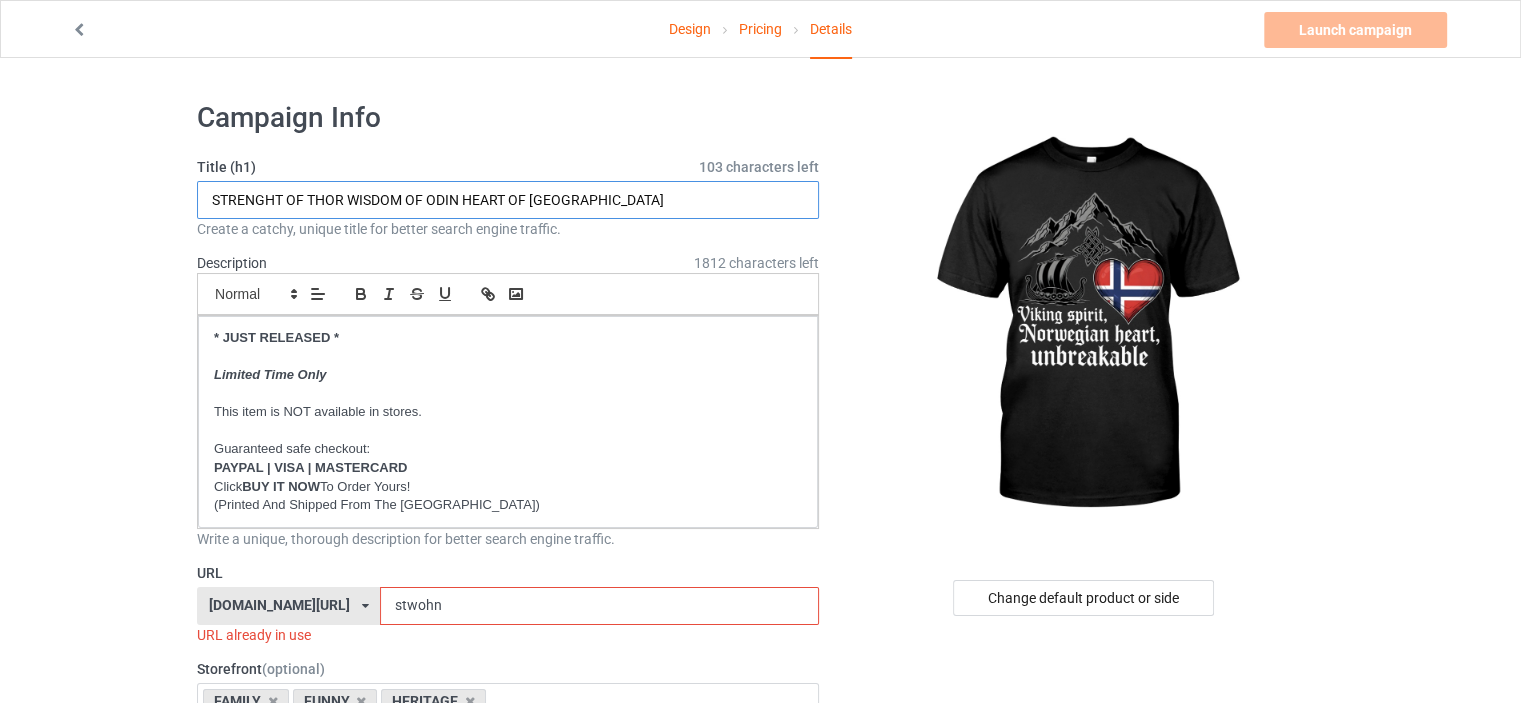 drag, startPoint x: 620, startPoint y: 201, endPoint x: 19, endPoint y: 168, distance: 601.90533 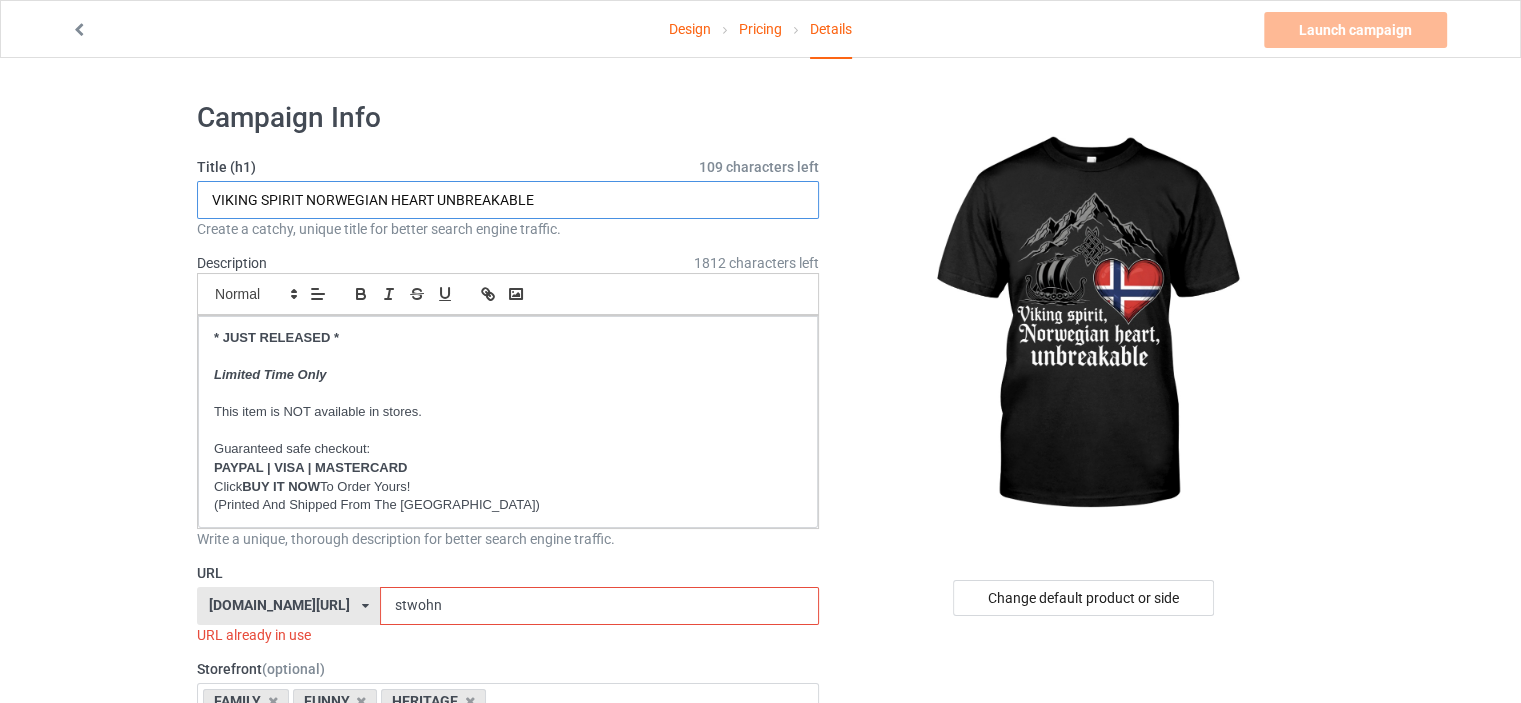 type on "VIKING SPIRIT NORWEGIAN HEART UNBREAKABLE" 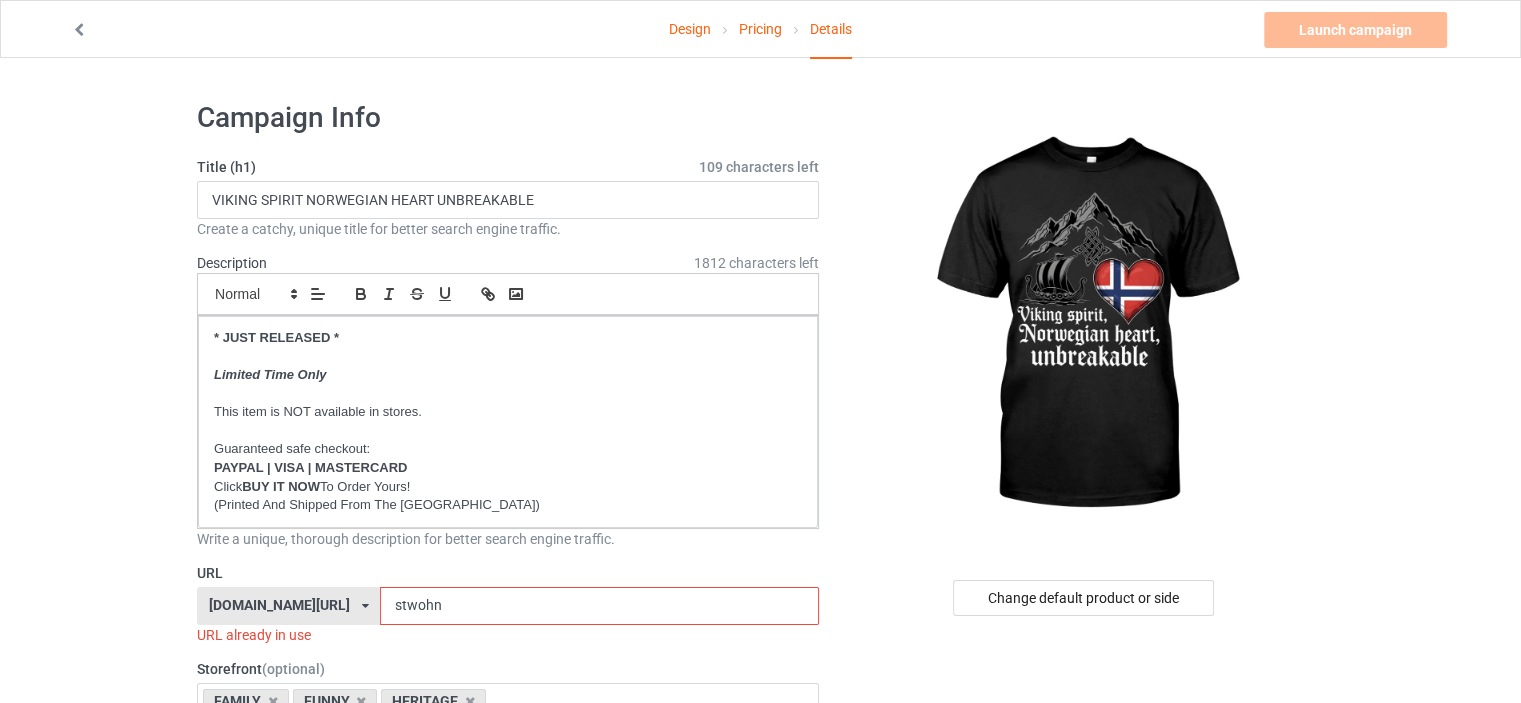 click on "Design Pricing Details Launch campaign Invalid campaign URL Campaign Info Title (h1) 109   characters left VIKING SPIRIT NORWEGIAN HEART UNBREAKABLE Create a catchy, unique title for better search engine traffic. Description 1812   characters left       Small Normal Large Big Huge                                                                                     * JUST RELEASED * Limited Time Only This item is NOT available in stores. Guaranteed safe checkout: PAYPAL | VISA | MASTERCARD Click  BUY IT NOW  To Order Yours! (Printed And Shipped From The USA) Write a unique, thorough description for better search engine traffic. URL ilovemynorway.com/ britishlook.net/ danishlegends.com/ familyworldgifts.com/ finnishlegends.com/ funnyteeworld.com/ ilovemyaustralia.com/ ilovemycanada.net/ ilovemydenmark.com/ ilovemyfinland.com/ ilovemyfrance.com/ ilovemygermany.com/ ilovemygnomes.com/ ilovemyireland.com/ ilovemyitaly.com/ ilovemynetherlands.com/ ilovemynorway.com/ ilovemypoland.com/ ilovemyredhair.net/ stwohn 4" at bounding box center (760, 1168) 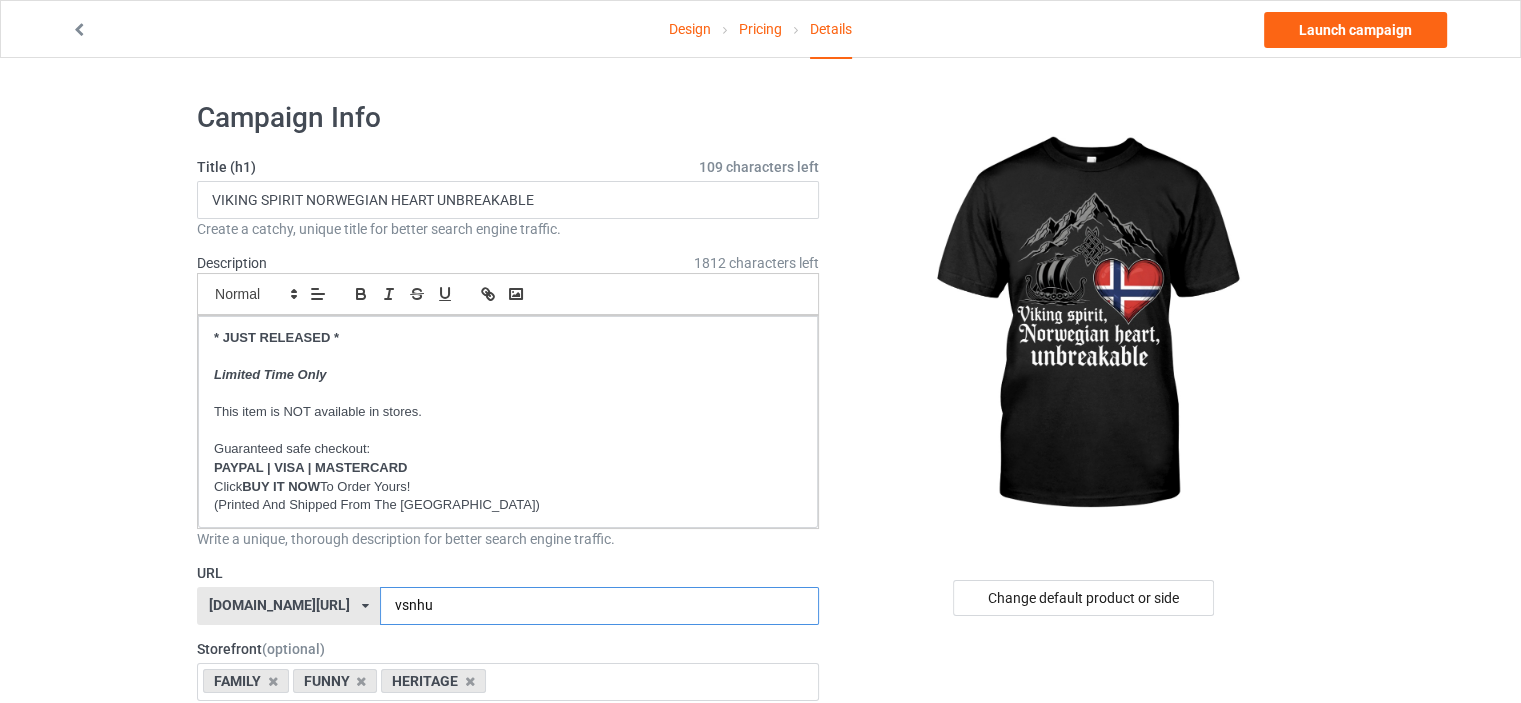 type on "vsnhu" 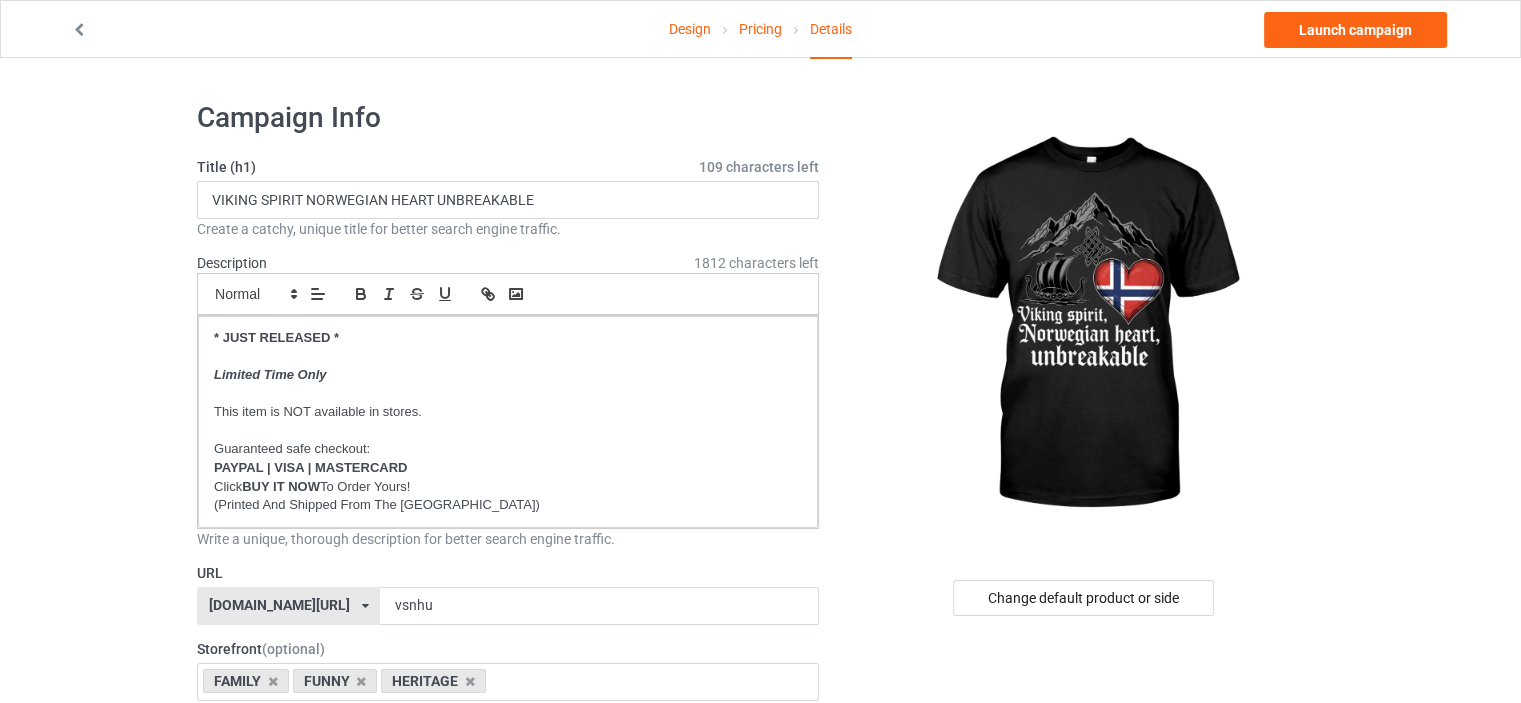 click on "Design Pricing Details Launch campaign Campaign Info Title (h1) 109   characters left VIKING SPIRIT NORWEGIAN HEART UNBREAKABLE Create a catchy, unique title for better search engine traffic. Description 1812   characters left       Small Normal Large Big Huge                                                                                     * JUST RELEASED * Limited Time Only This item is NOT available in stores. Guaranteed safe checkout: PAYPAL | VISA | MASTERCARD Click  BUY IT NOW  To Order Yours! (Printed And Shipped From The USA) Write a unique, thorough description for better search engine traffic. URL ilovemynorway.com/ britishlook.net/ danishlegends.com/ familyworldgifts.com/ finnishlegends.com/ funnyteeworld.com/ ilovemyaustralia.com/ ilovemycanada.net/ ilovemydenmark.com/ ilovemyfinland.com/ ilovemyfrance.com/ ilovemygermany.com/ ilovemygnomes.com/ ilovemyireland.com/ ilovemyitaly.com/ ilovemynetherlands.com/ ilovemynorway.com/ ilovemypoland.com/ ilovemyredhair.net/ ilovemyscotland.com/ vsnhu 4" at bounding box center [760, 1158] 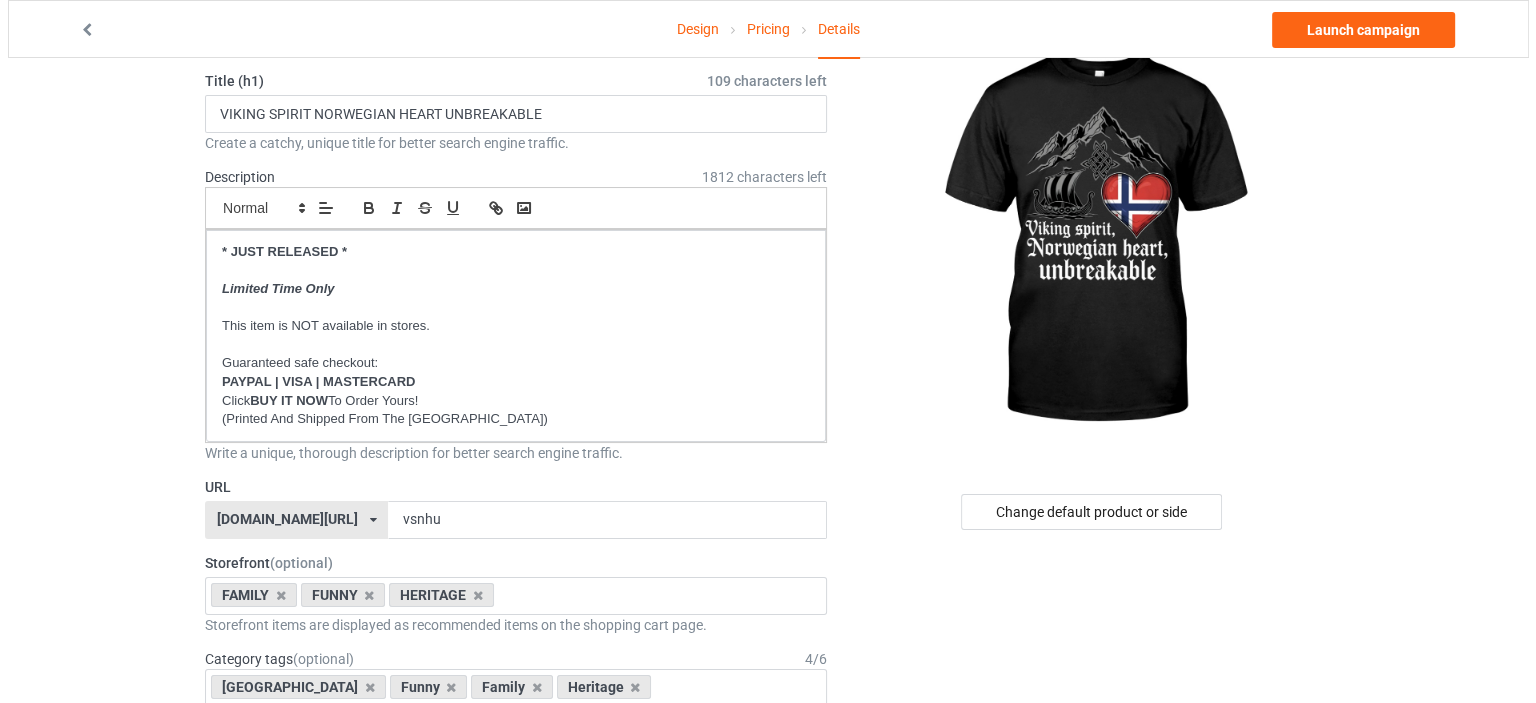 scroll, scrollTop: 0, scrollLeft: 0, axis: both 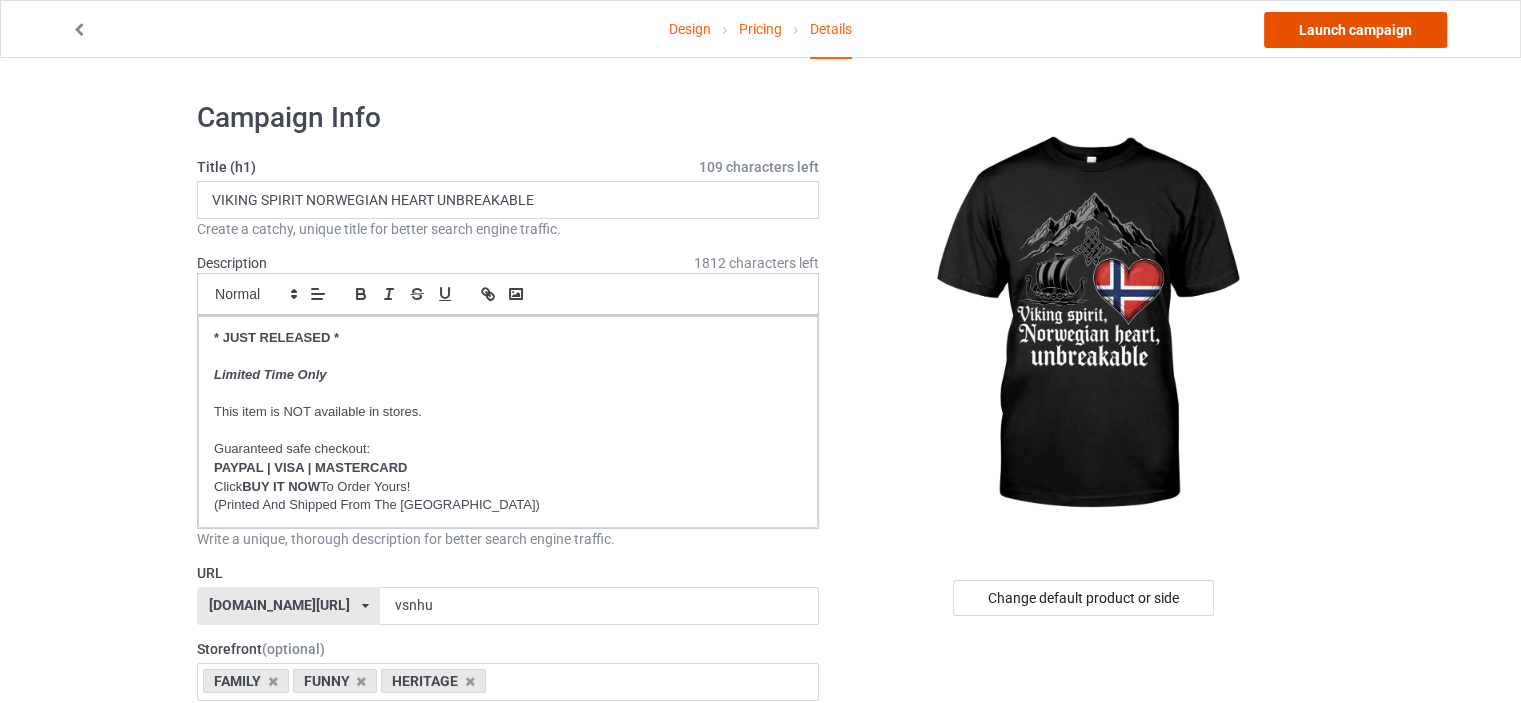 click on "Launch campaign" at bounding box center [1355, 30] 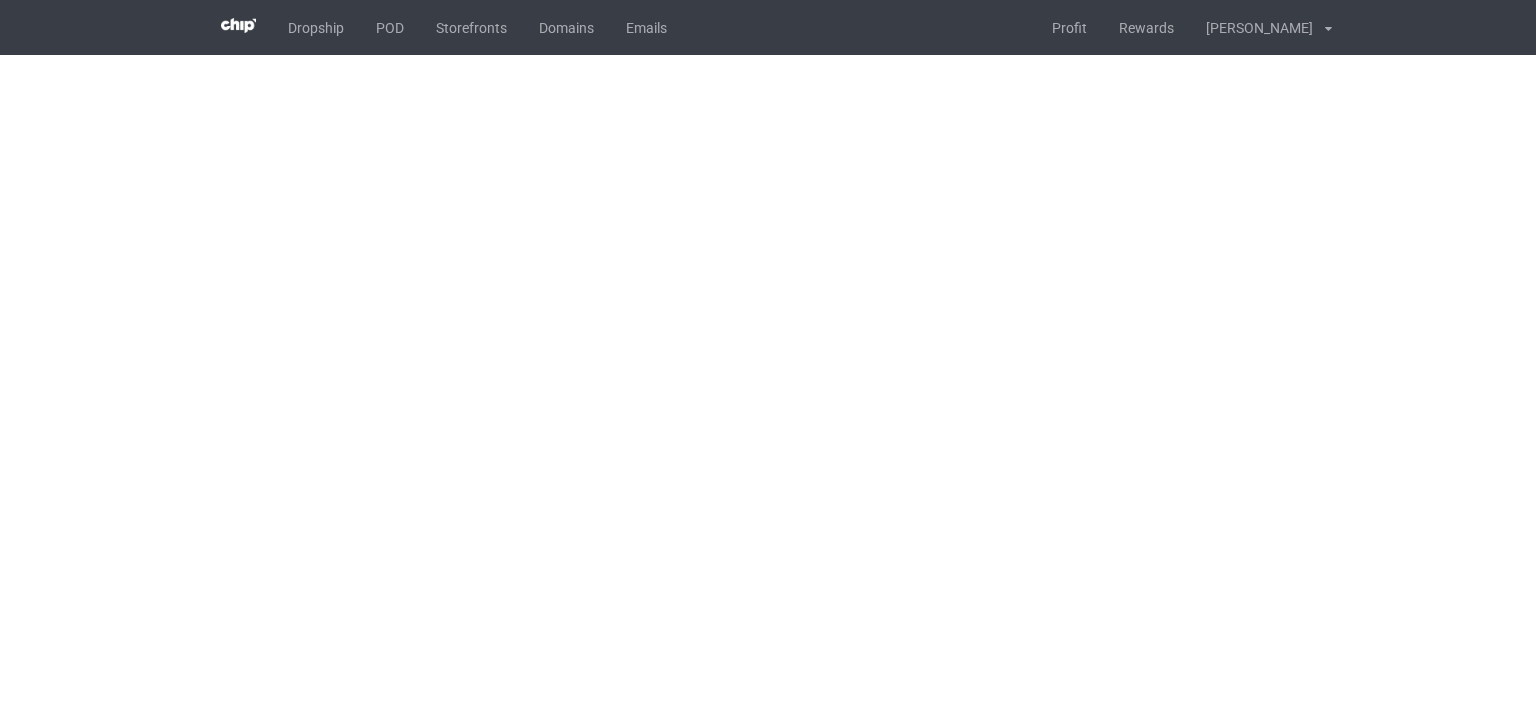 scroll, scrollTop: 0, scrollLeft: 0, axis: both 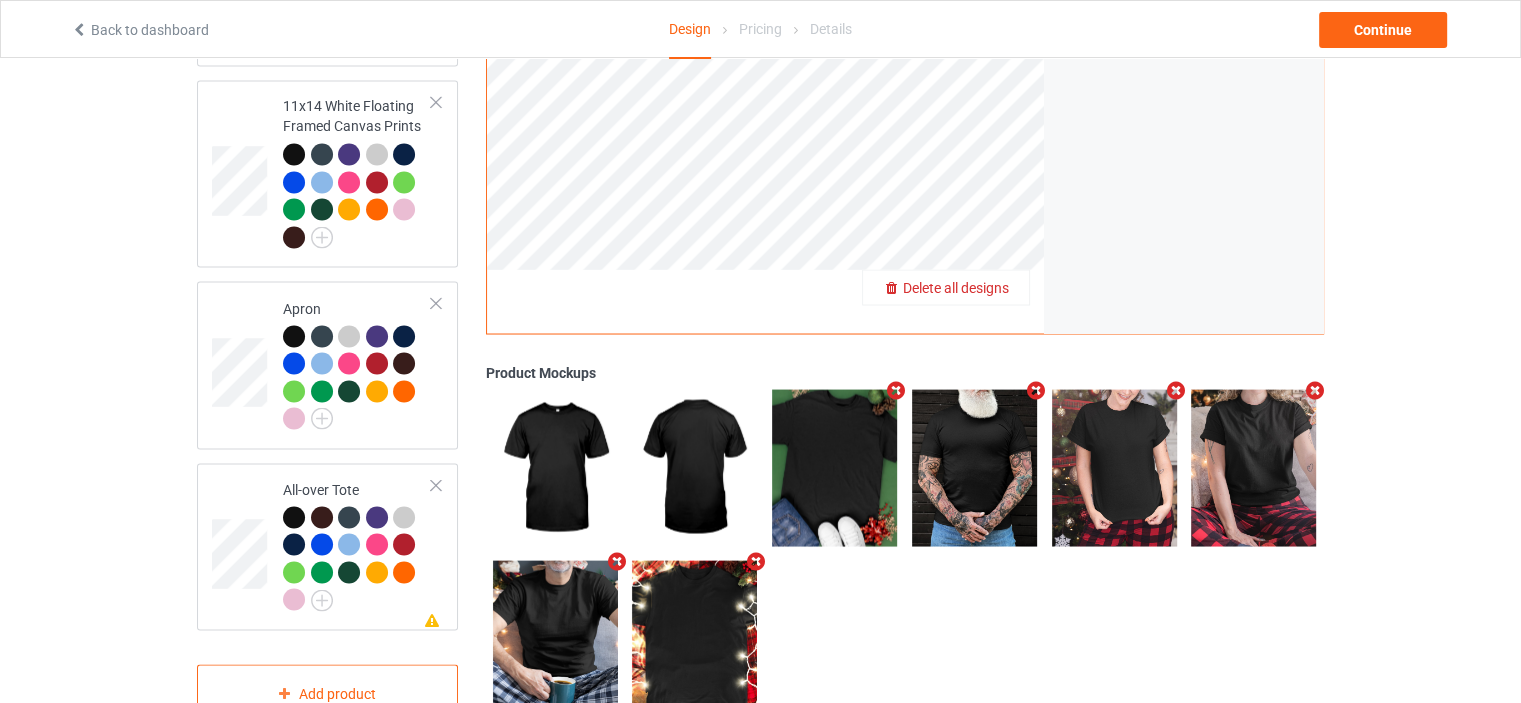 click on "Delete all designs" at bounding box center (956, 287) 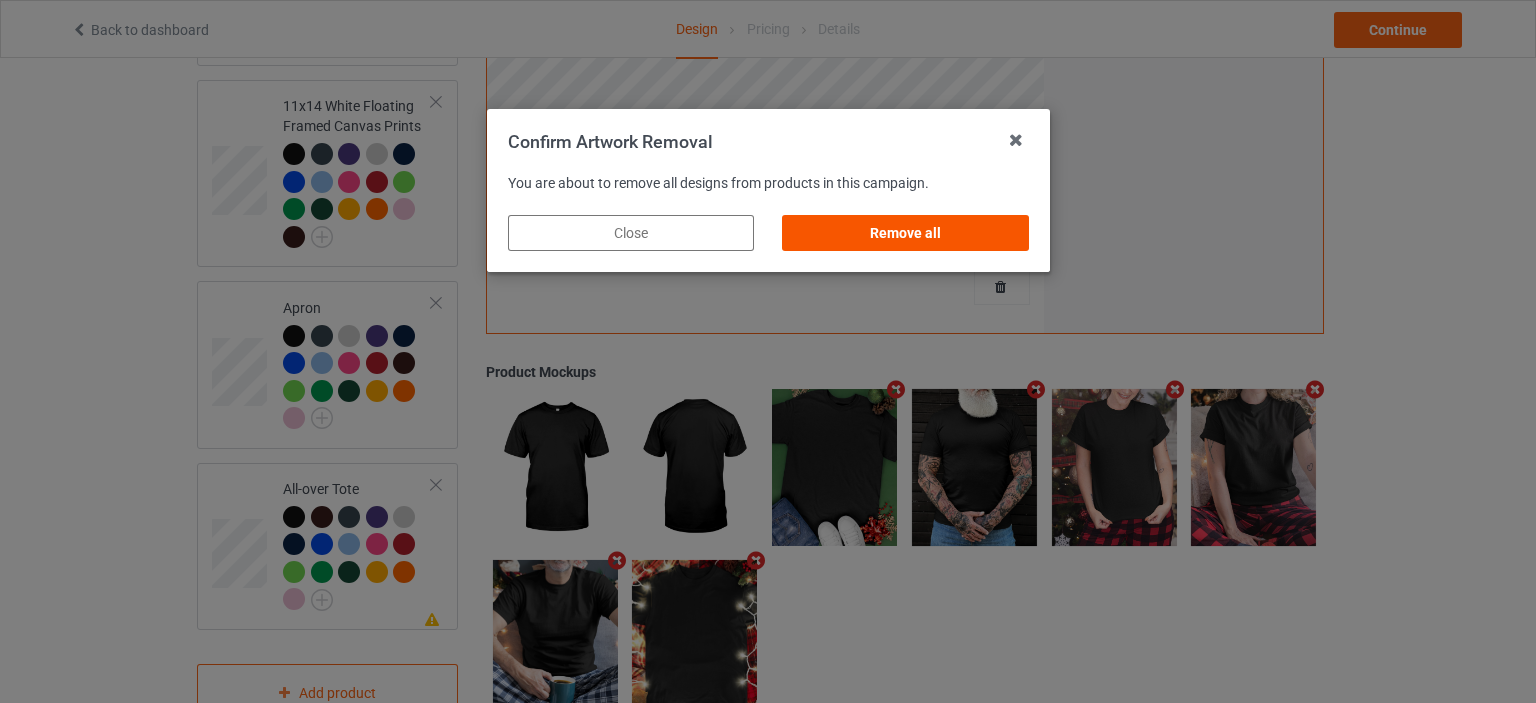 click on "Remove all" at bounding box center [905, 233] 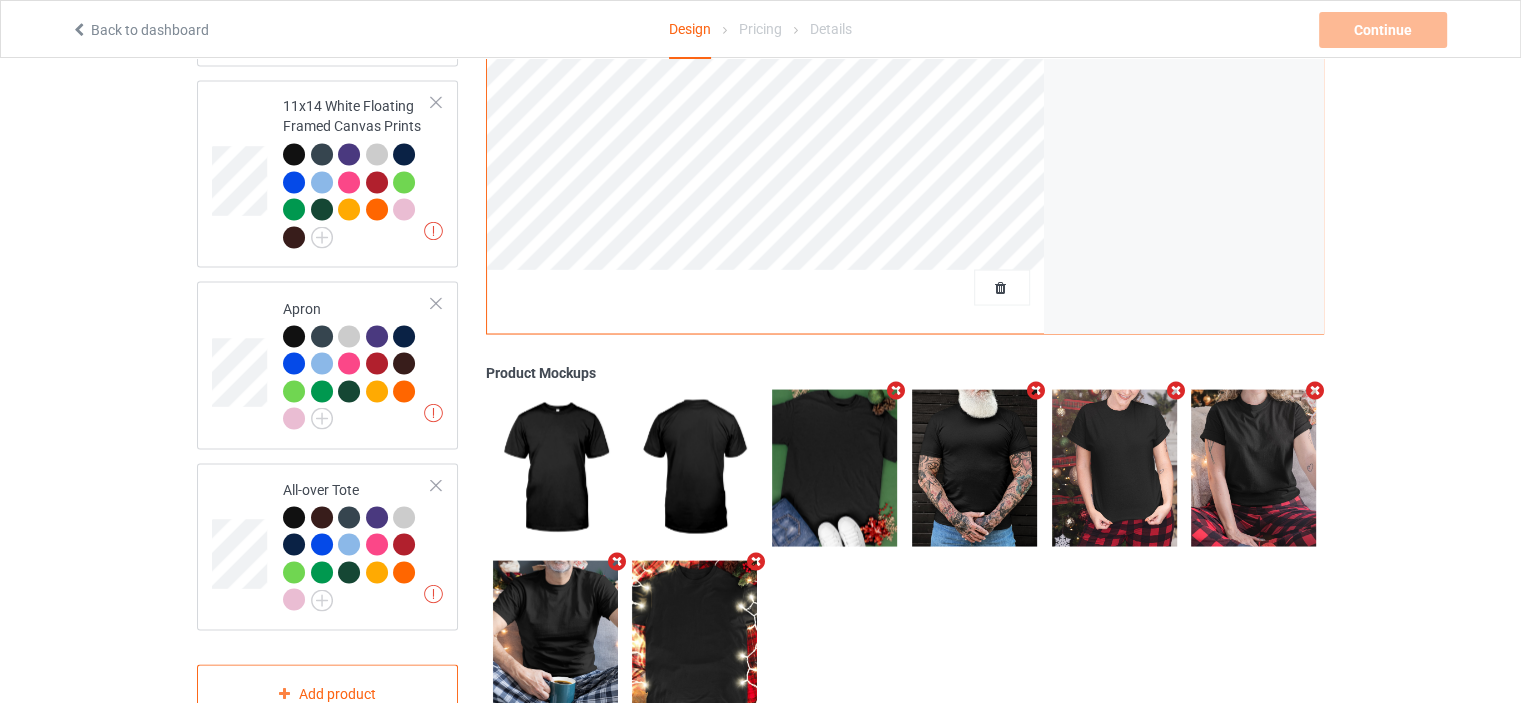 scroll, scrollTop: 0, scrollLeft: 0, axis: both 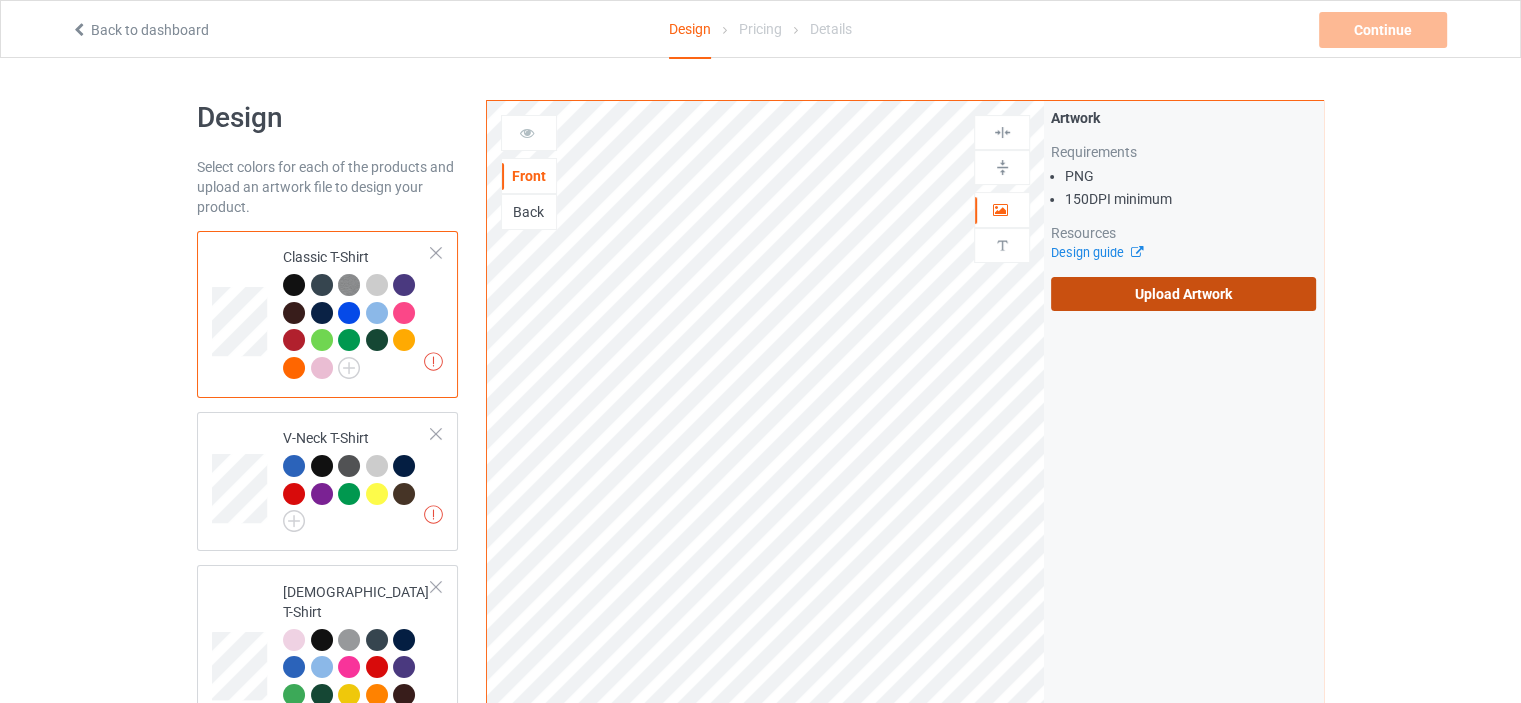 click on "Upload Artwork" at bounding box center [1183, 294] 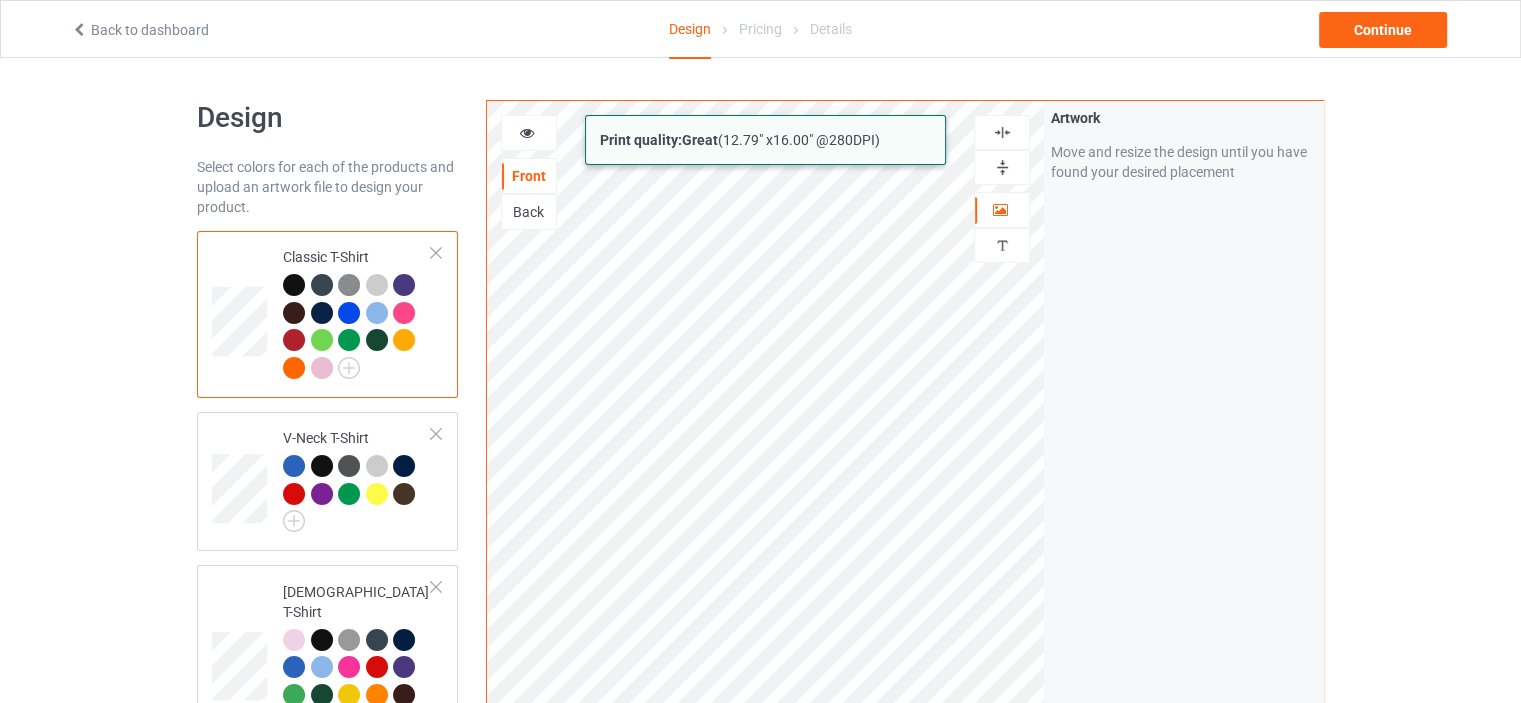 click on "Print quality:  Great  (  12.79 " x  16.00 " @ 280 DPI) Front Back Artwork Personalized text Artwork Move and resize the design until you have found your desired placement" at bounding box center [905, 481] 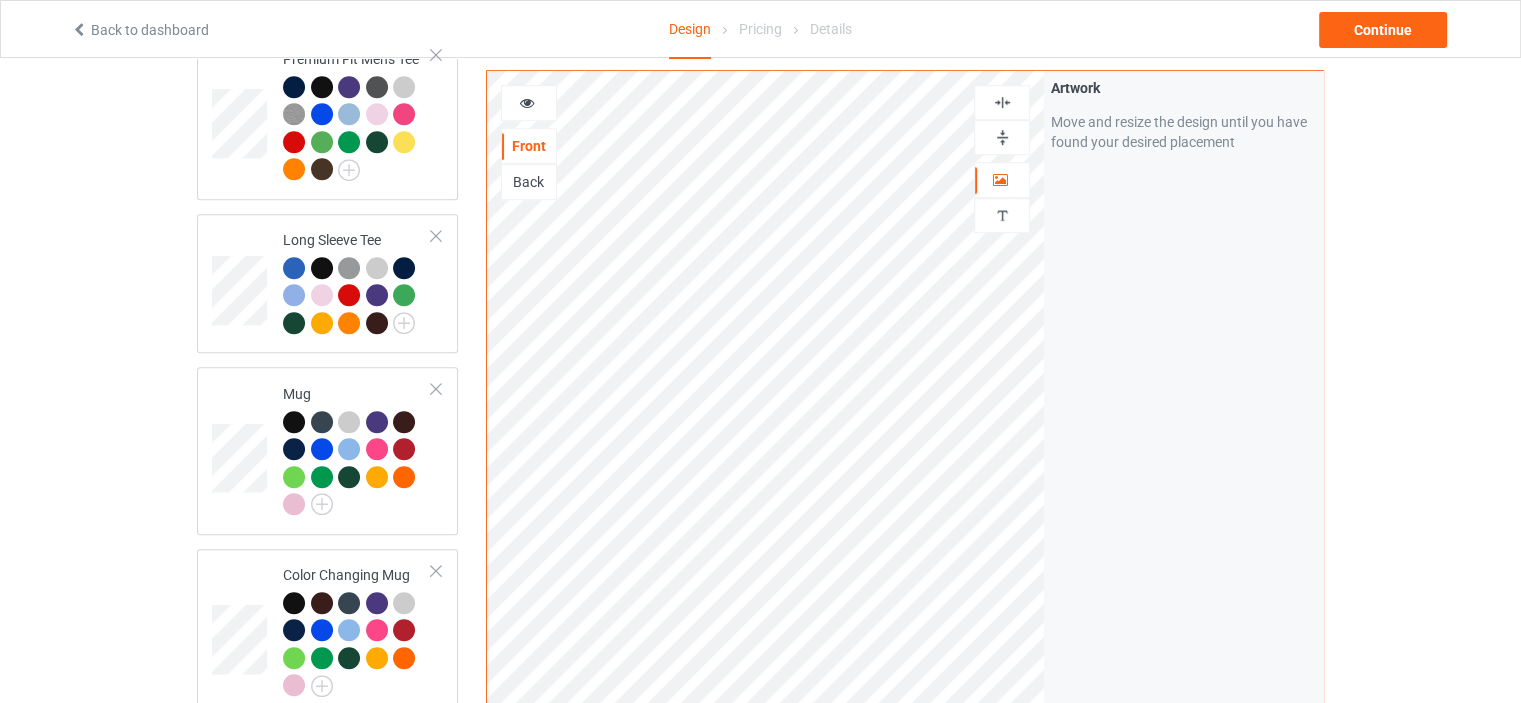 scroll, scrollTop: 1100, scrollLeft: 0, axis: vertical 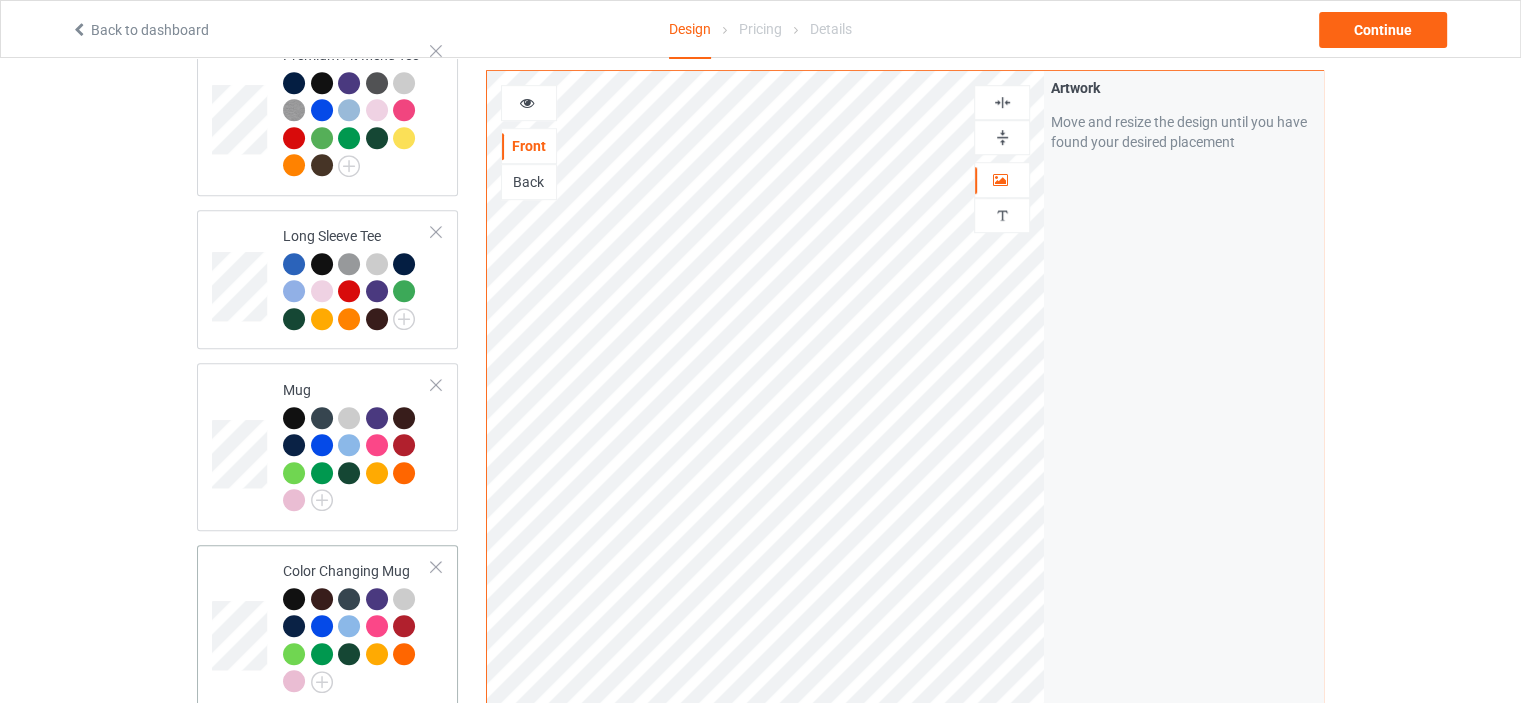 click on "Color Changing Mug" at bounding box center [357, 626] 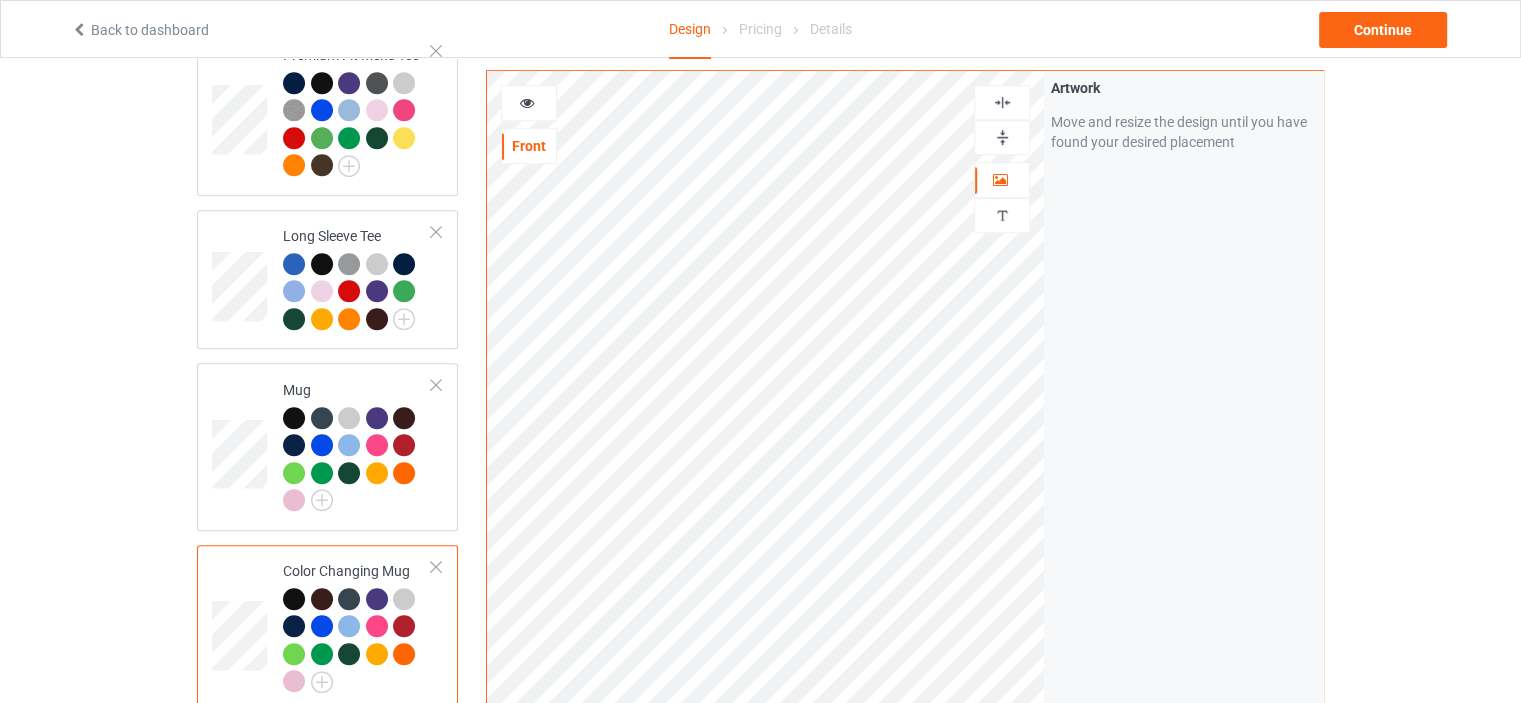 click at bounding box center (1002, 137) 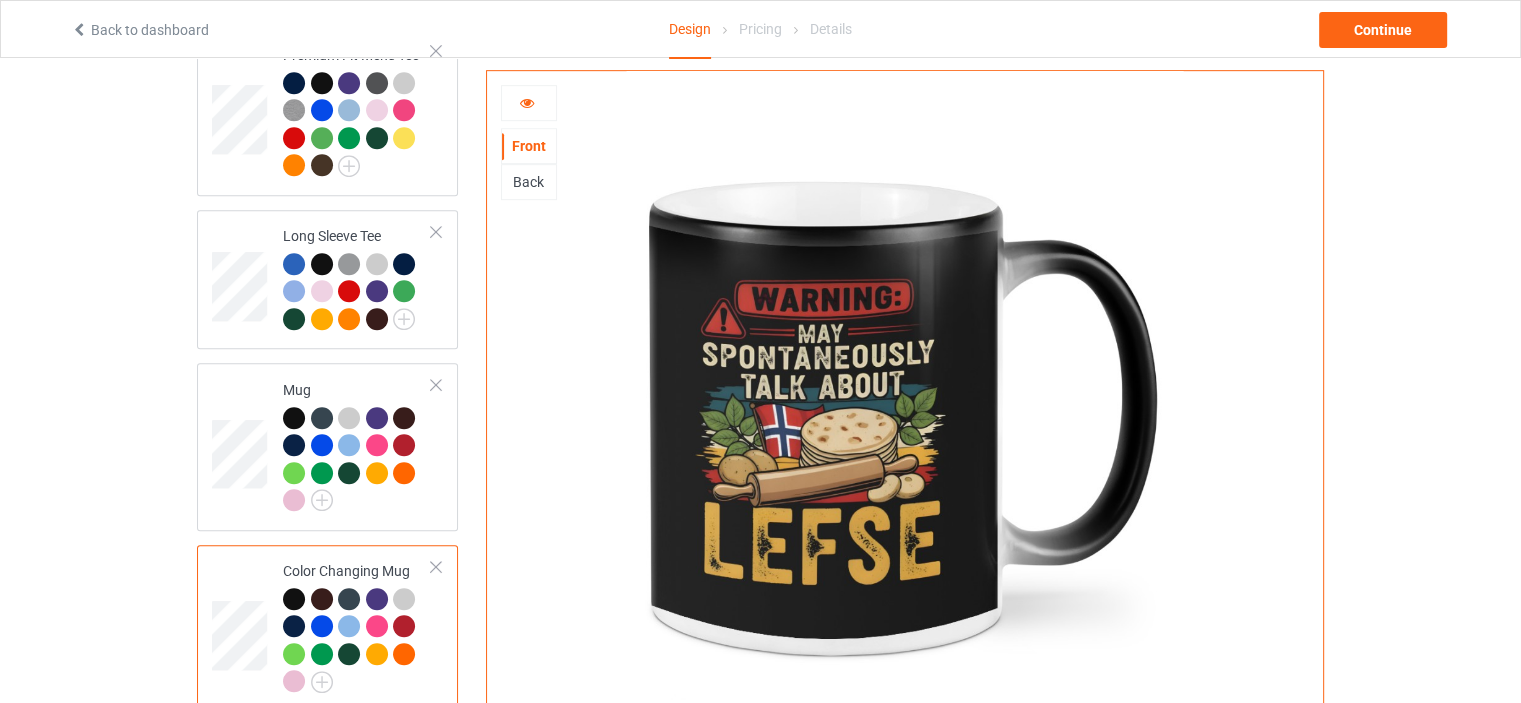 click at bounding box center [529, 103] 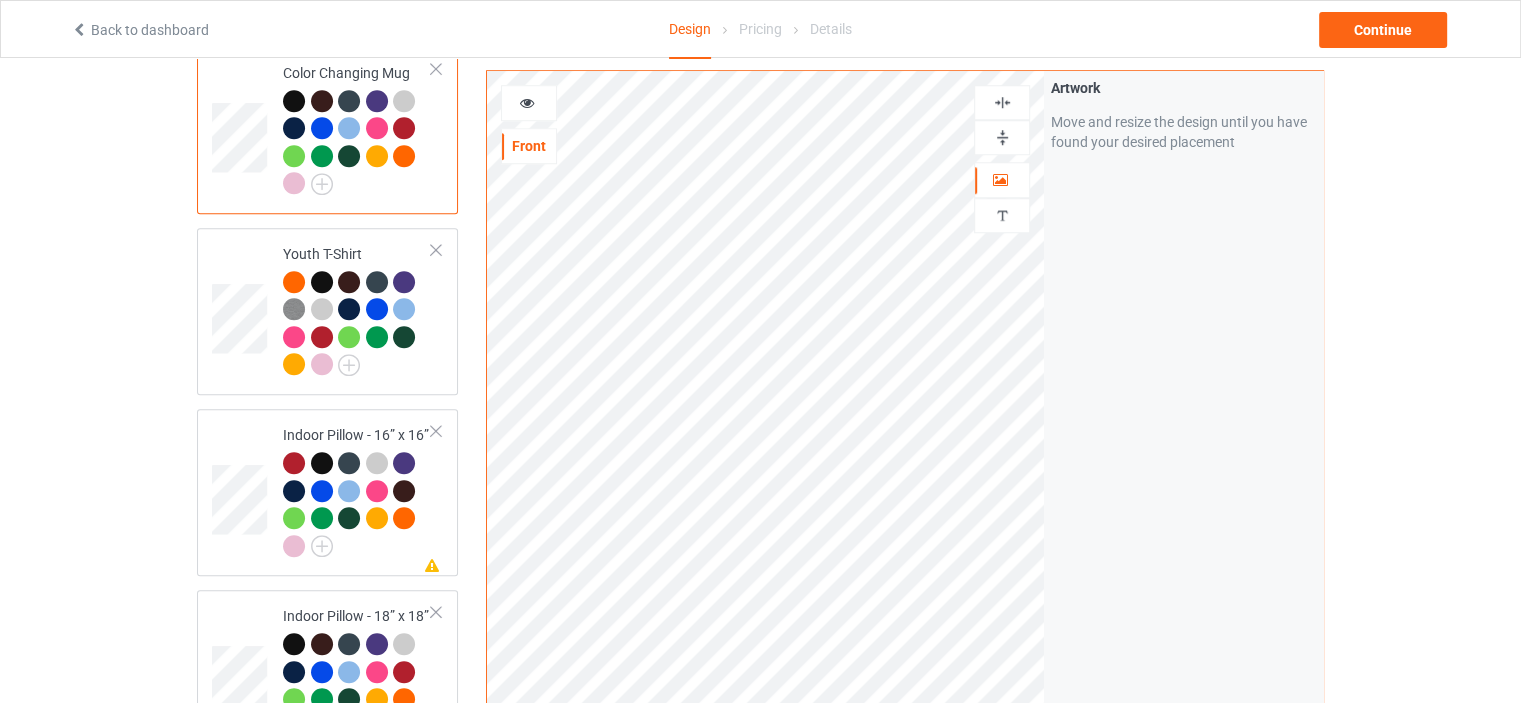 scroll, scrollTop: 1600, scrollLeft: 0, axis: vertical 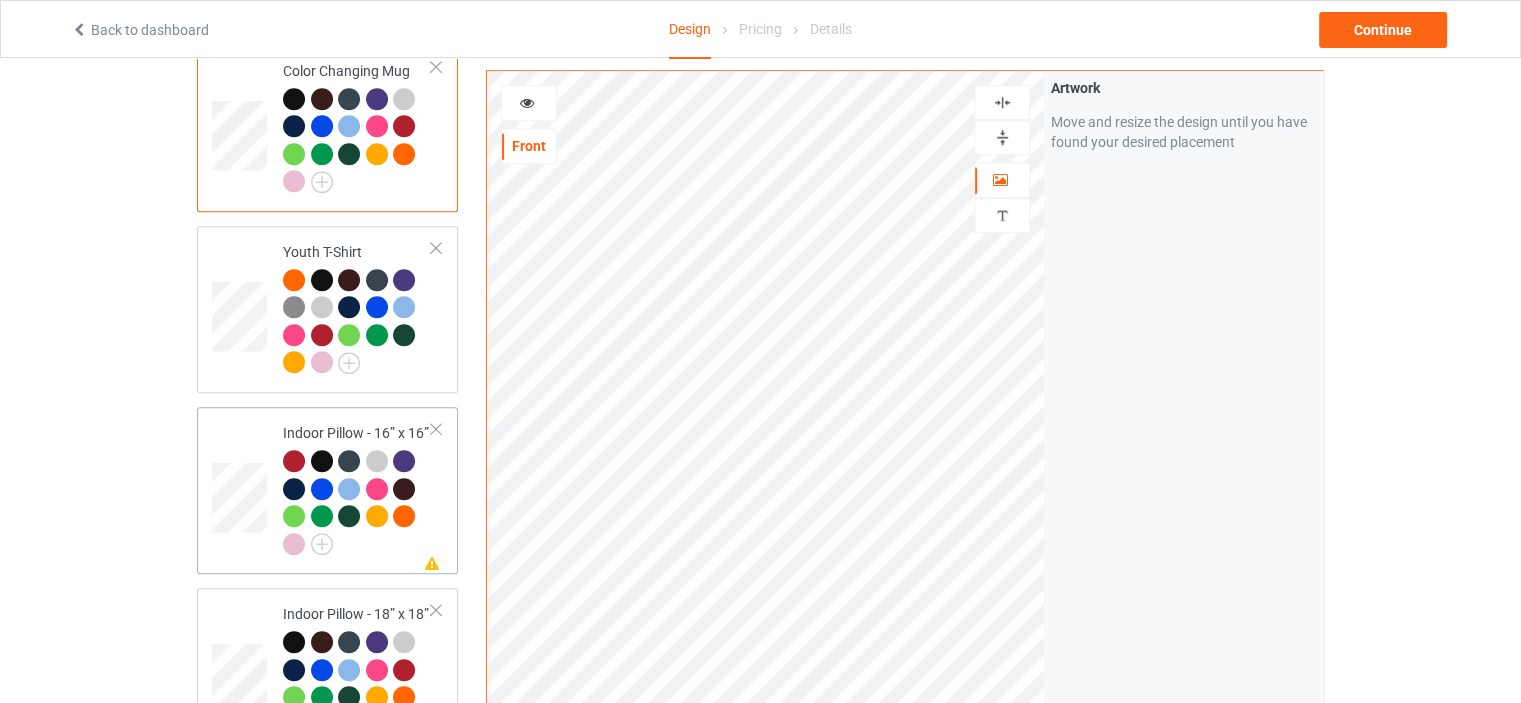 click on "Missing artwork on 1 side(s) Indoor Pillow - 16” x 16”" at bounding box center [357, 490] 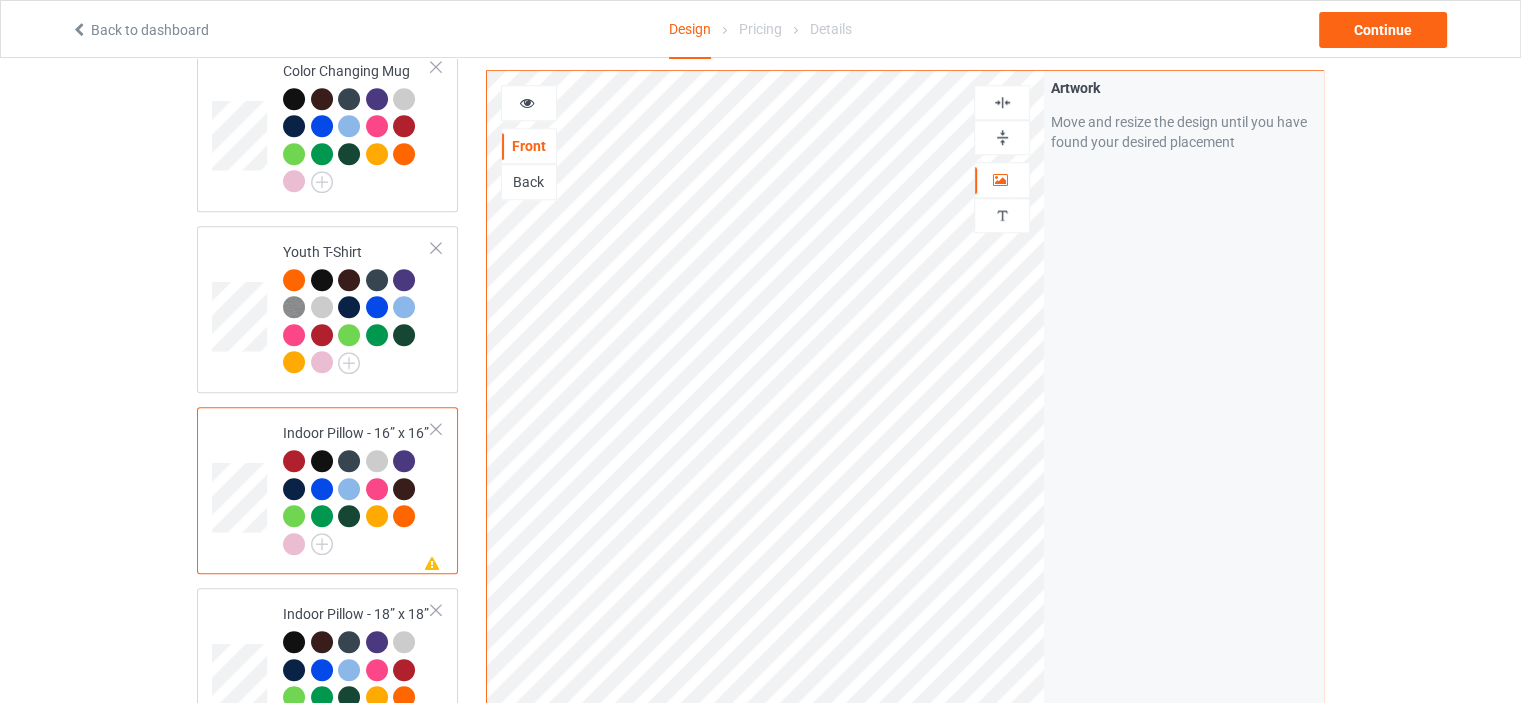 click at bounding box center [1002, 137] 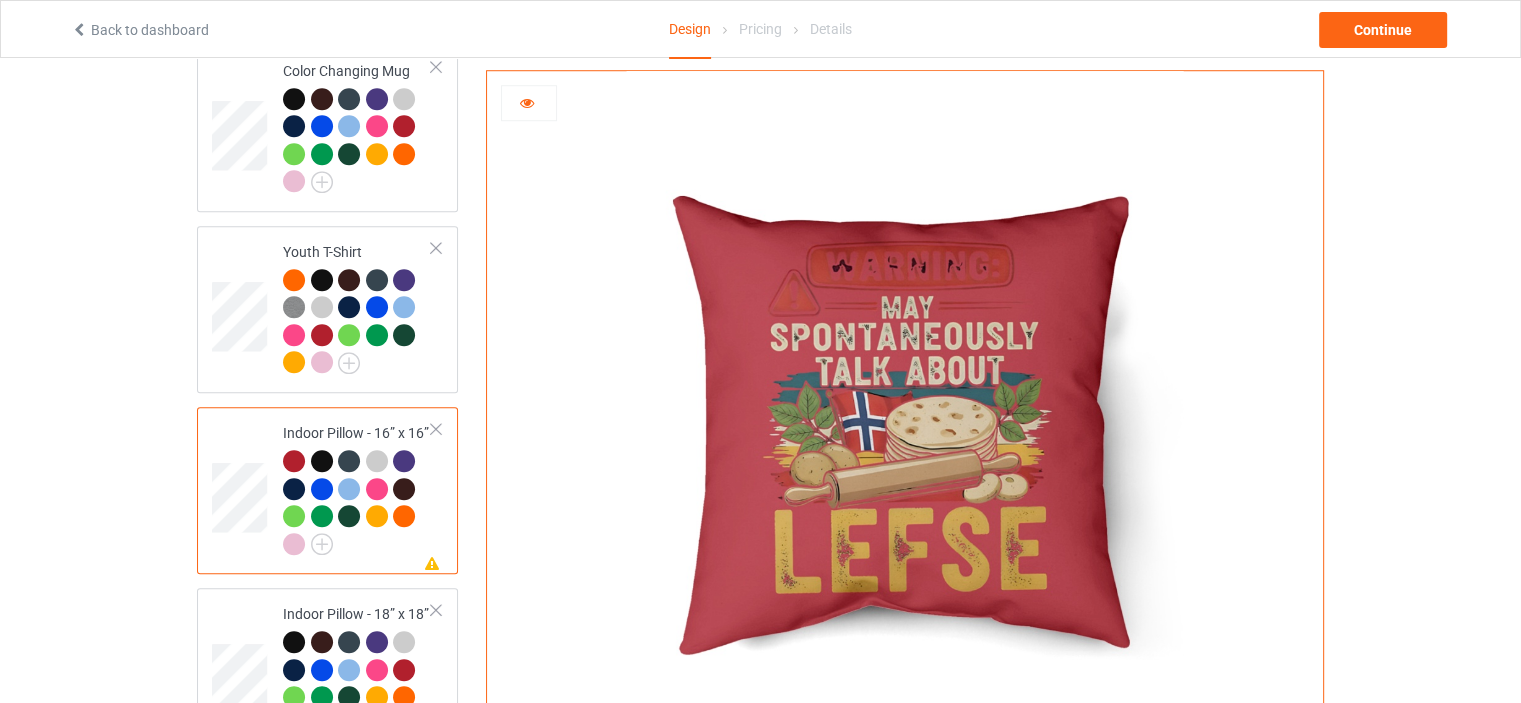 click at bounding box center (529, 103) 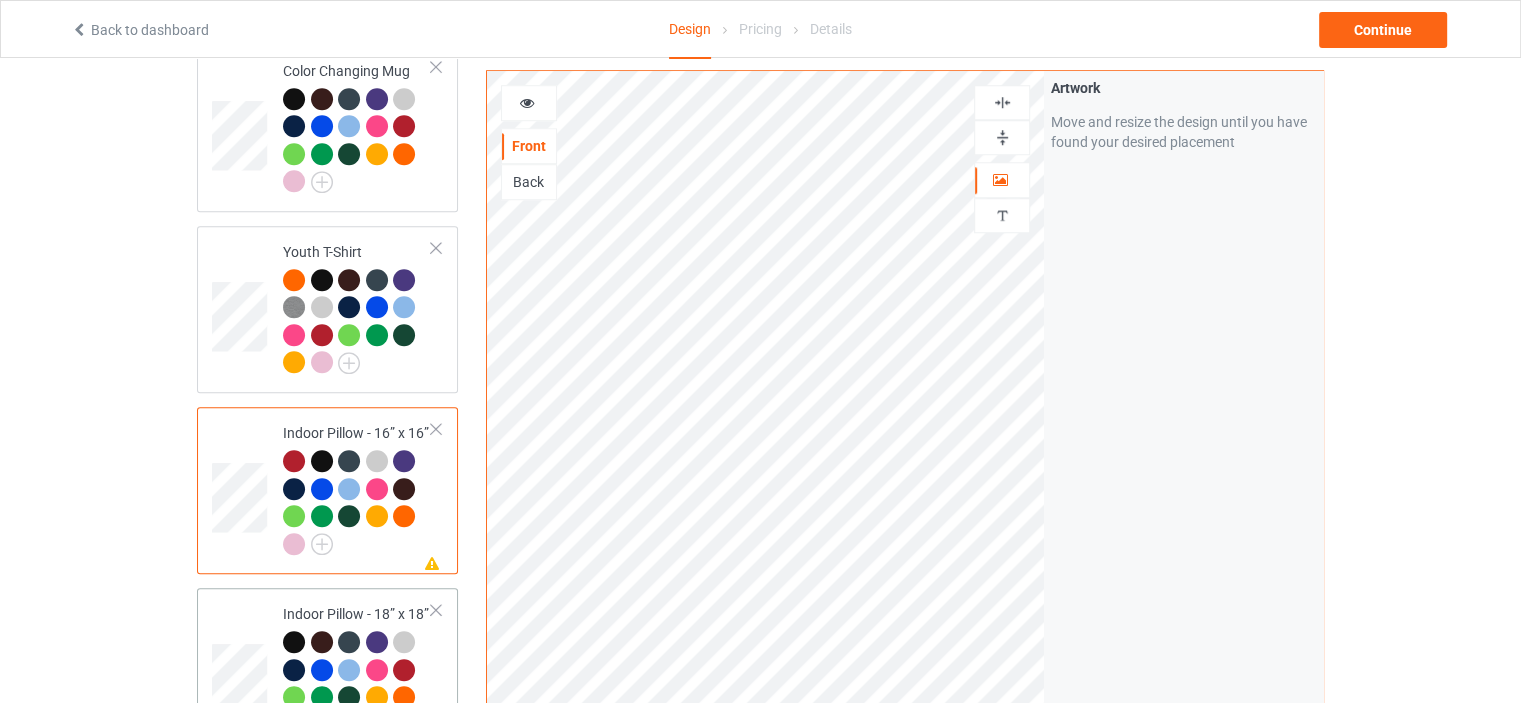 click on "Missing artwork on 1 side(s) Indoor Pillow - 18” x 18”" at bounding box center (357, 671) 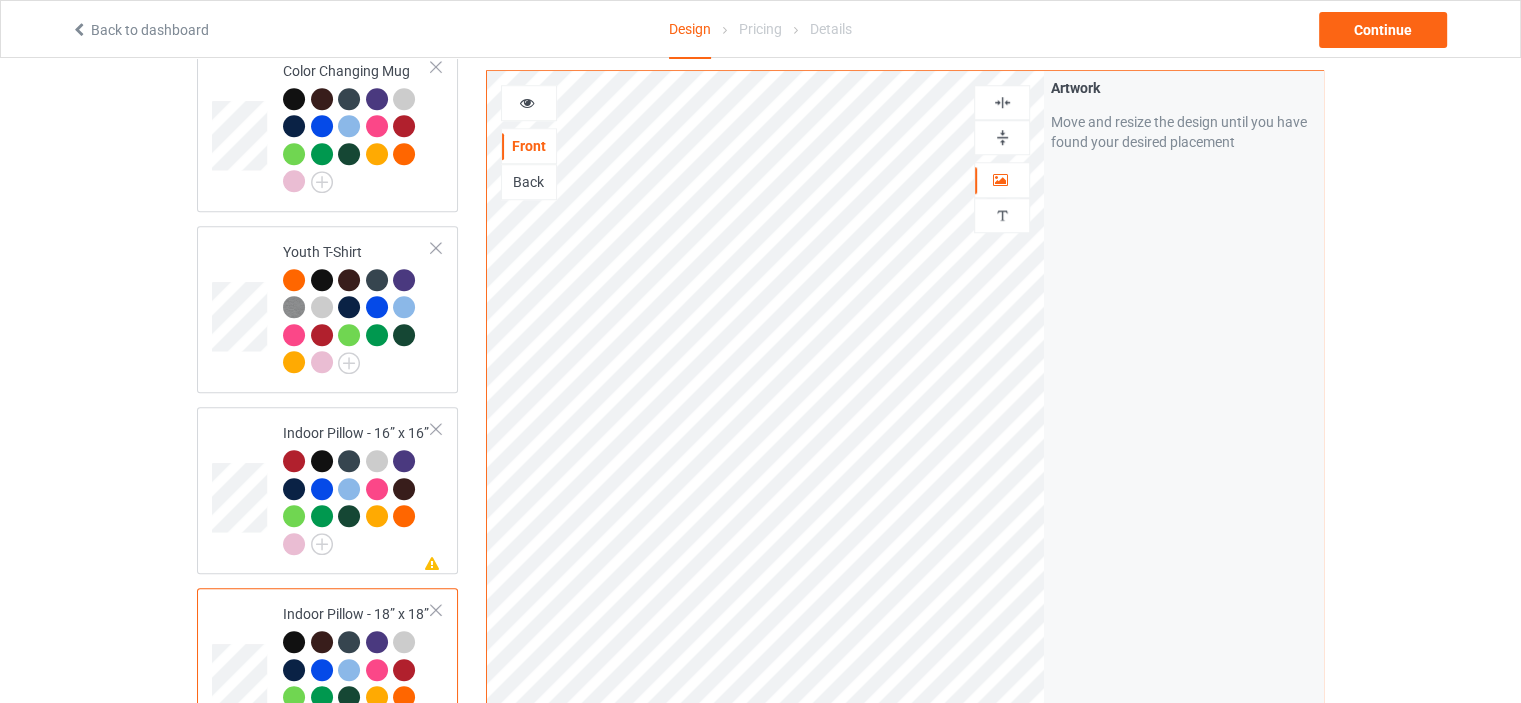 click at bounding box center [1002, 137] 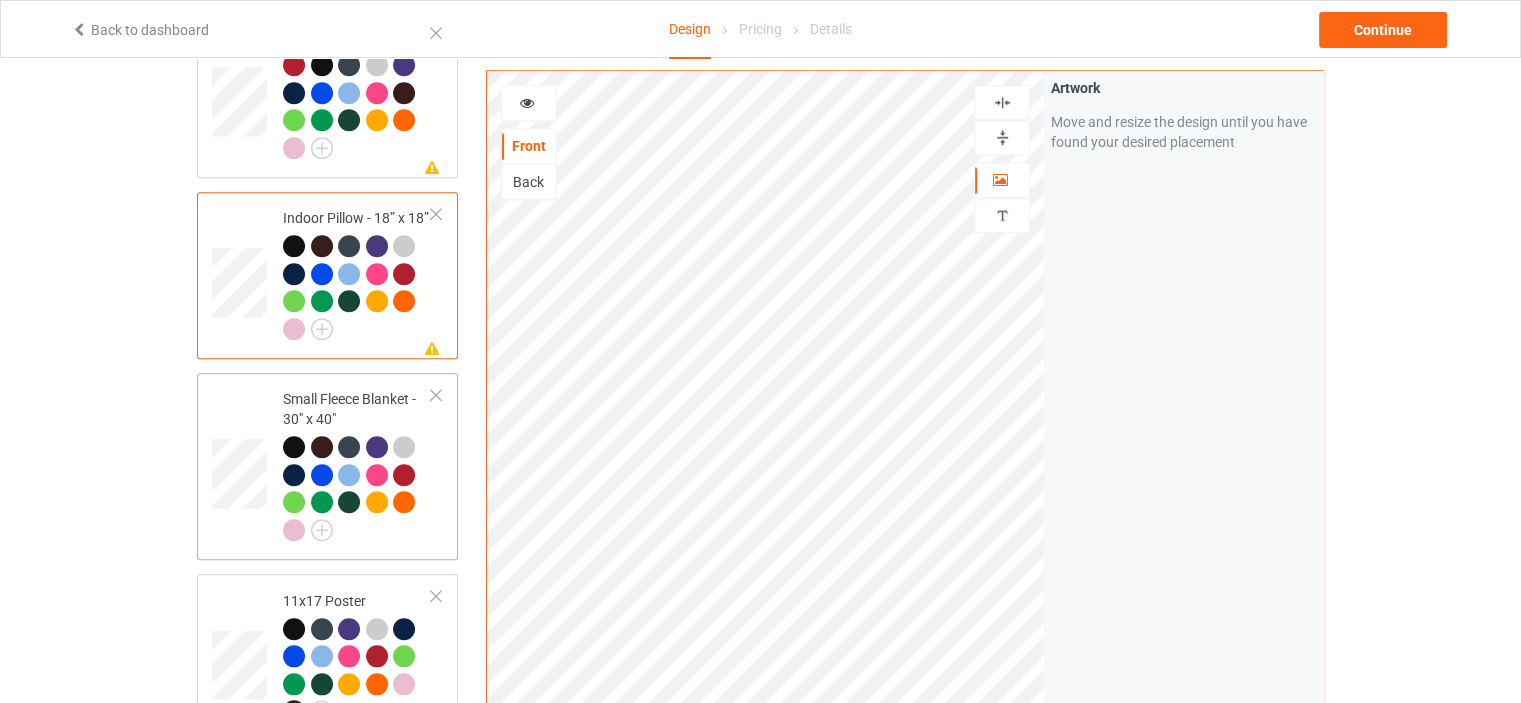 scroll, scrollTop: 2000, scrollLeft: 0, axis: vertical 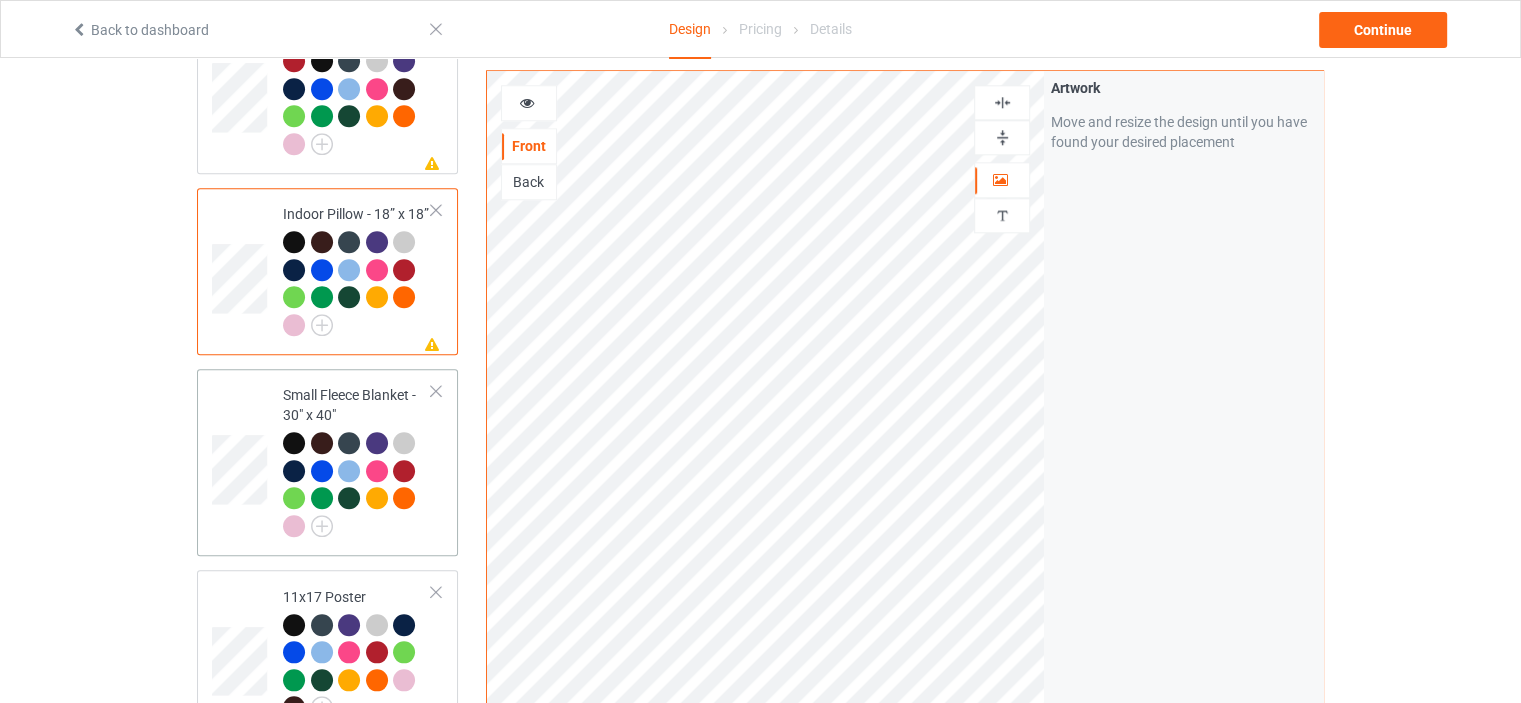 click on "Small Fleece Blanket - 30" x 40"" at bounding box center (357, 460) 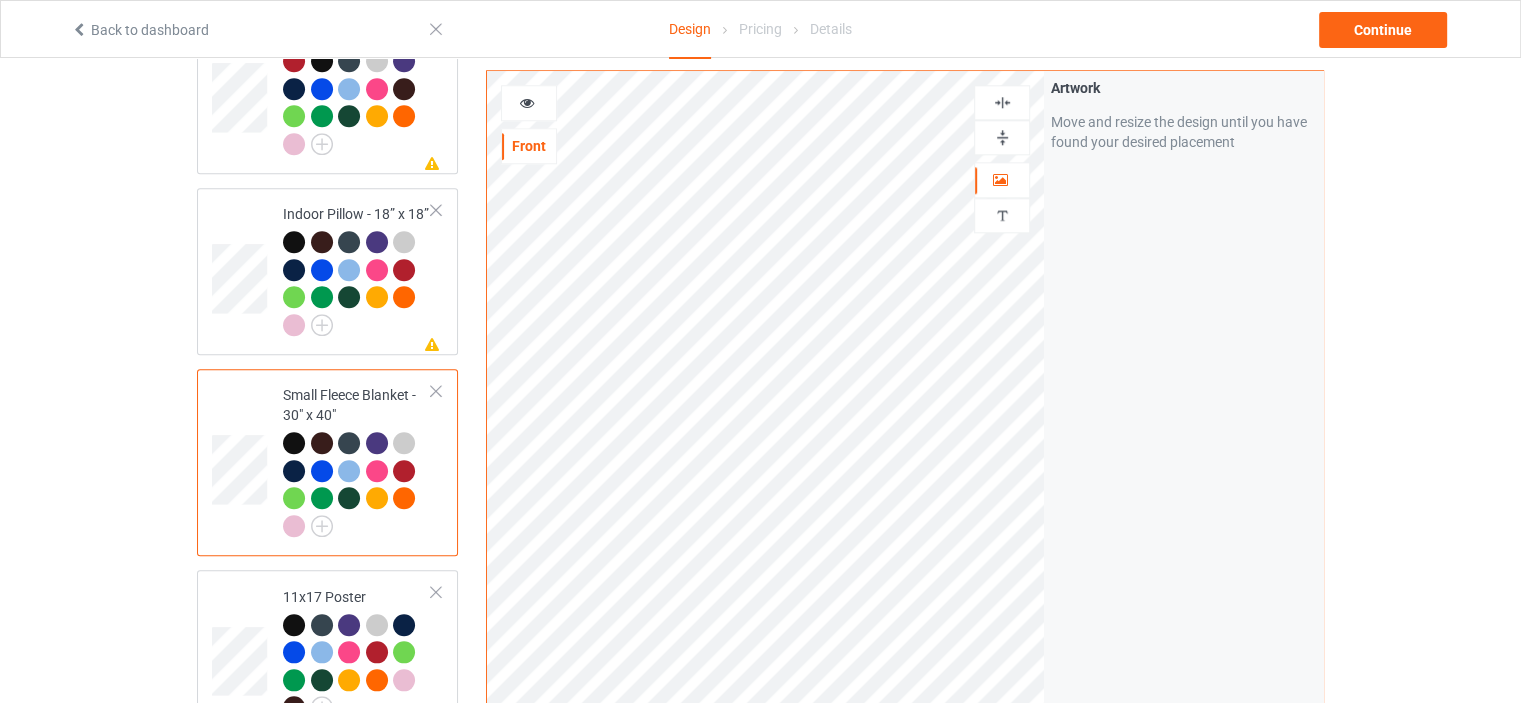 click at bounding box center [1002, 137] 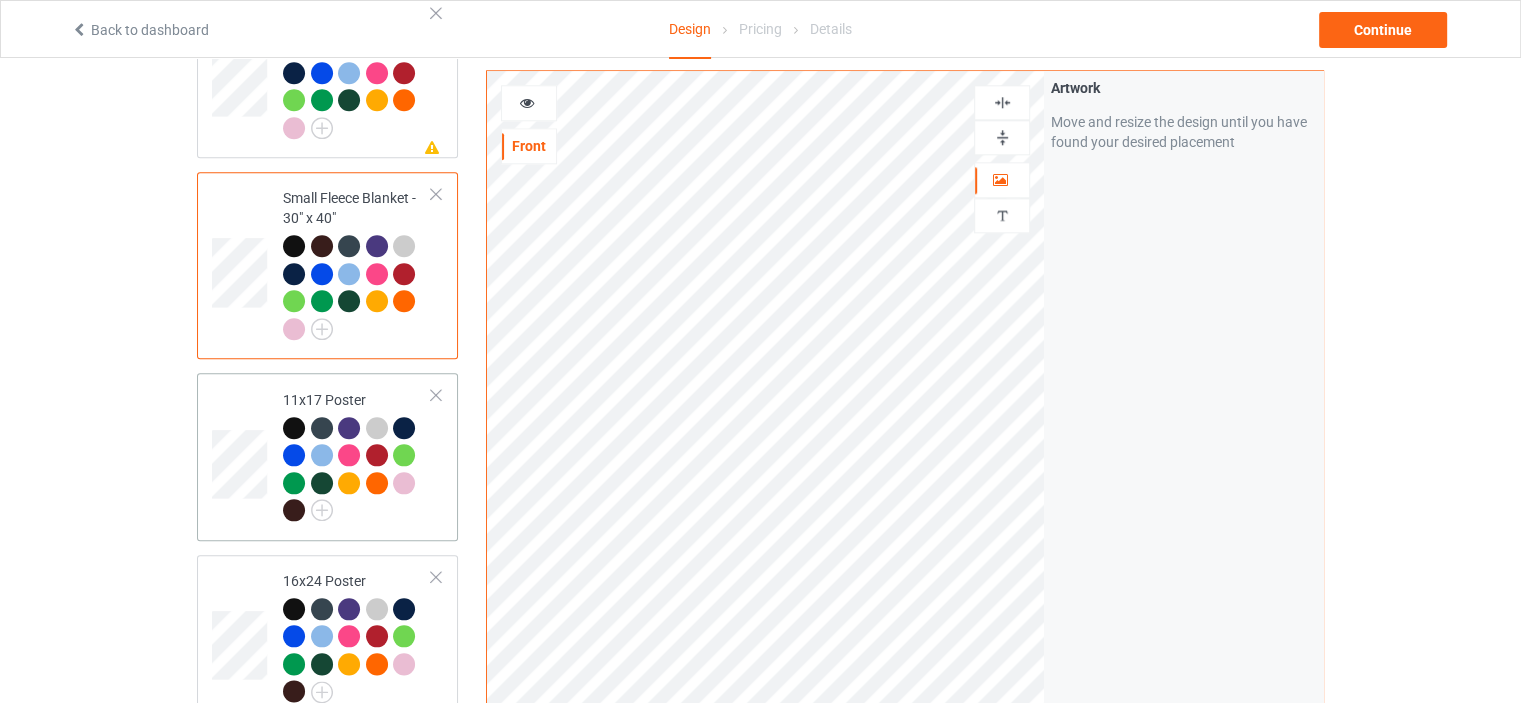 scroll, scrollTop: 2200, scrollLeft: 0, axis: vertical 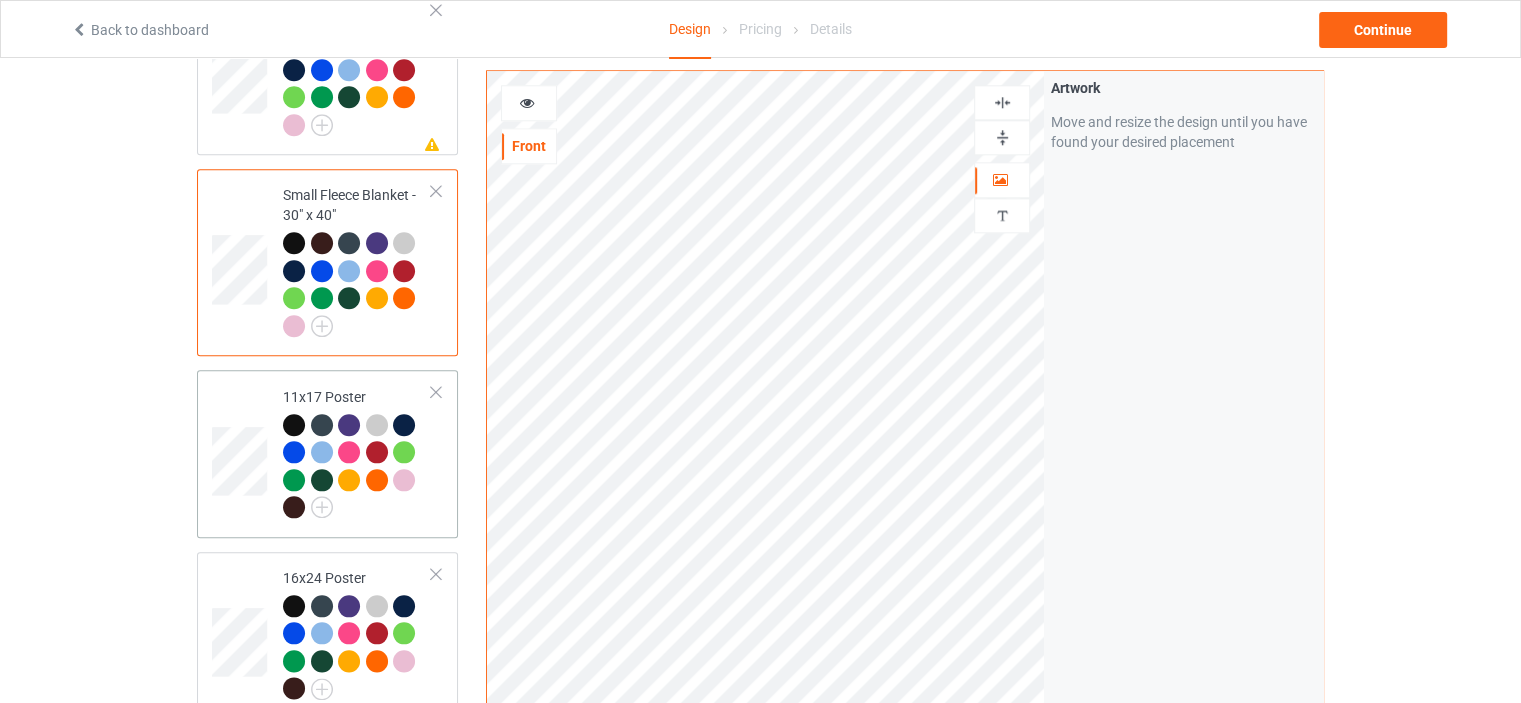 click on "11x17 Poster" at bounding box center [357, 452] 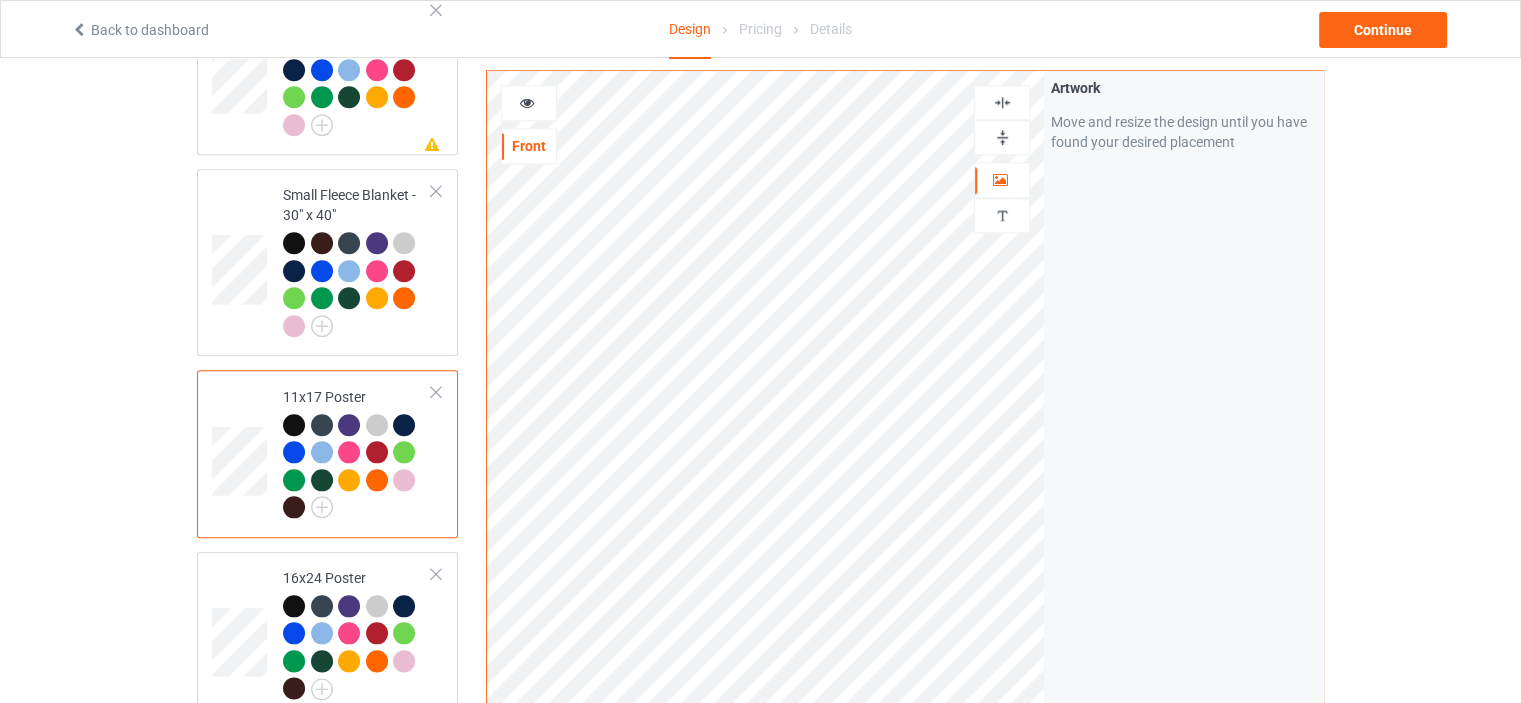 click at bounding box center (1002, 137) 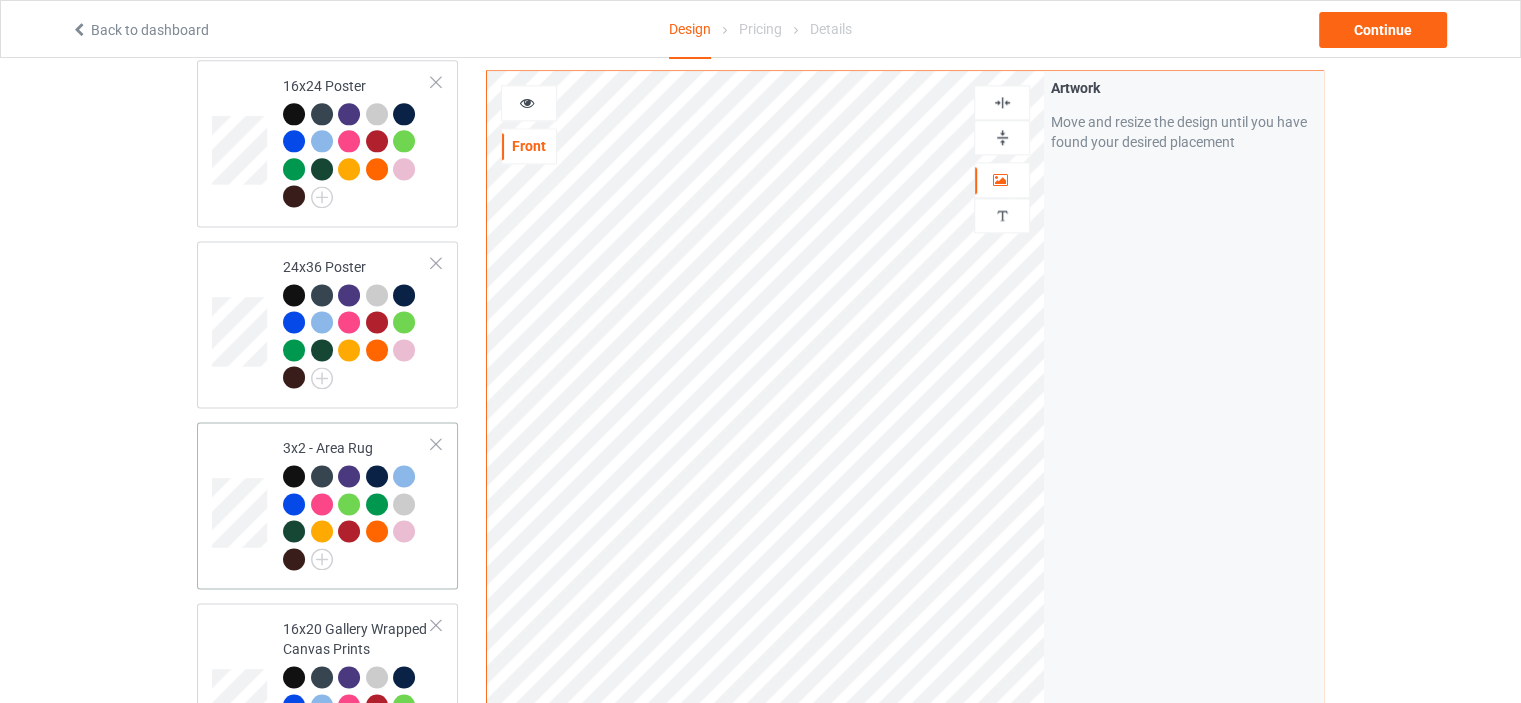 scroll, scrollTop: 2800, scrollLeft: 0, axis: vertical 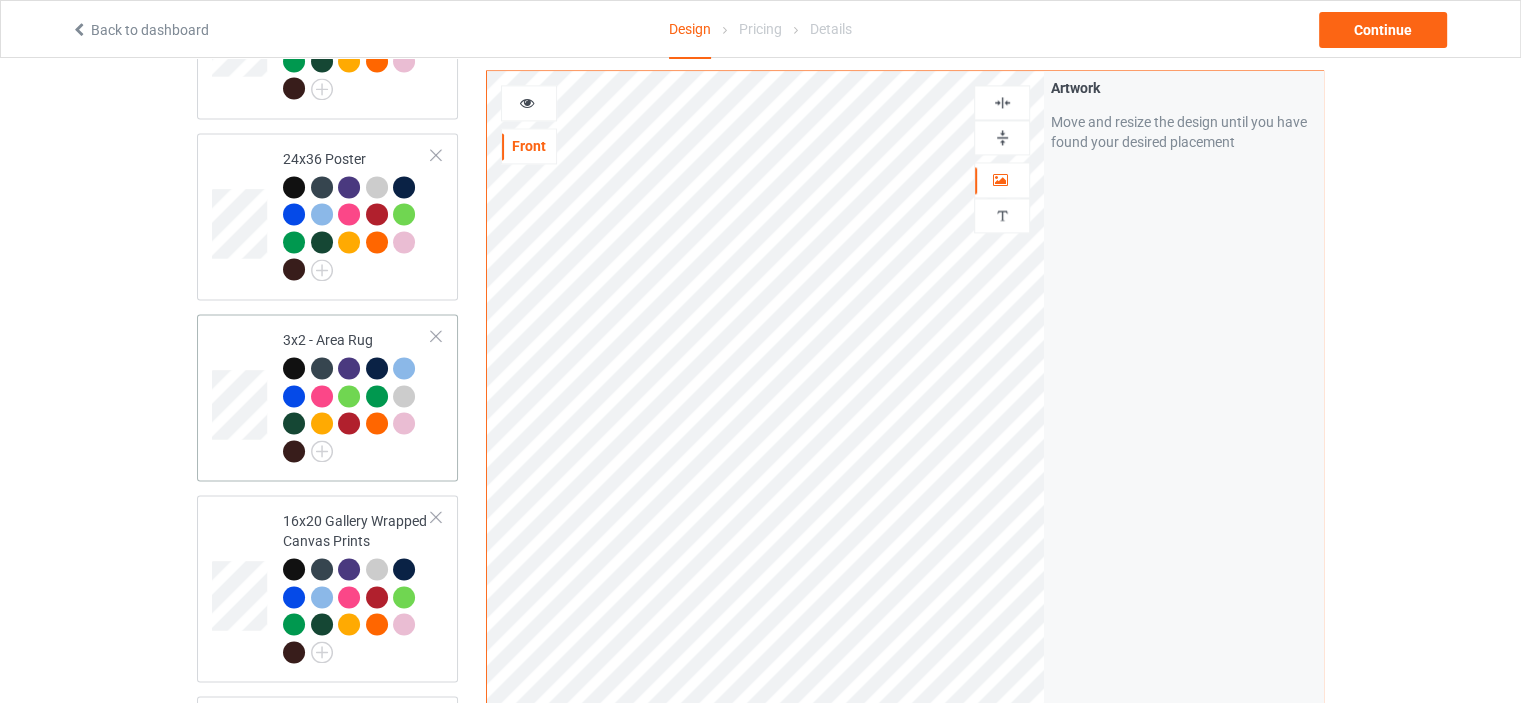 click on "3x2 - Area Rug" at bounding box center [357, 395] 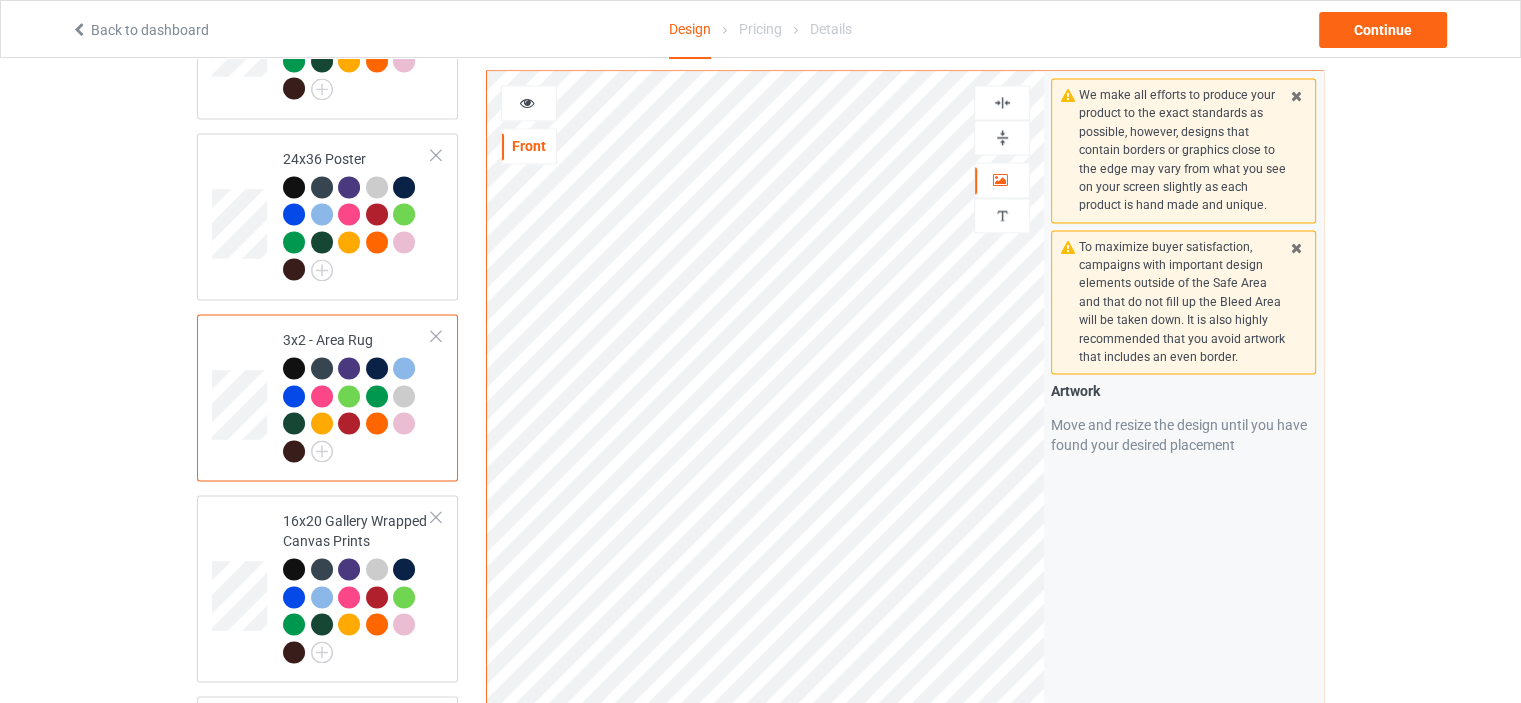 click at bounding box center (1002, 137) 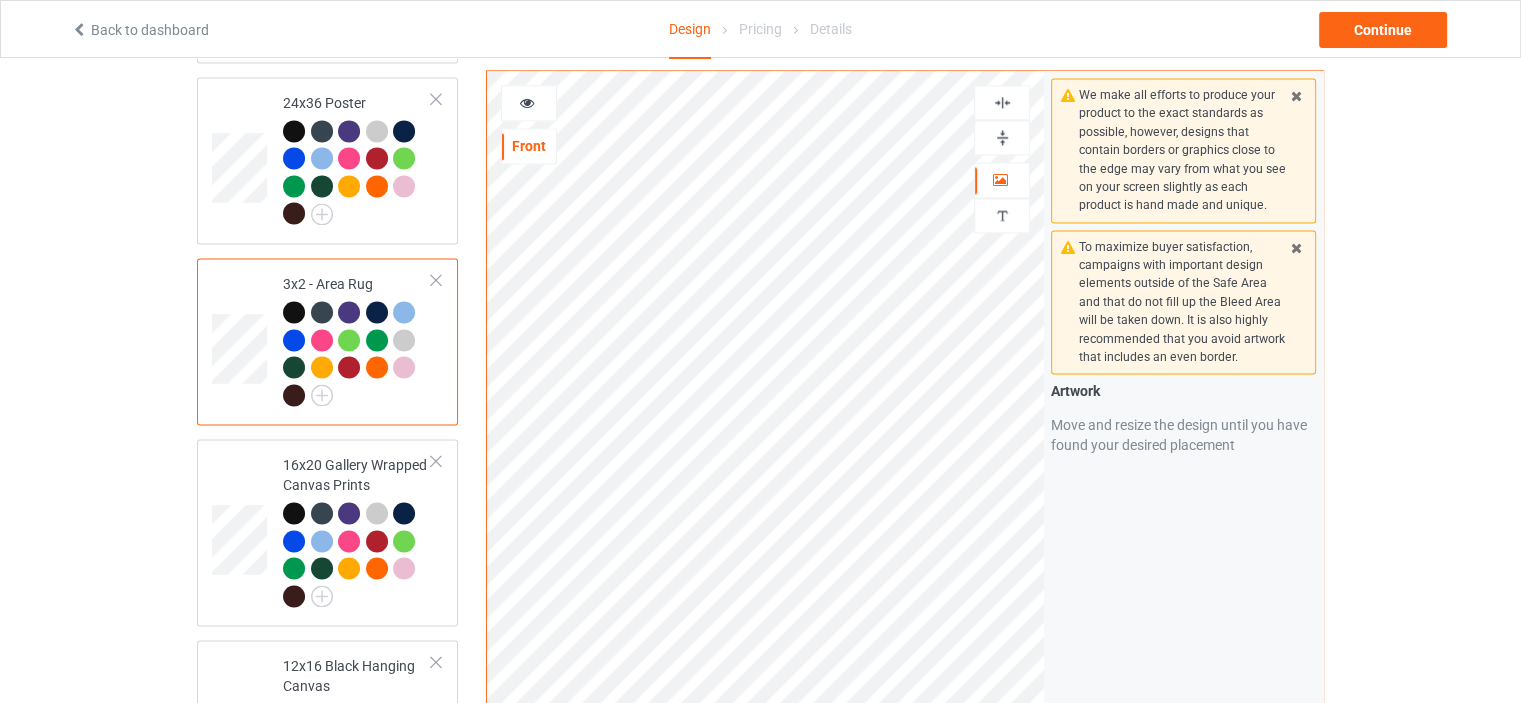 scroll, scrollTop: 2900, scrollLeft: 0, axis: vertical 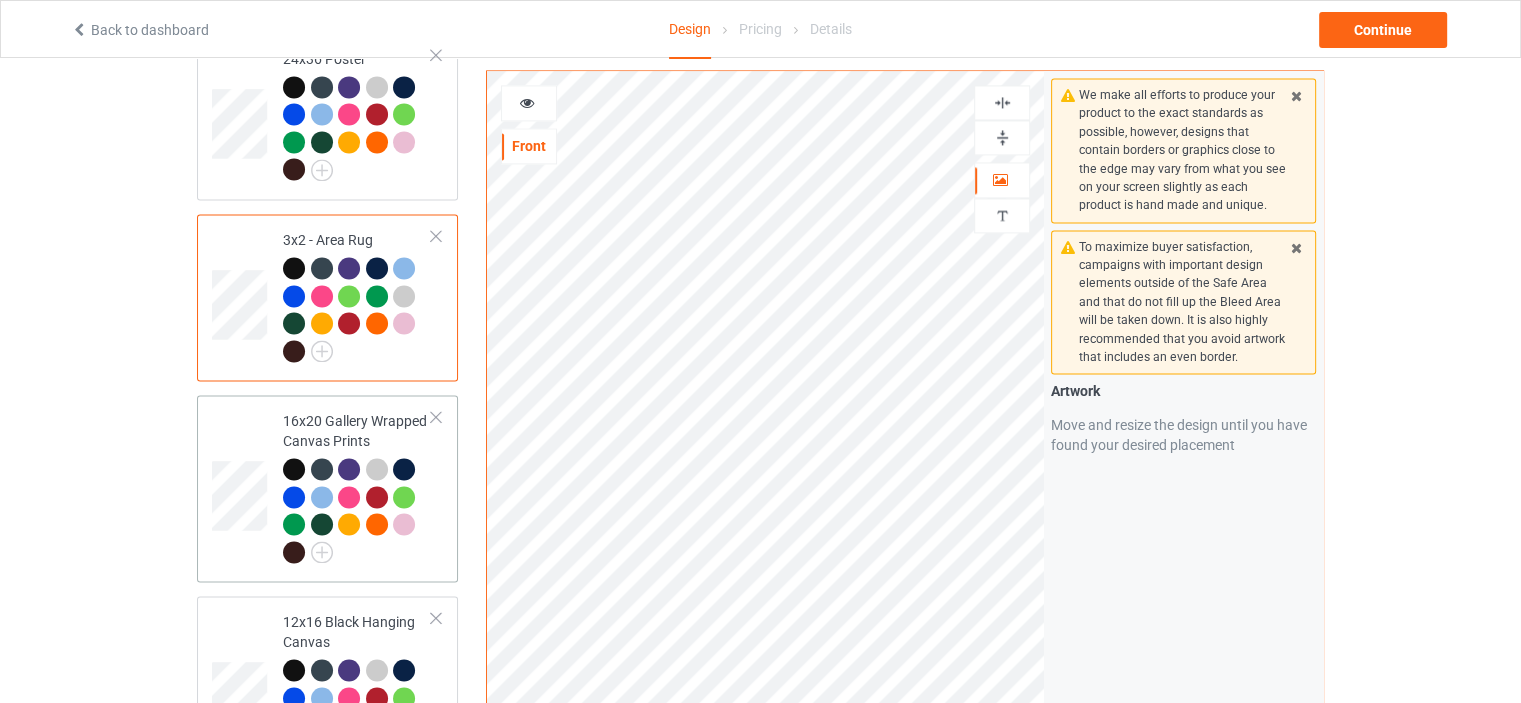 click on "16x20 Gallery Wrapped Canvas Prints" at bounding box center (357, 488) 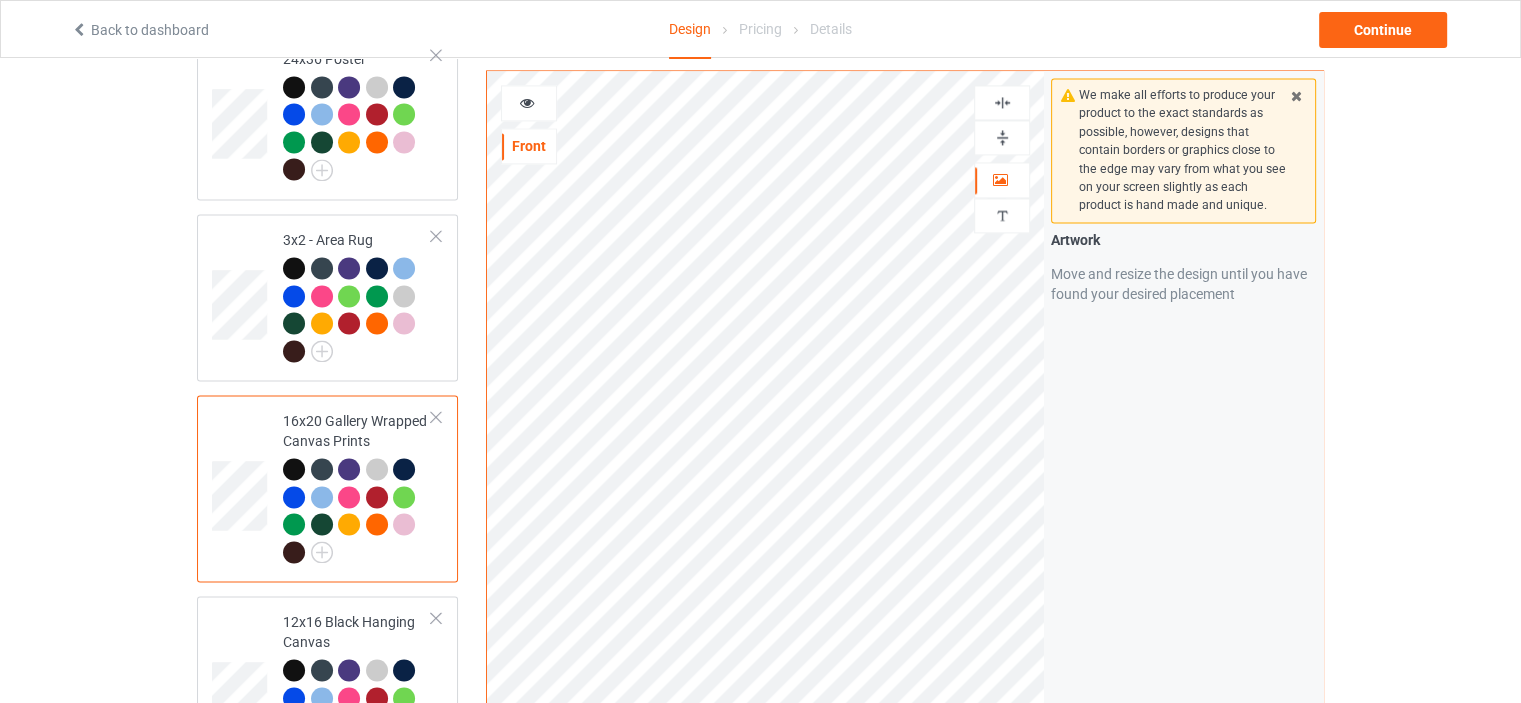 click at bounding box center [1002, 137] 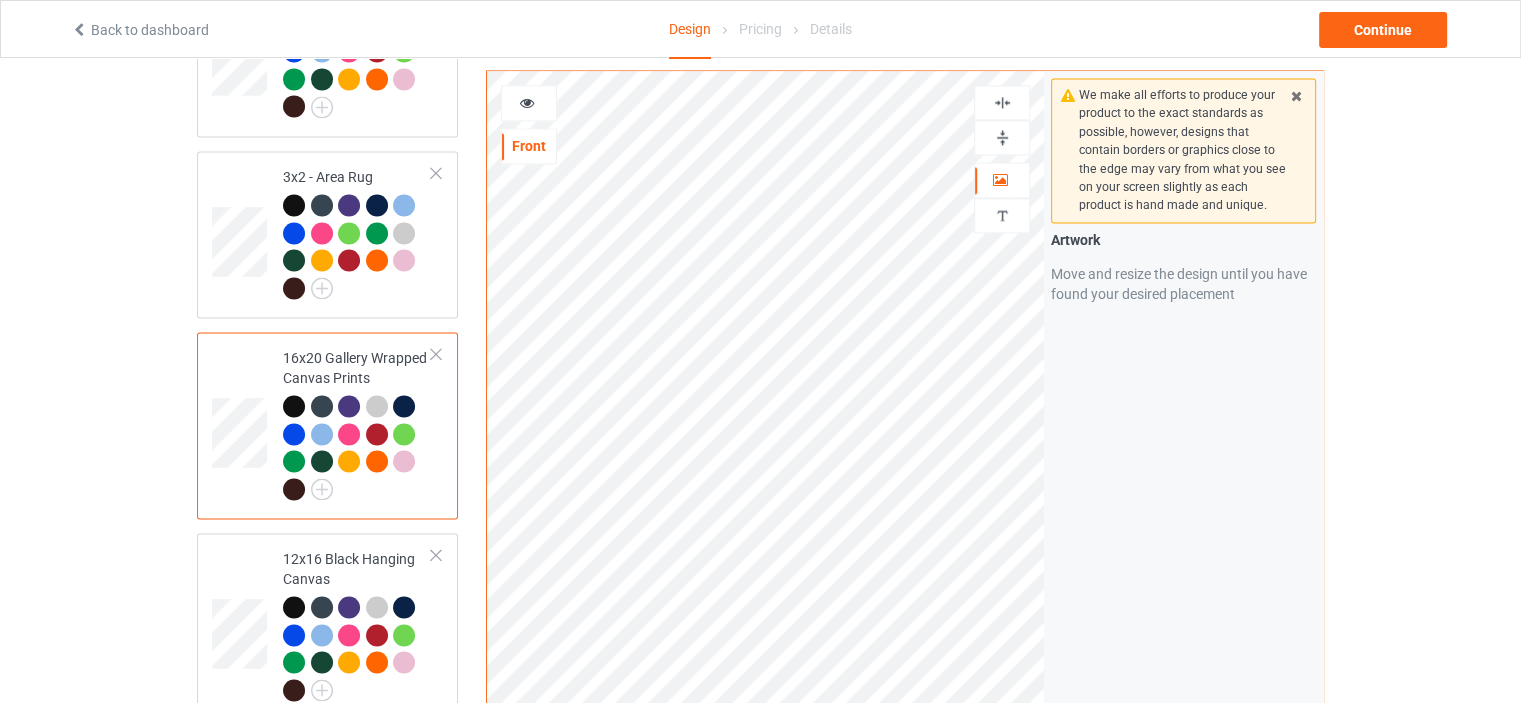 scroll, scrollTop: 3100, scrollLeft: 0, axis: vertical 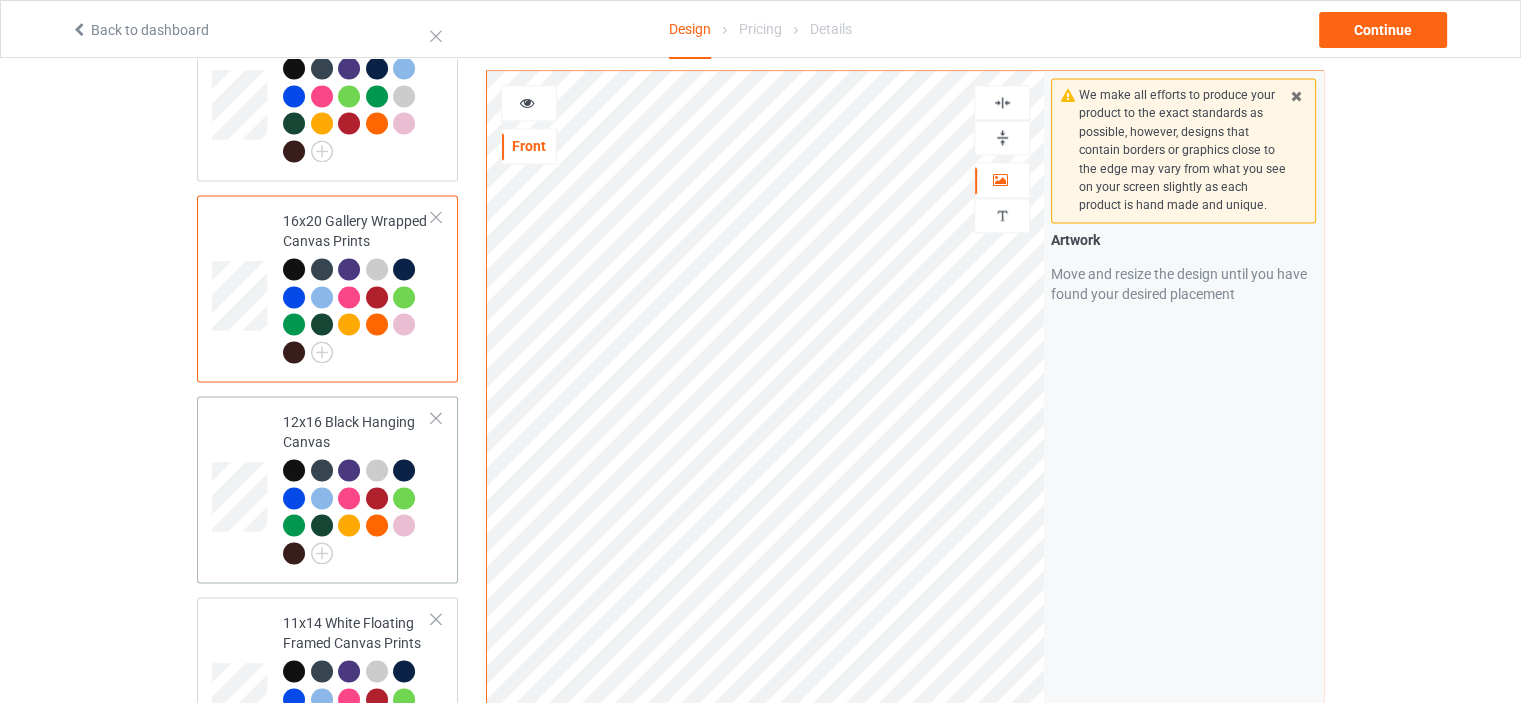 click on "12x16 Black Hanging Canvas" at bounding box center (357, 489) 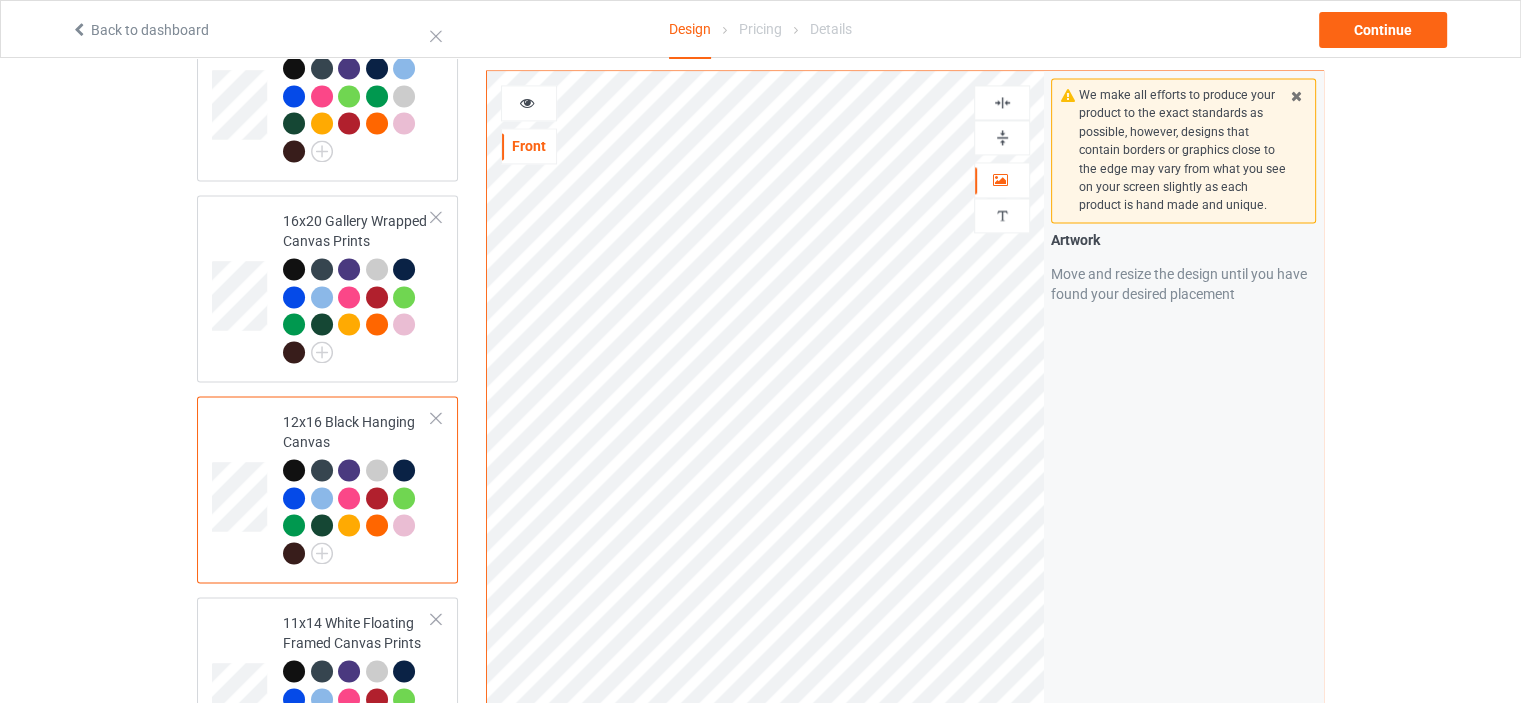 click at bounding box center (1002, 137) 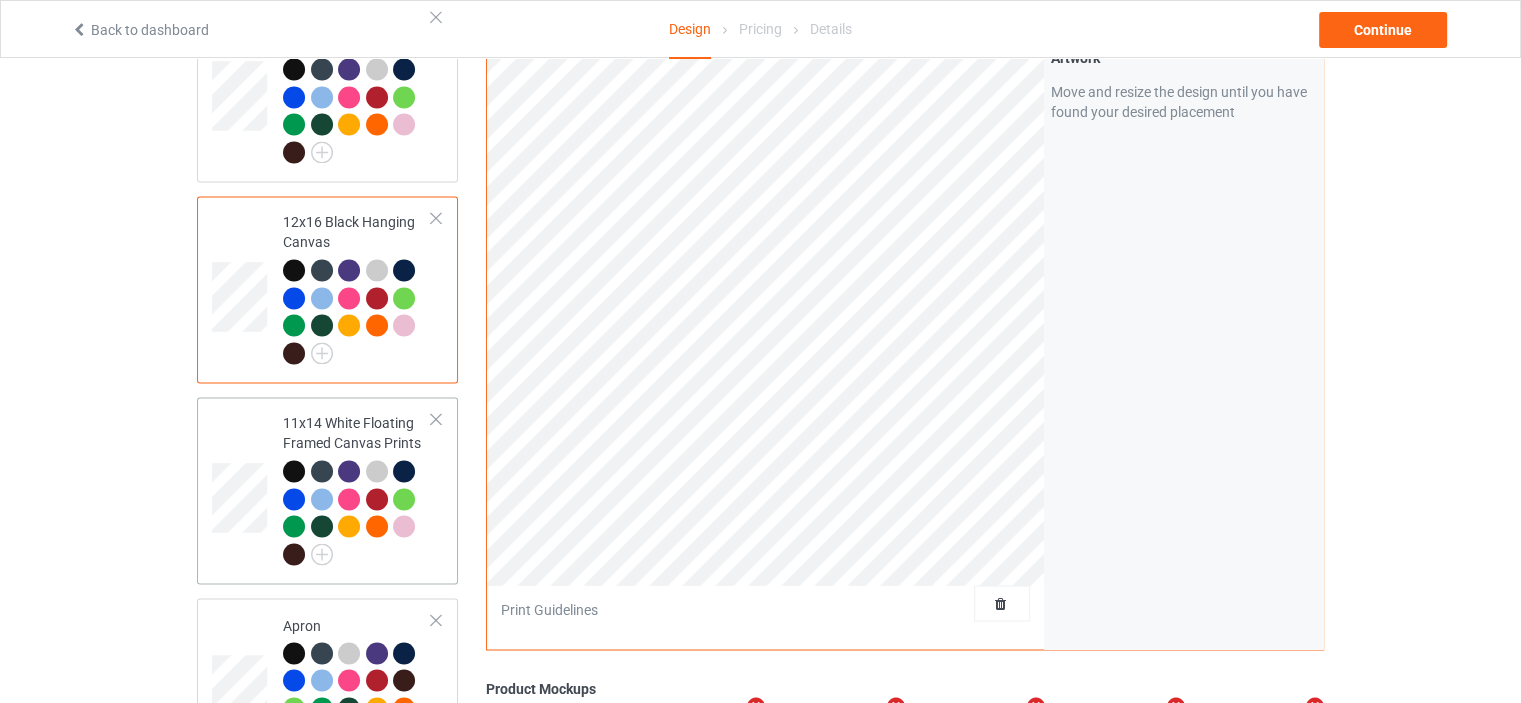 click on "11x14 White Floating Framed Canvas Prints" at bounding box center (357, 488) 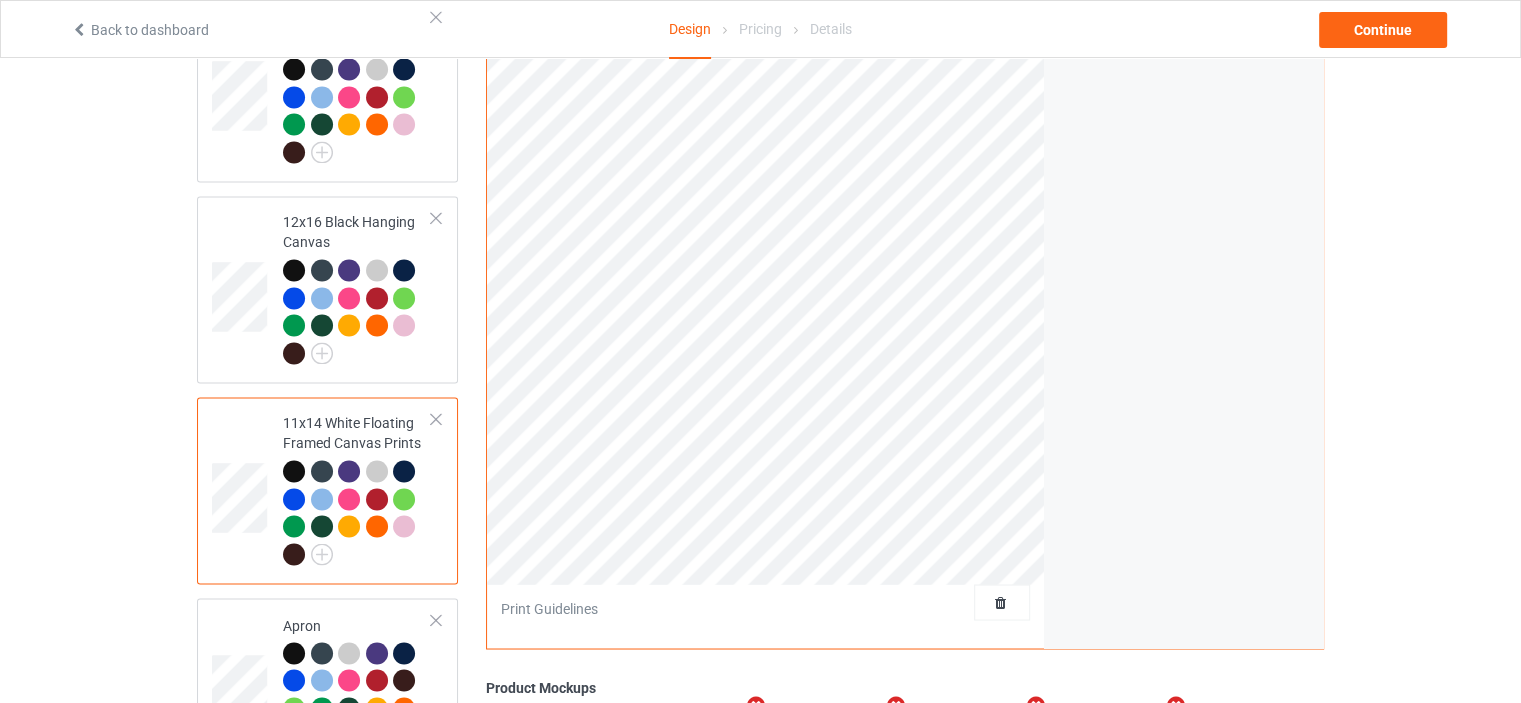 scroll, scrollTop: 3000, scrollLeft: 0, axis: vertical 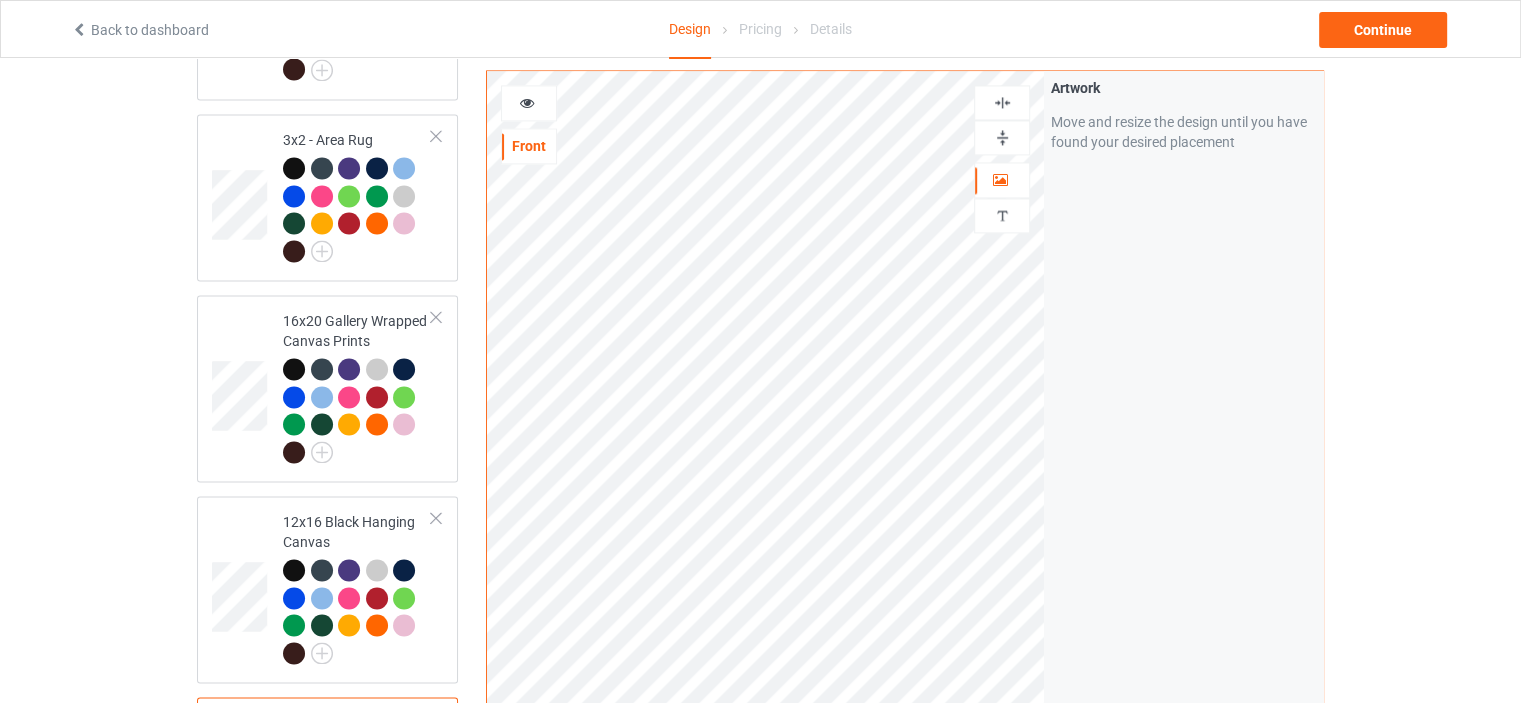 click at bounding box center (1002, 137) 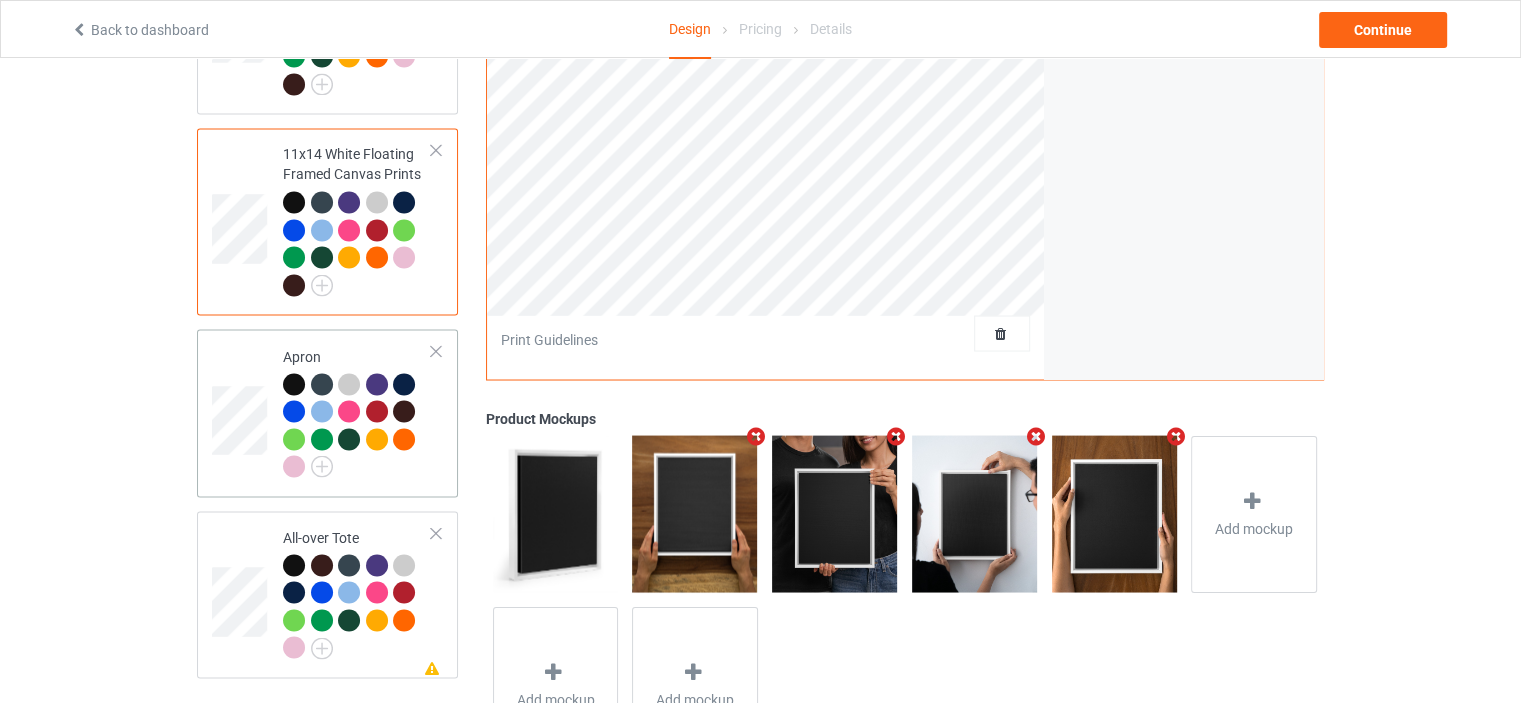 scroll, scrollTop: 3600, scrollLeft: 0, axis: vertical 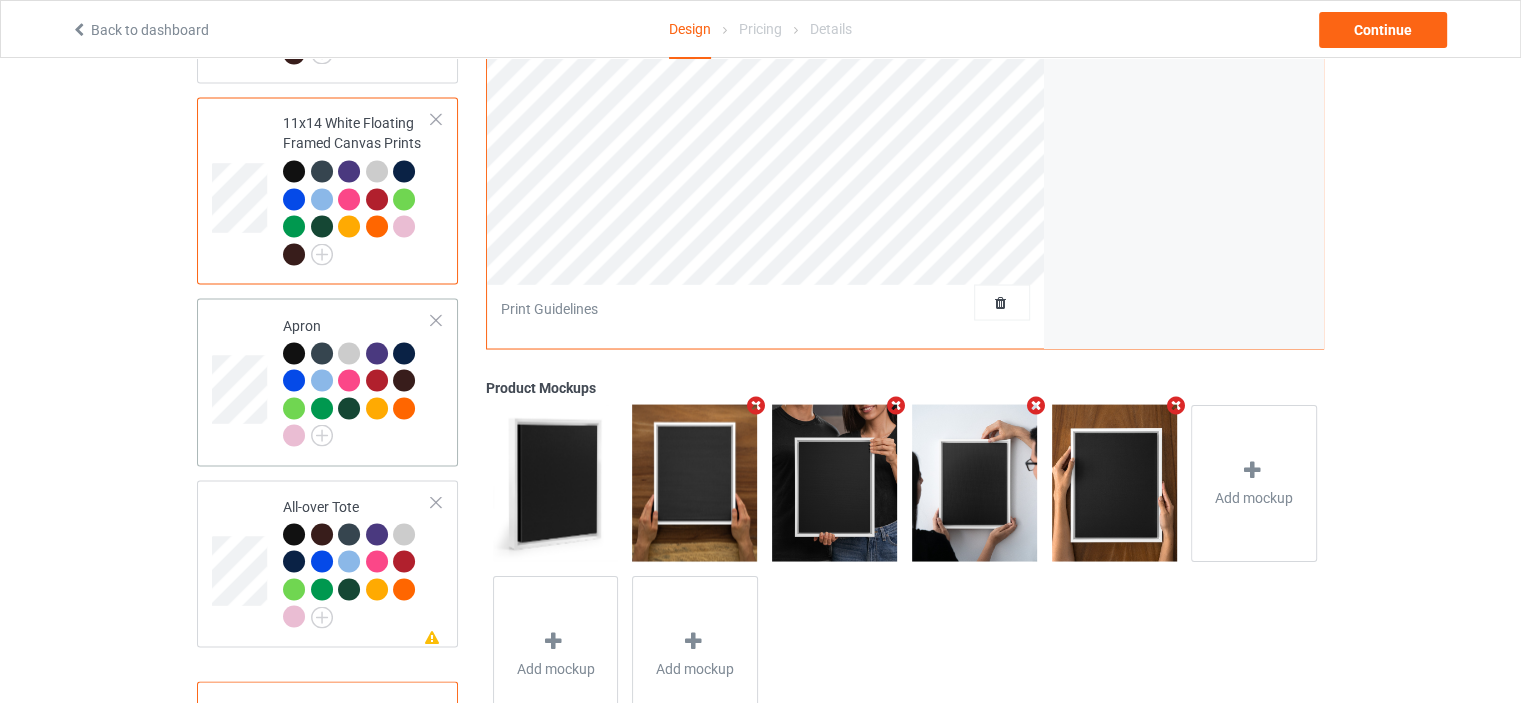 click on "Apron" at bounding box center [357, 380] 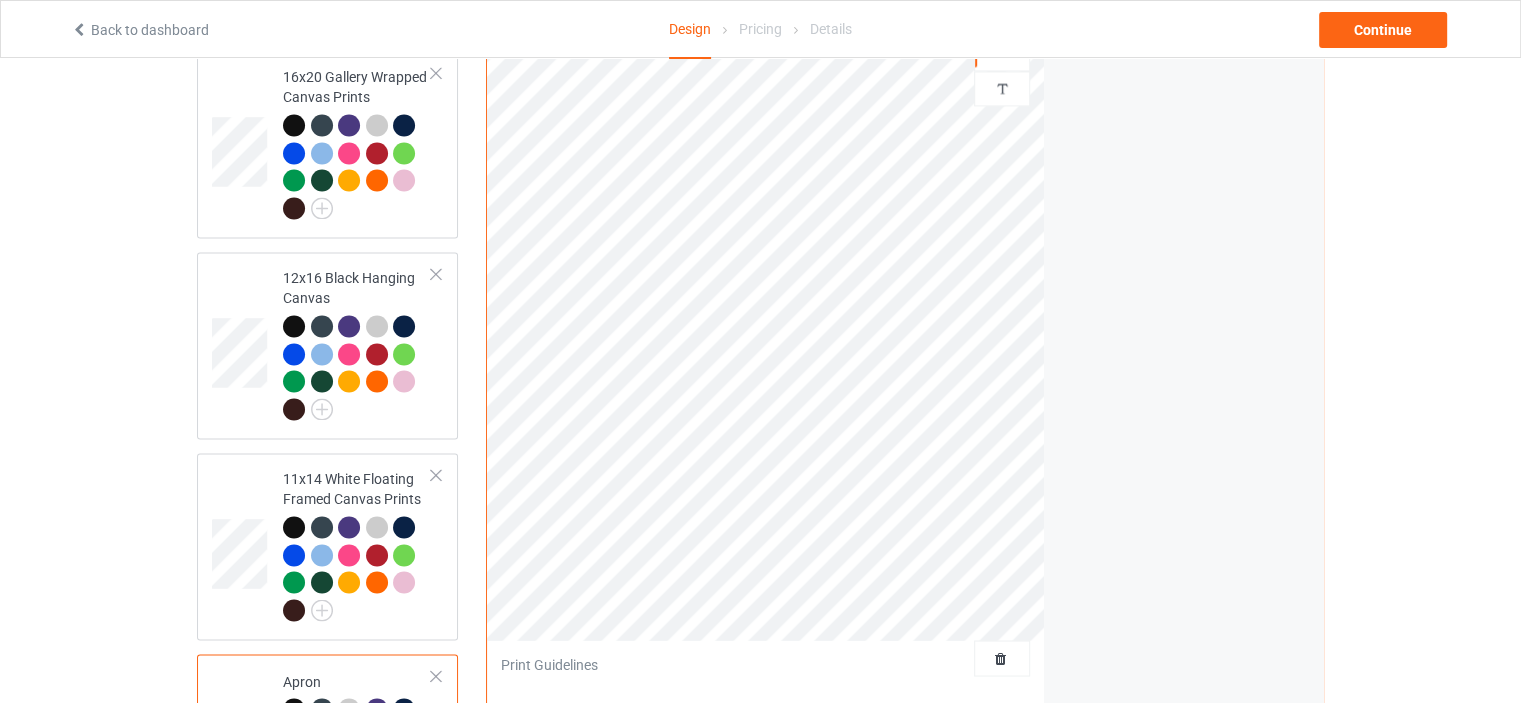 scroll, scrollTop: 3000, scrollLeft: 0, axis: vertical 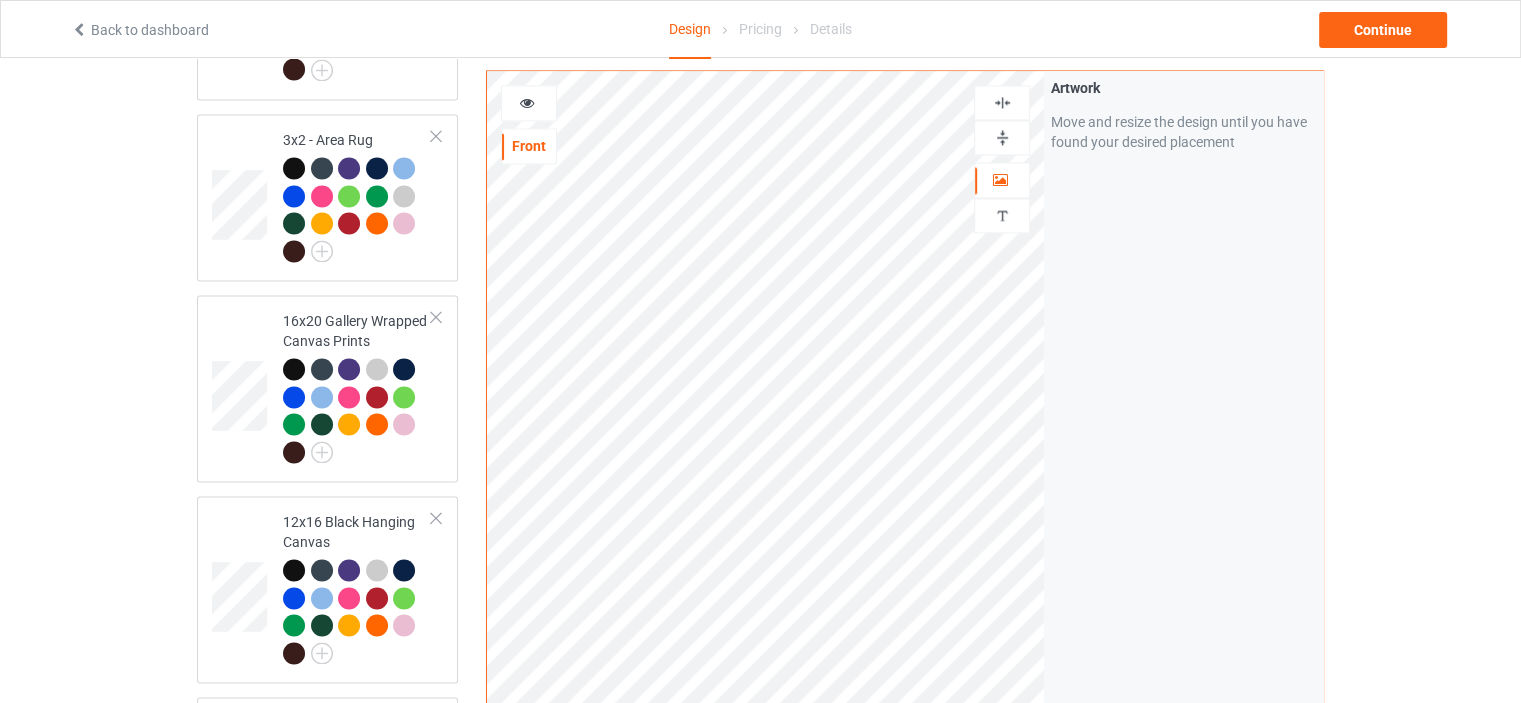click at bounding box center [1002, 102] 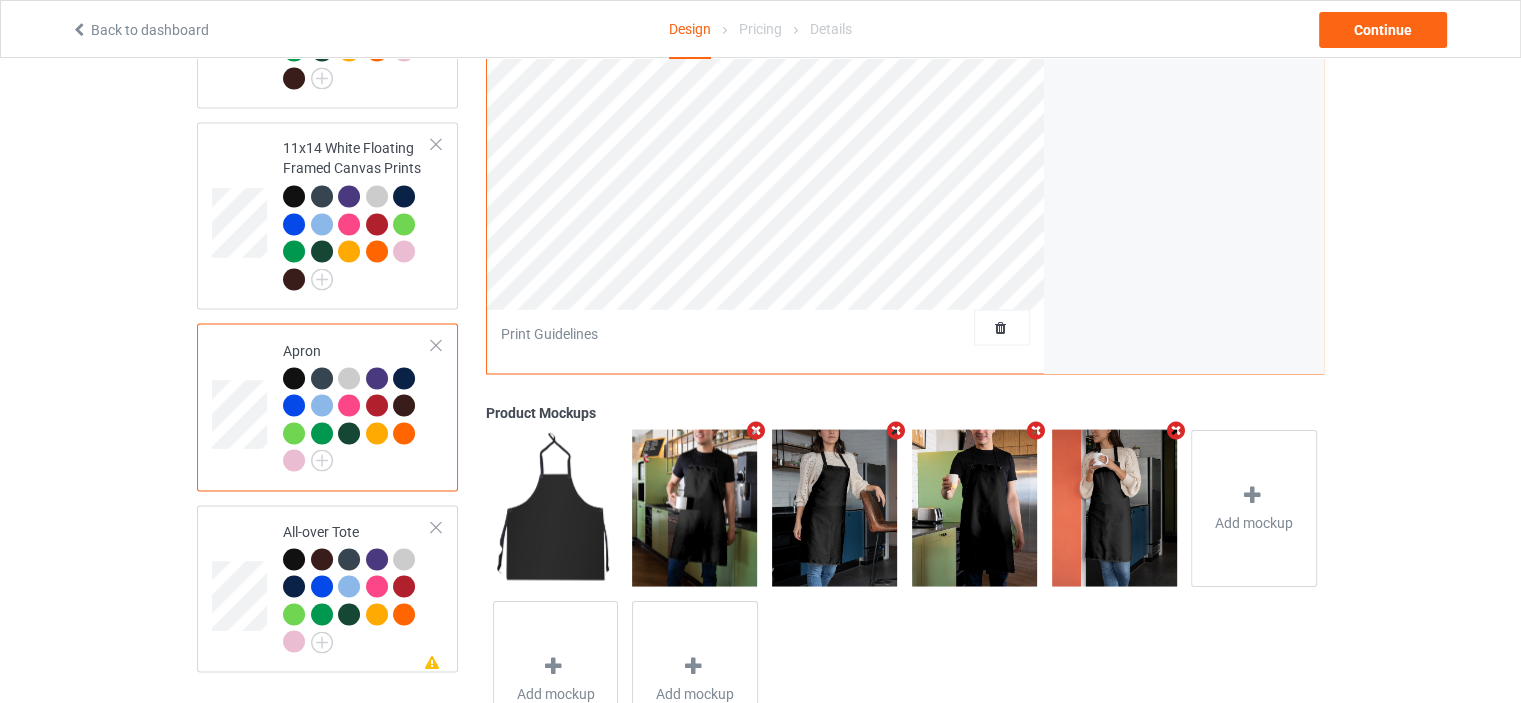 scroll, scrollTop: 3644, scrollLeft: 0, axis: vertical 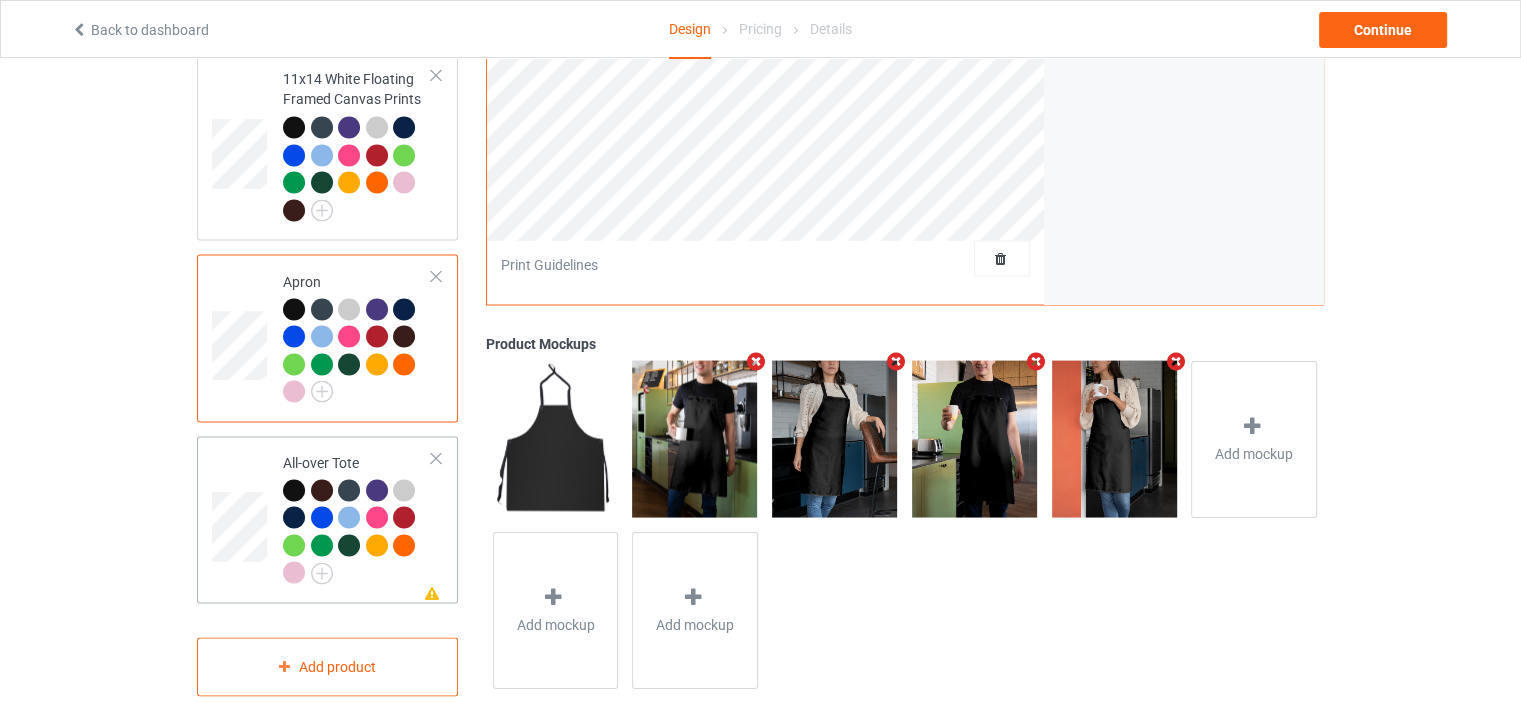 click on "Missing artwork on 1 side(s) All-over Tote" at bounding box center (357, 519) 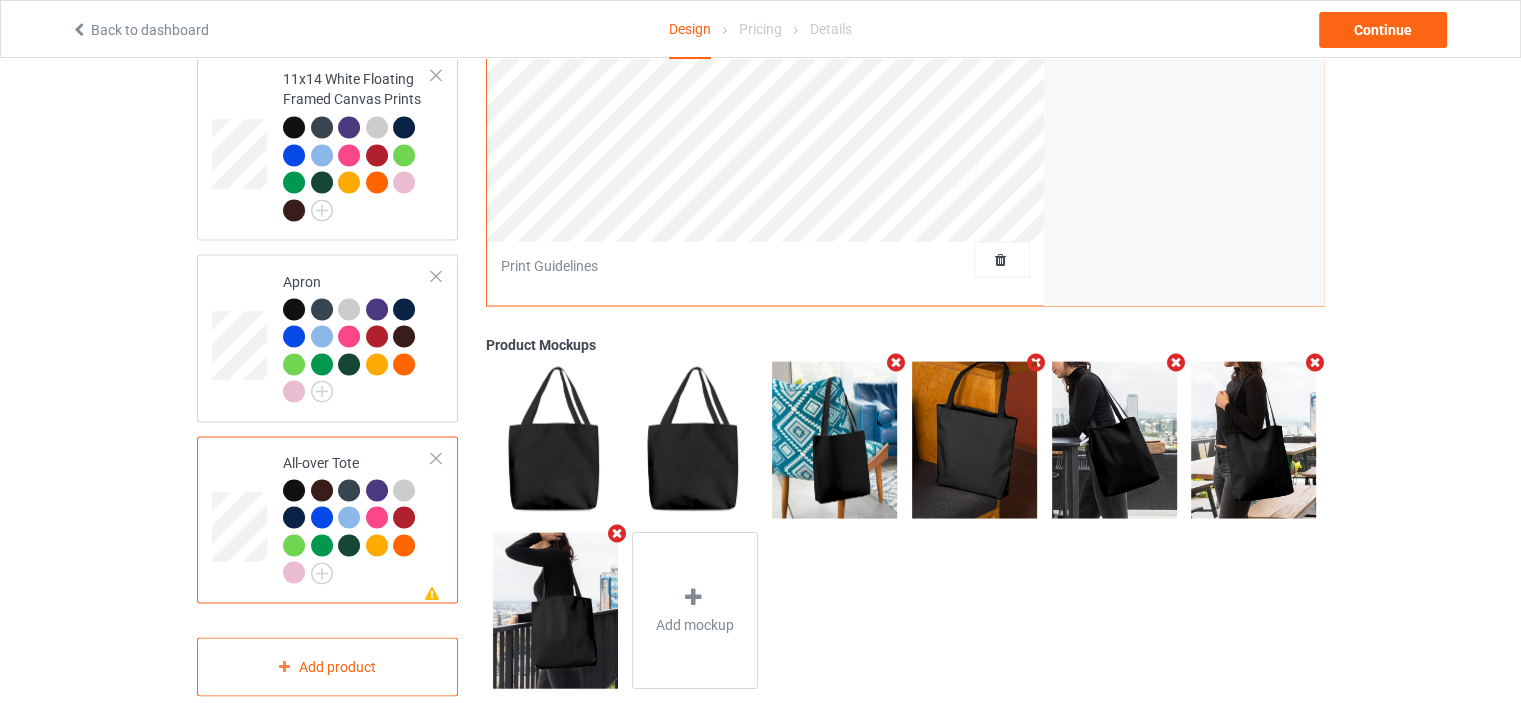 scroll, scrollTop: 3044, scrollLeft: 0, axis: vertical 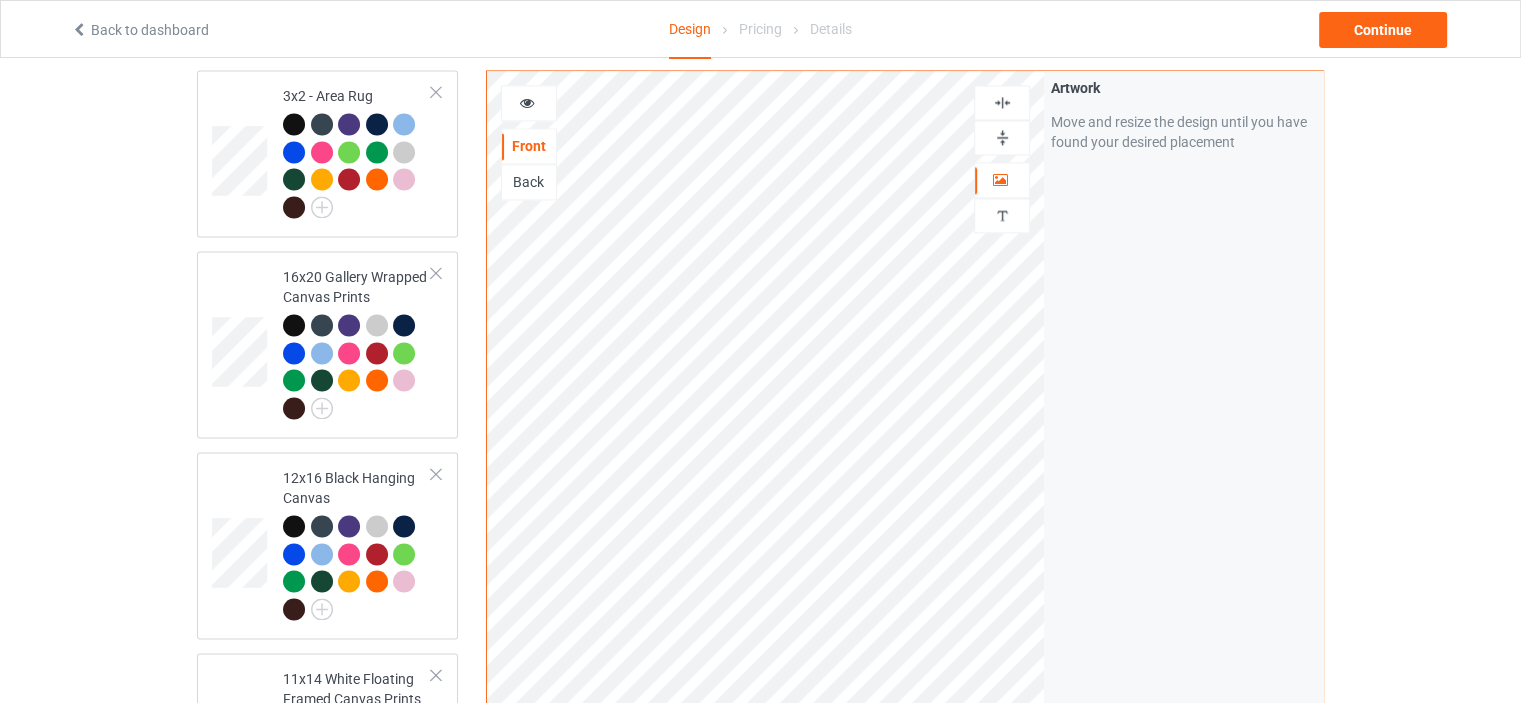 click at bounding box center [1002, 102] 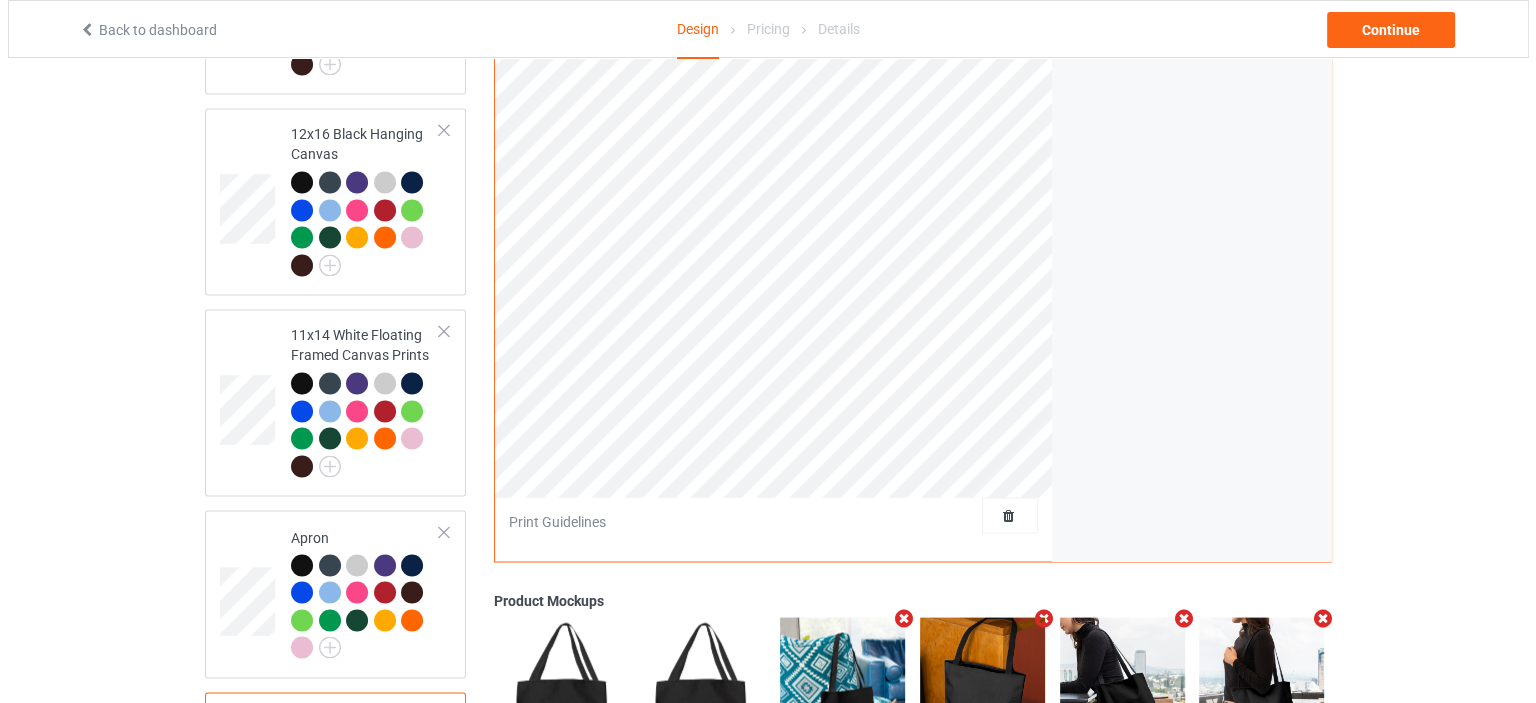 scroll, scrollTop: 3644, scrollLeft: 0, axis: vertical 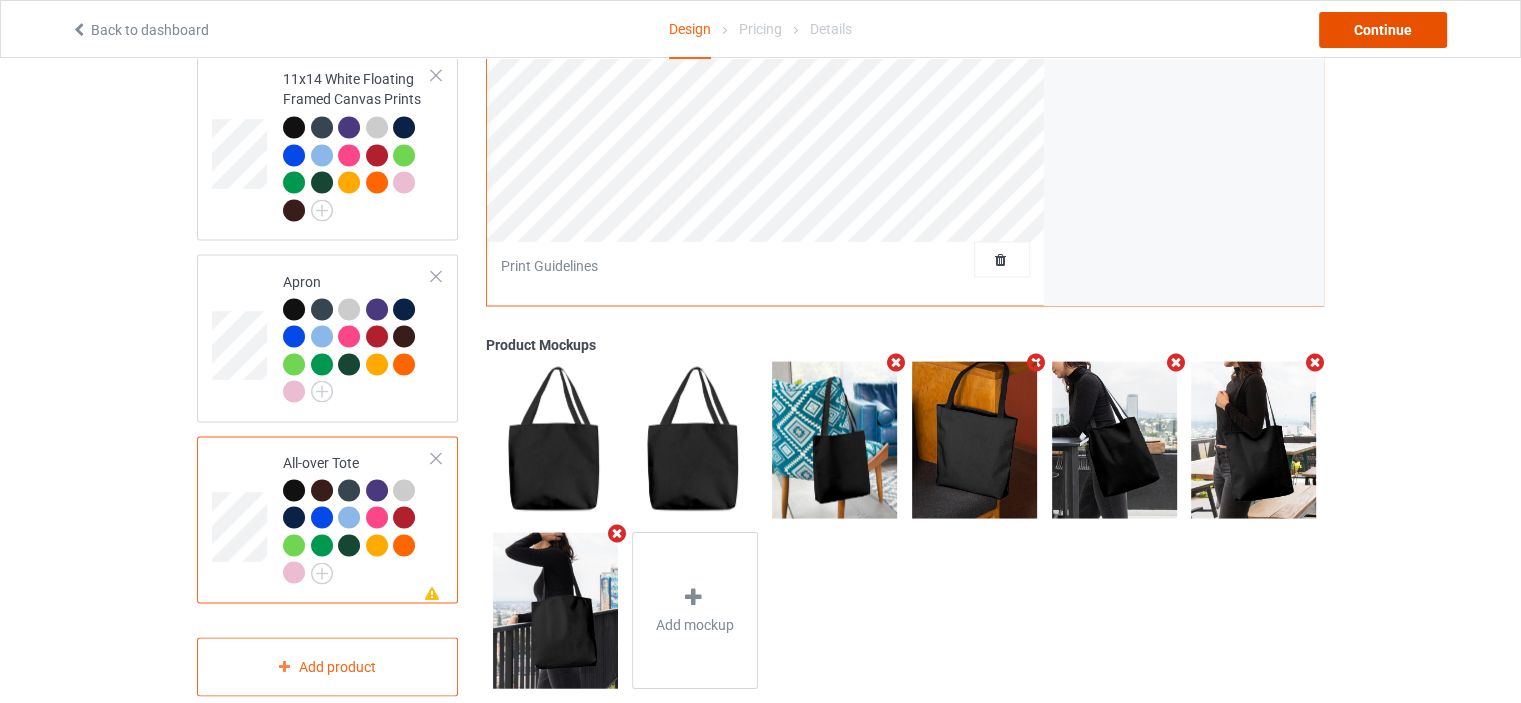 click on "Continue" at bounding box center (1383, 30) 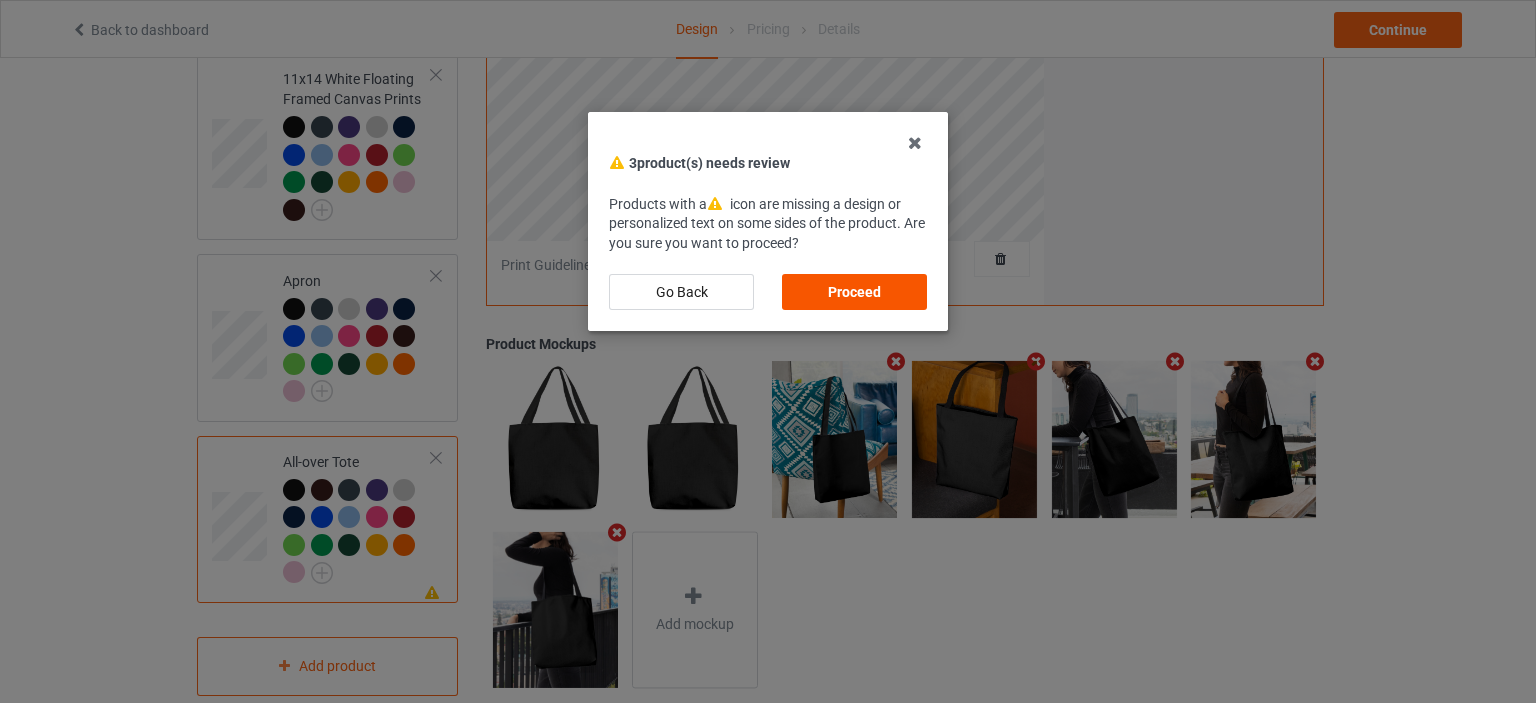 click on "Proceed" at bounding box center (854, 292) 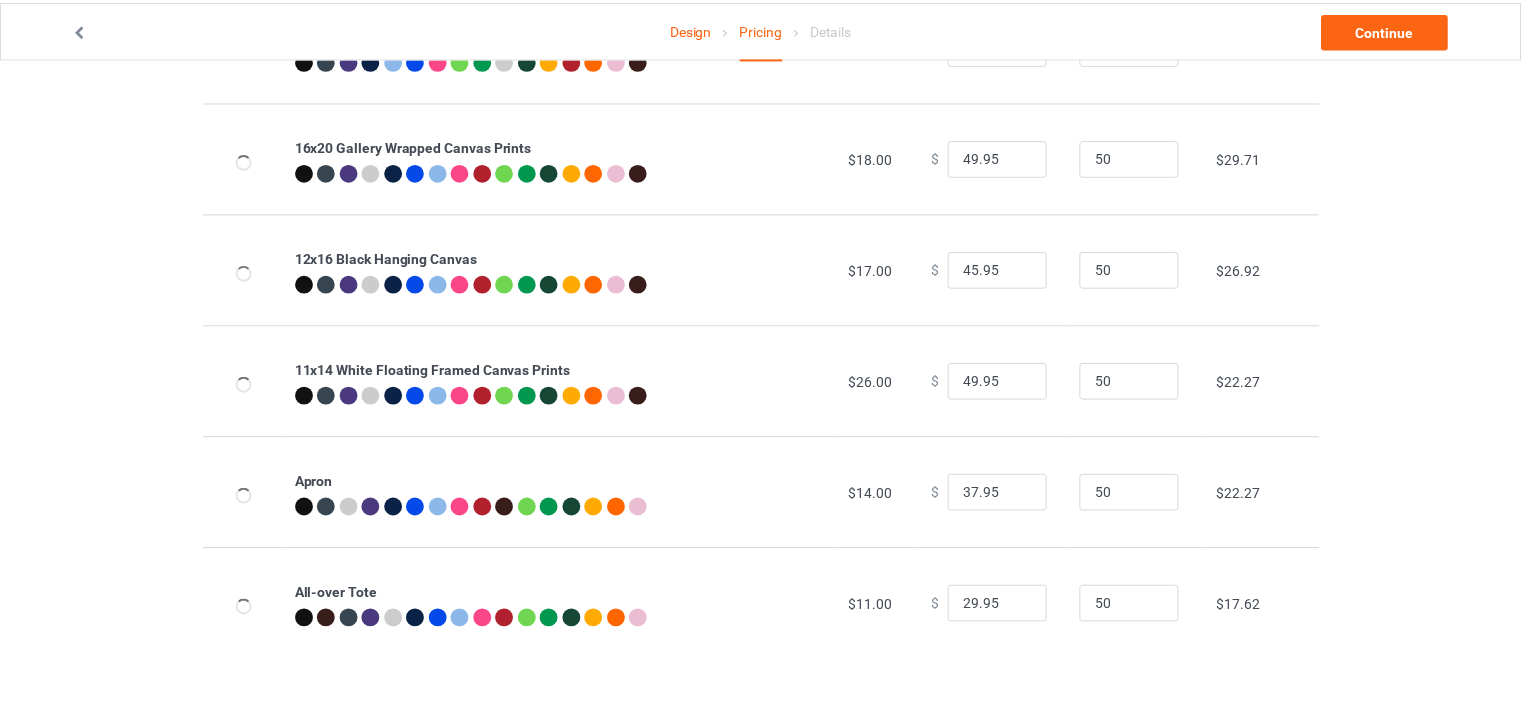 scroll, scrollTop: 0, scrollLeft: 0, axis: both 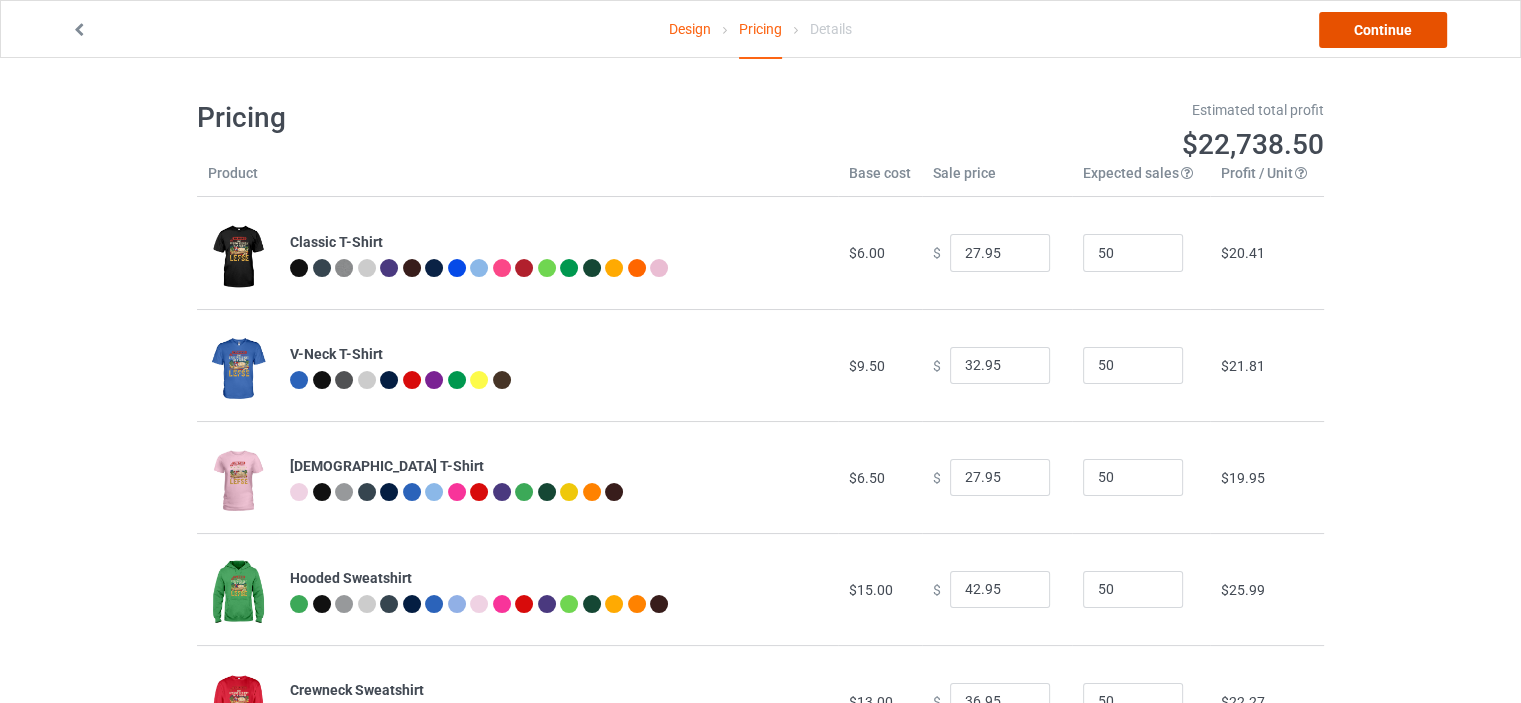 click on "Continue" at bounding box center [1383, 30] 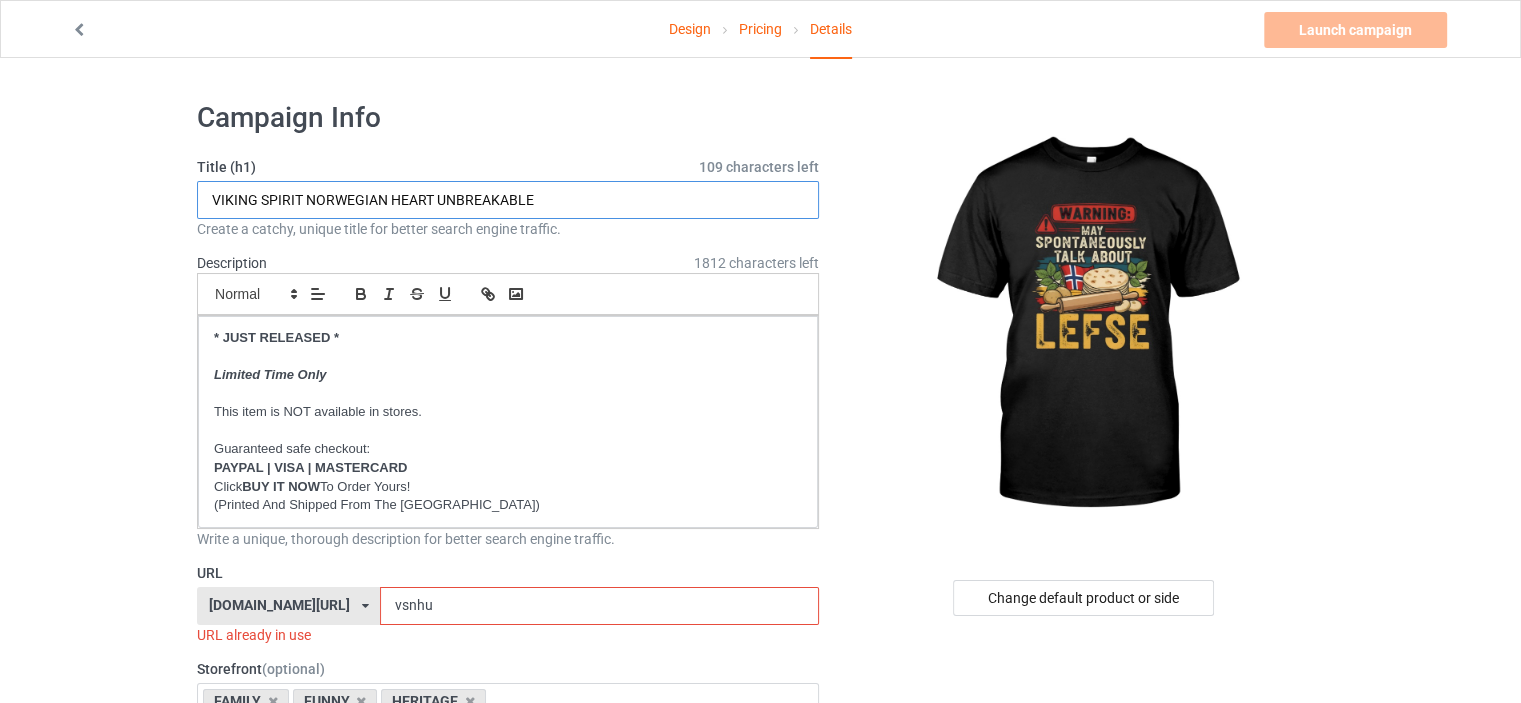 drag, startPoint x: 577, startPoint y: 193, endPoint x: 0, endPoint y: 193, distance: 577 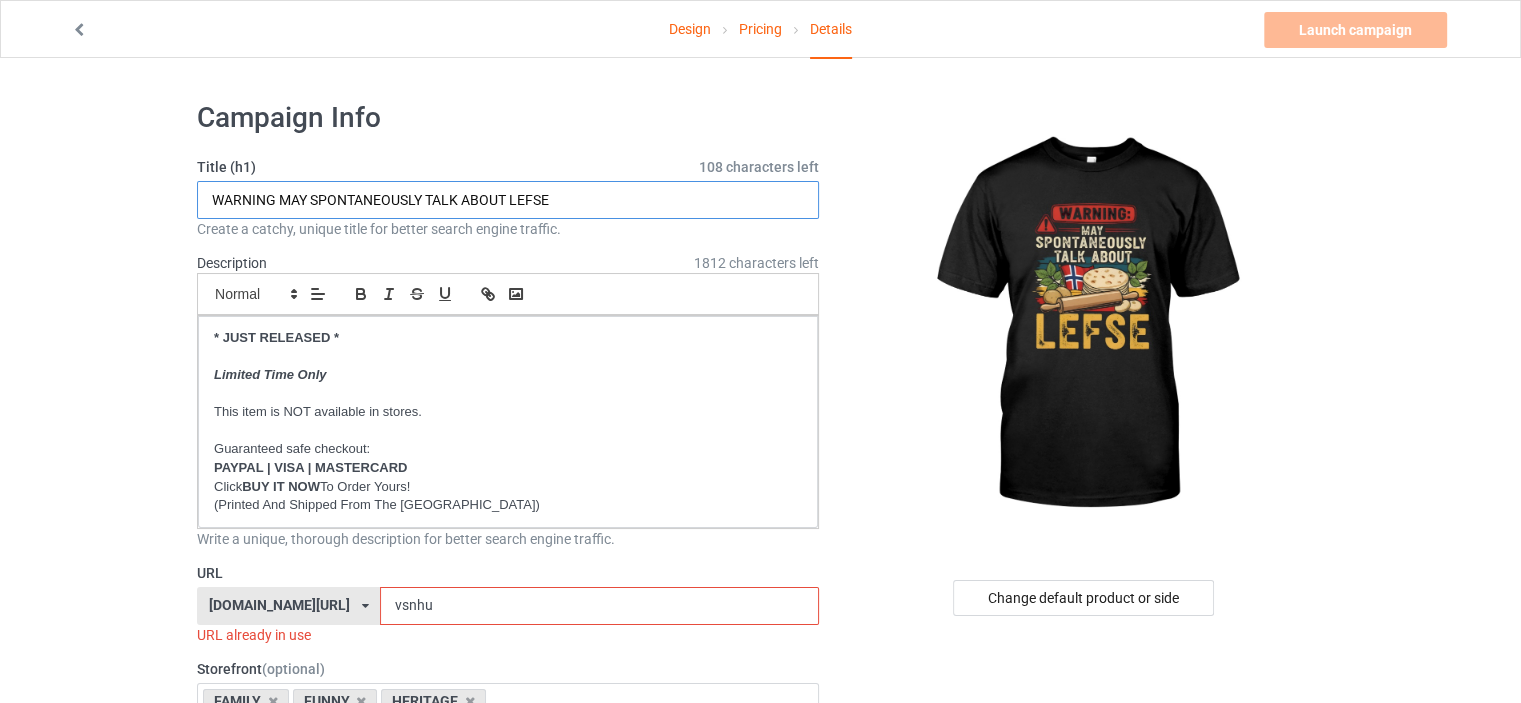 type on "WARNING MAY SPONTANEOUSLY TALK ABOUT LEFSE" 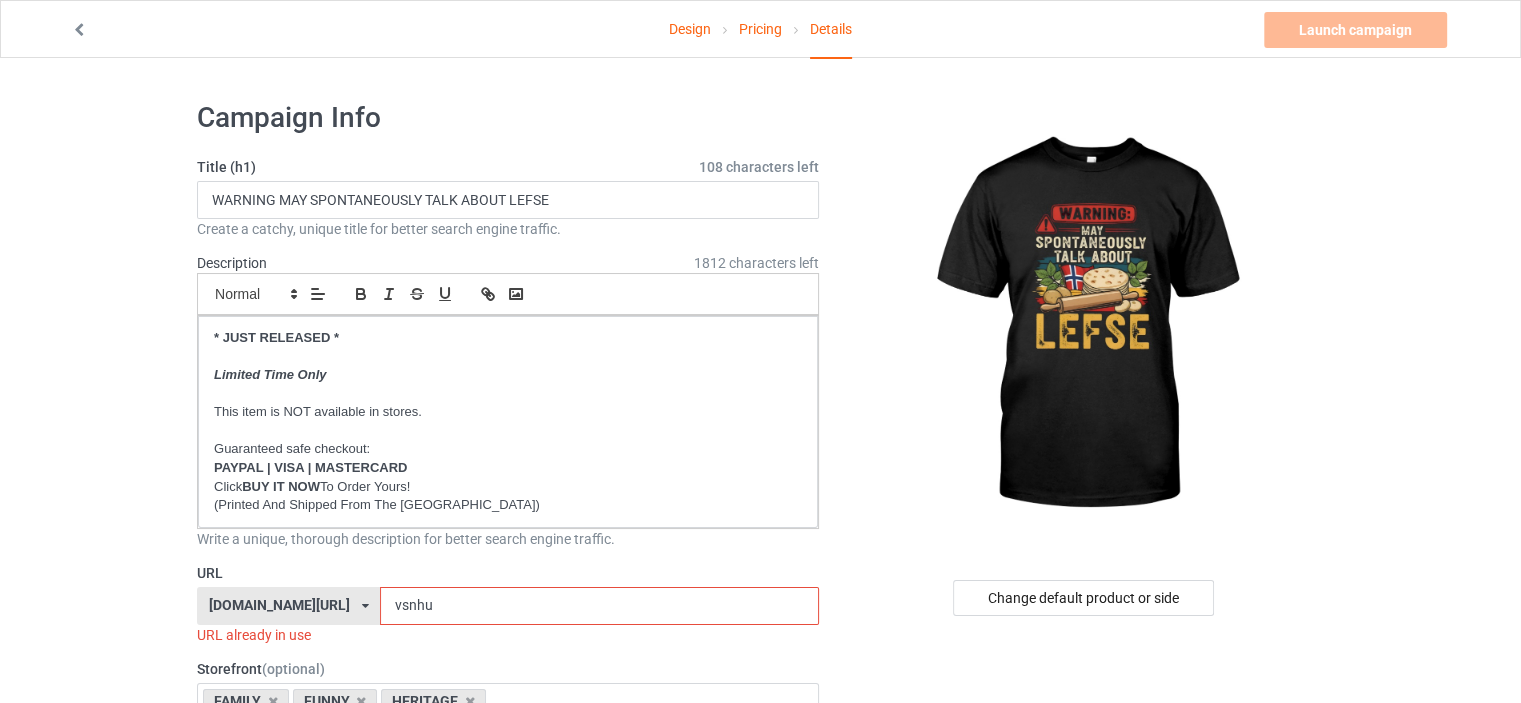 click on "Design Pricing Details Launch campaign Invalid campaign URL Campaign Info Title (h1) 108   characters left WARNING MAY SPONTANEOUSLY TALK ABOUT LEFSE Create a catchy, unique title for better search engine traffic. Description 1812   characters left       Small Normal Large Big Huge                                                                                     * JUST RELEASED * Limited Time Only This item is NOT available in stores. Guaranteed safe checkout: PAYPAL | VISA | MASTERCARD Click  BUY IT NOW  To Order Yours! (Printed And Shipped From The [GEOGRAPHIC_DATA]) Write a unique, thorough description for better search engine traffic. URL [DOMAIN_NAME][URL] [DOMAIN_NAME][URL] [DOMAIN_NAME][URL] [DOMAIN_NAME][URL] [DOMAIN_NAME][URL] [DOMAIN_NAME][URL] [DOMAIN_NAME][URL] [DOMAIN_NAME][URL] [DOMAIN_NAME][URL] [DOMAIN_NAME][URL] [DOMAIN_NAME][URL] [DOMAIN_NAME][URL] [DOMAIN_NAME][URL] [DOMAIN_NAME][URL] [DOMAIN_NAME][URL] [DOMAIN_NAME][URL] [DOMAIN_NAME][URL] [DOMAIN_NAME][URL] [DOMAIN_NAME][URL] vsnhu 4" at bounding box center (760, 1168) 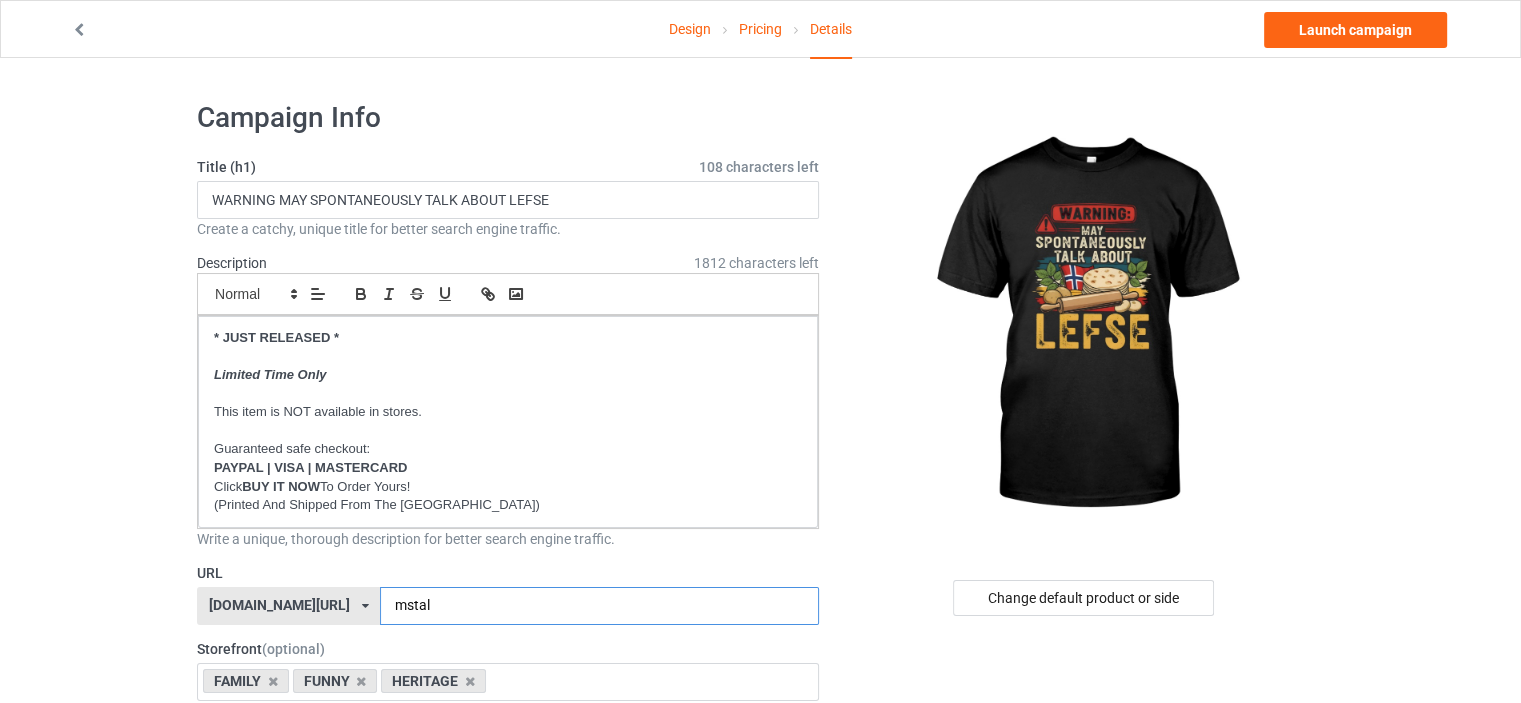 type on "mstal" 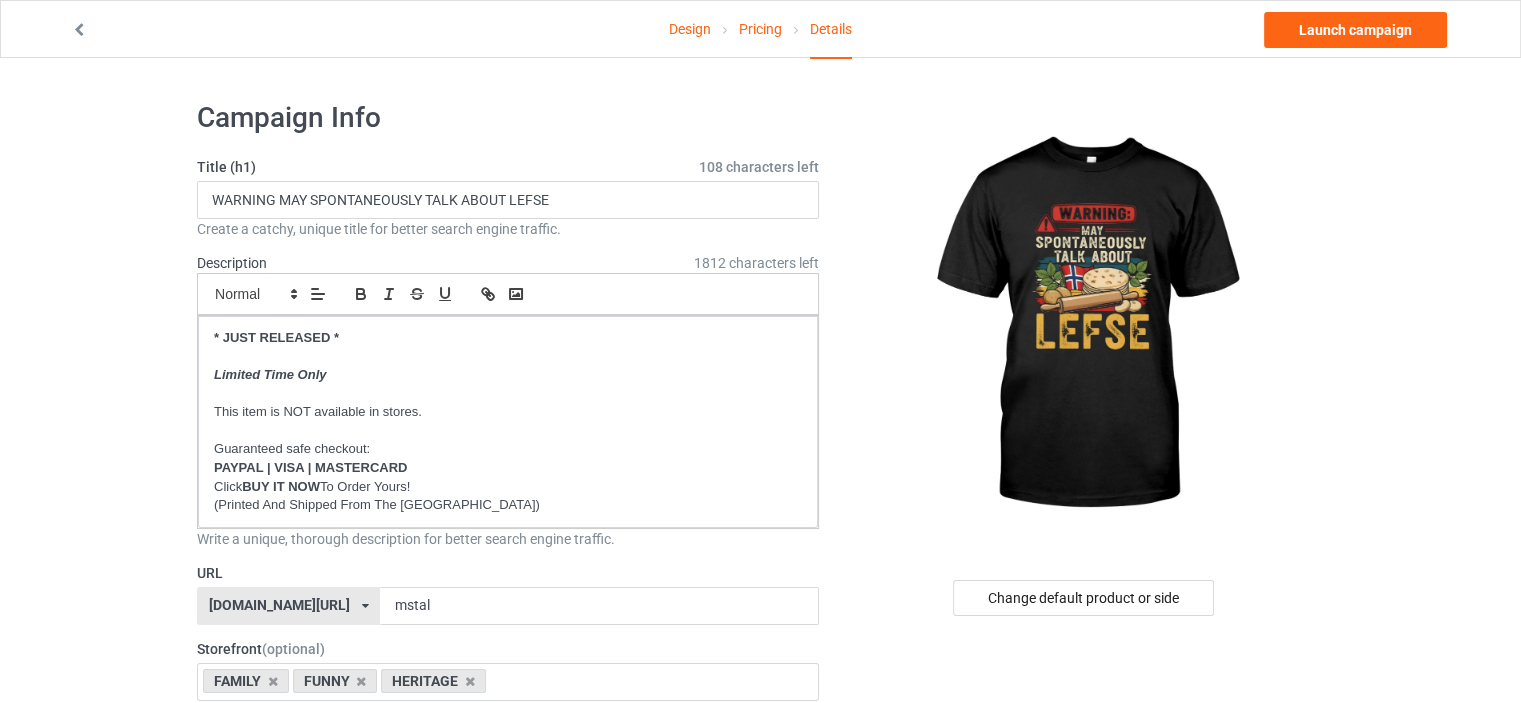 click on "Design Pricing Details Launch campaign Campaign Info Title (h1) 108   characters left WARNING MAY SPONTANEOUSLY TALK ABOUT LEFSE Create a catchy, unique title for better search engine traffic. Description 1812   characters left       Small Normal Large Big Huge                                                                                     * JUST RELEASED * Limited Time Only This item is NOT available in stores. Guaranteed safe checkout: PAYPAL | VISA | MASTERCARD Click  BUY IT NOW  To Order Yours! (Printed And Shipped From The [GEOGRAPHIC_DATA]) Write a unique, thorough description for better search engine traffic. URL [DOMAIN_NAME][URL] [DOMAIN_NAME][URL] [DOMAIN_NAME][URL] [DOMAIN_NAME][URL] [DOMAIN_NAME][URL] [DOMAIN_NAME][URL] [DOMAIN_NAME][URL] [DOMAIN_NAME][URL] [DOMAIN_NAME][URL] [DOMAIN_NAME][URL] [DOMAIN_NAME][URL] [DOMAIN_NAME][URL] [DOMAIN_NAME][URL] [DOMAIN_NAME][URL] [DOMAIN_NAME][URL] [DOMAIN_NAME][URL] [DOMAIN_NAME][URL] [DOMAIN_NAME][URL] [DOMAIN_NAME][GEOGRAPHIC_DATA] [DOMAIN_NAME][GEOGRAPHIC_DATA] mstal 4" at bounding box center [760, 1158] 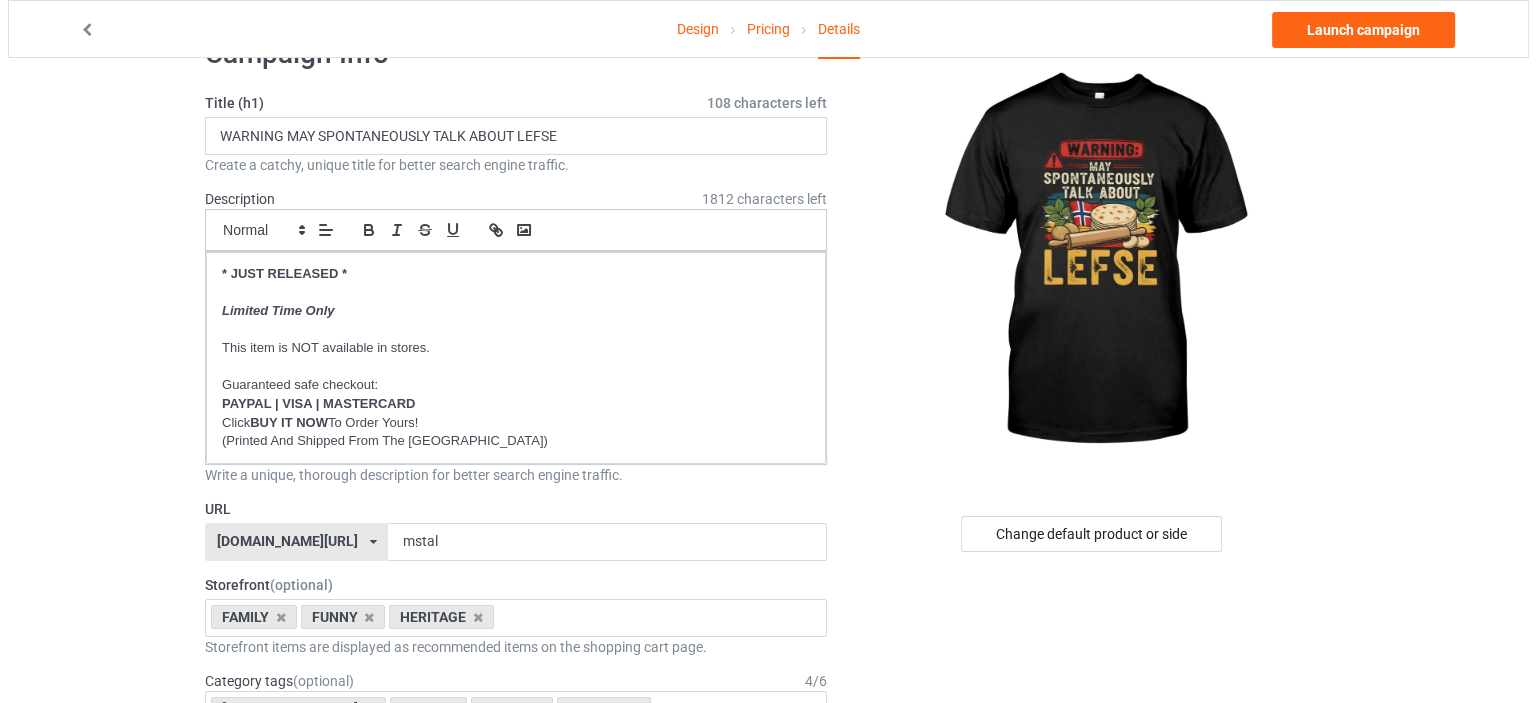 scroll, scrollTop: 0, scrollLeft: 0, axis: both 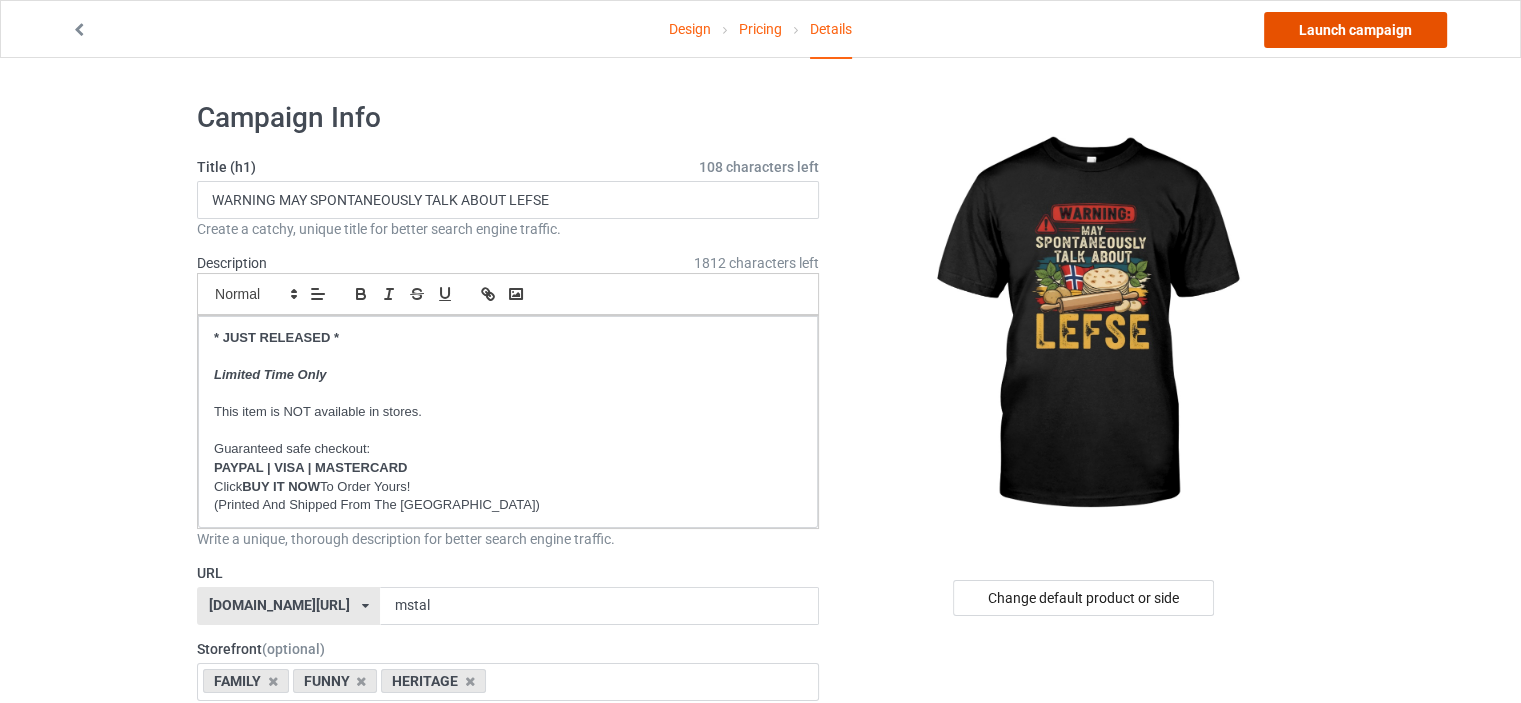 click on "Launch campaign" at bounding box center [1355, 30] 